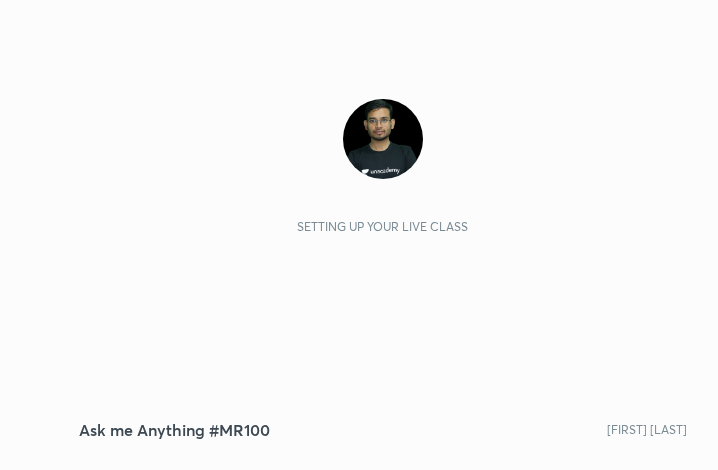 scroll, scrollTop: 0, scrollLeft: 0, axis: both 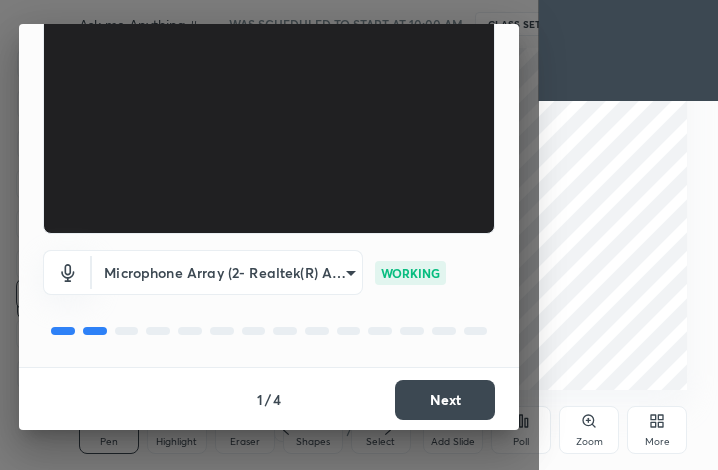 click on "Next" at bounding box center [445, 400] 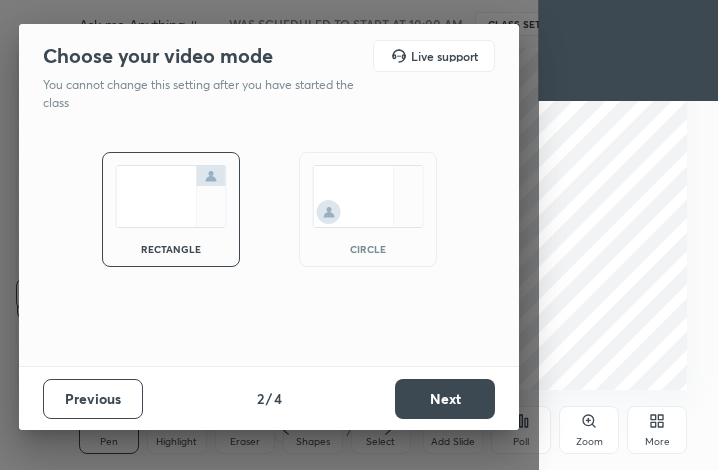 click on "Next" at bounding box center (445, 399) 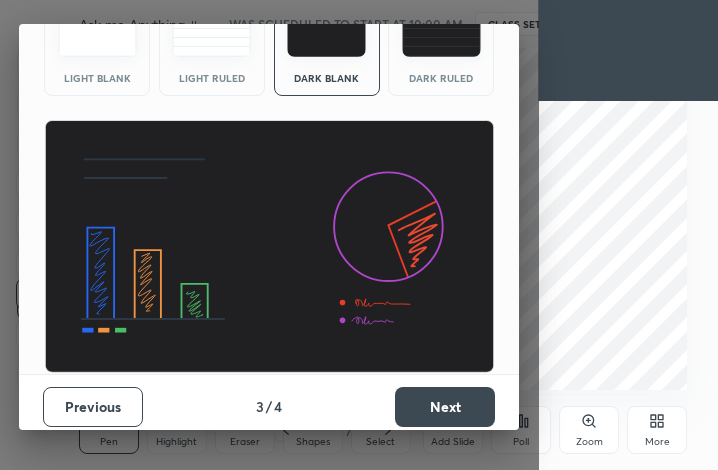 scroll, scrollTop: 129, scrollLeft: 0, axis: vertical 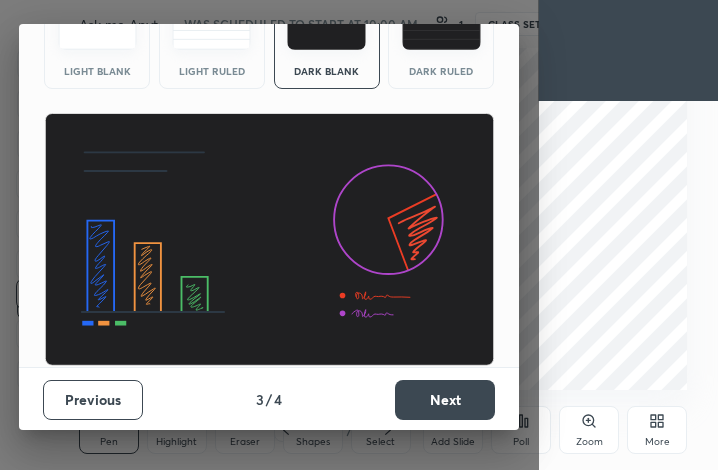 click on "Next" at bounding box center [445, 400] 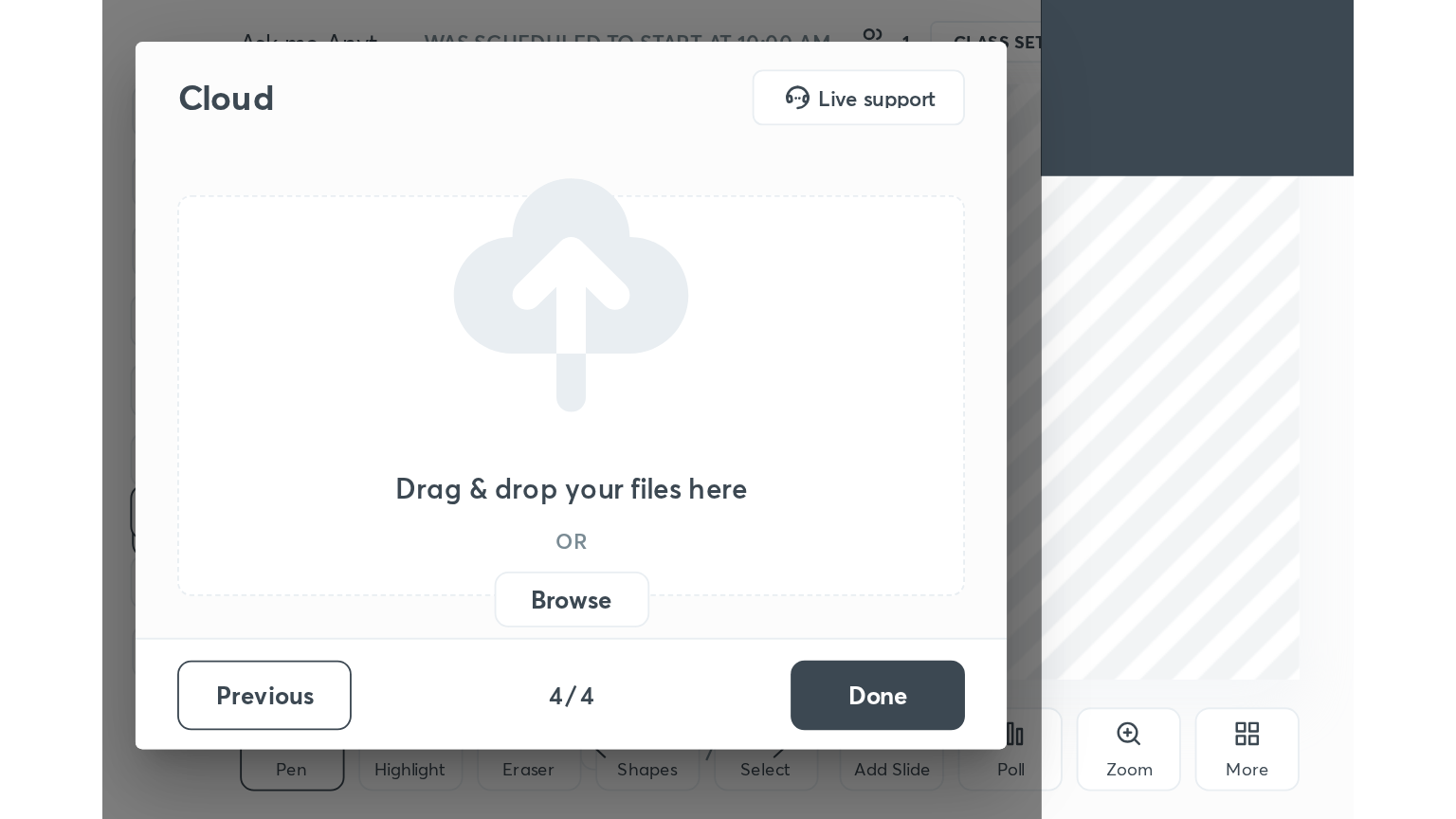 scroll, scrollTop: 0, scrollLeft: 0, axis: both 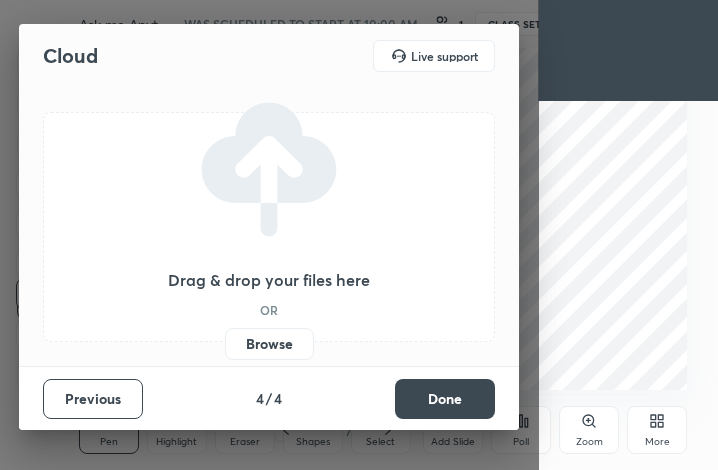 click on "Done" at bounding box center [445, 399] 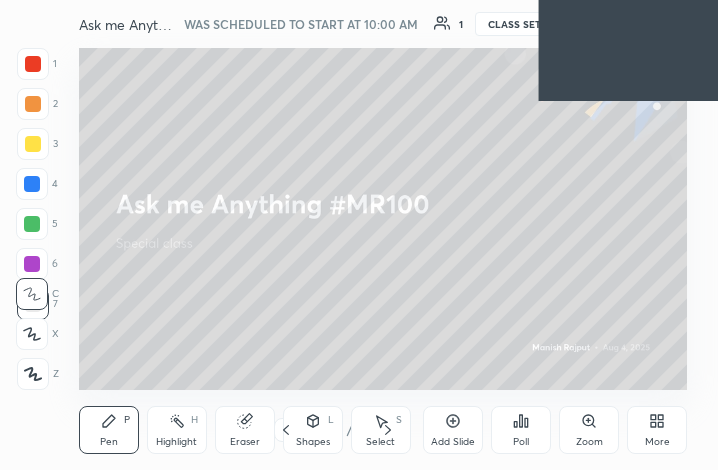 click on "More" at bounding box center (657, 442) 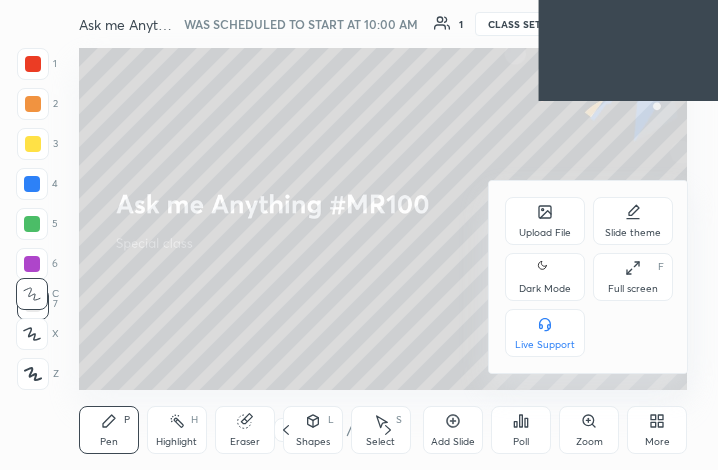 click on "Full screen" at bounding box center (633, 289) 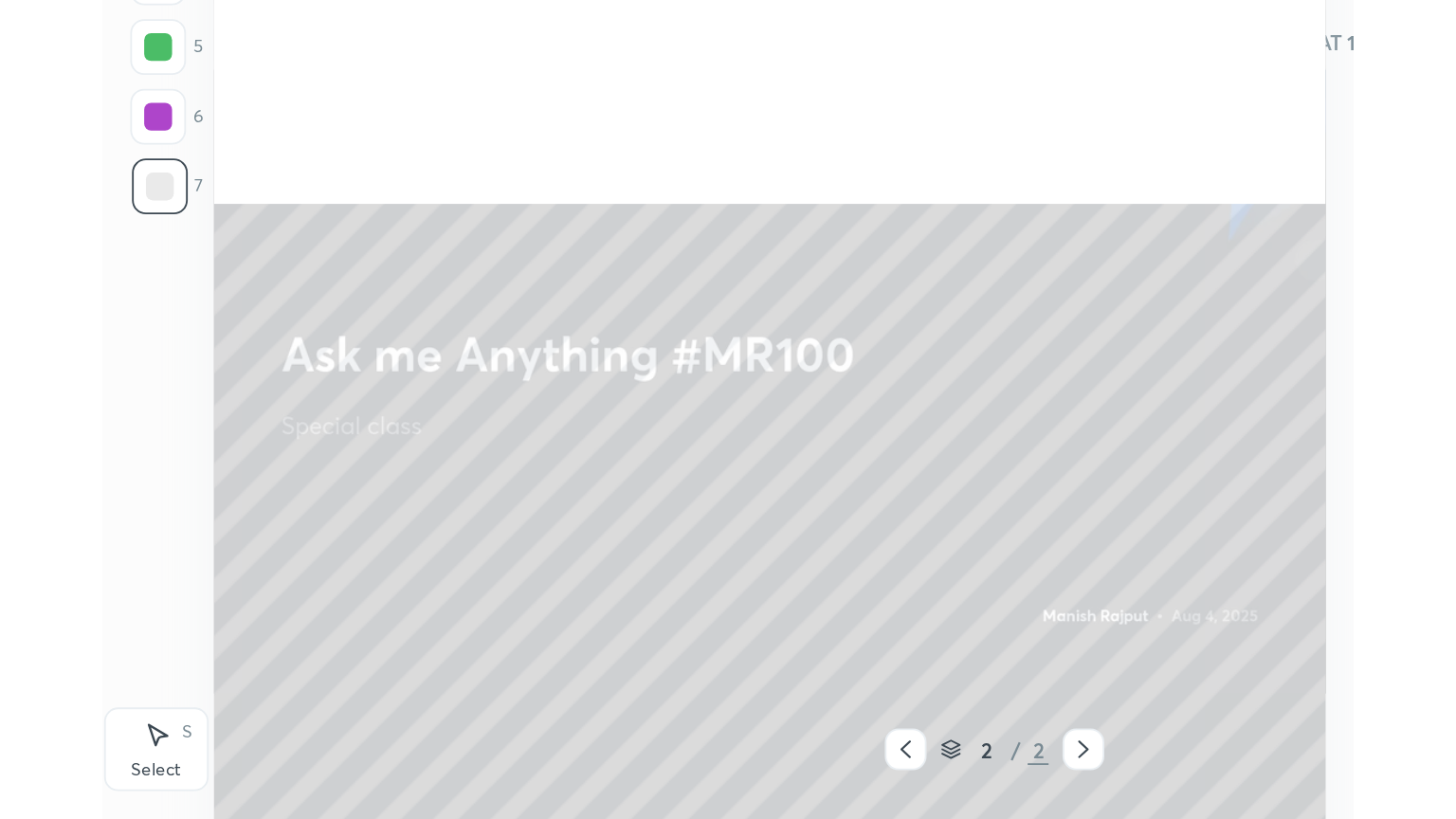 scroll, scrollTop: 94094, scrollLeft: 93614, axis: both 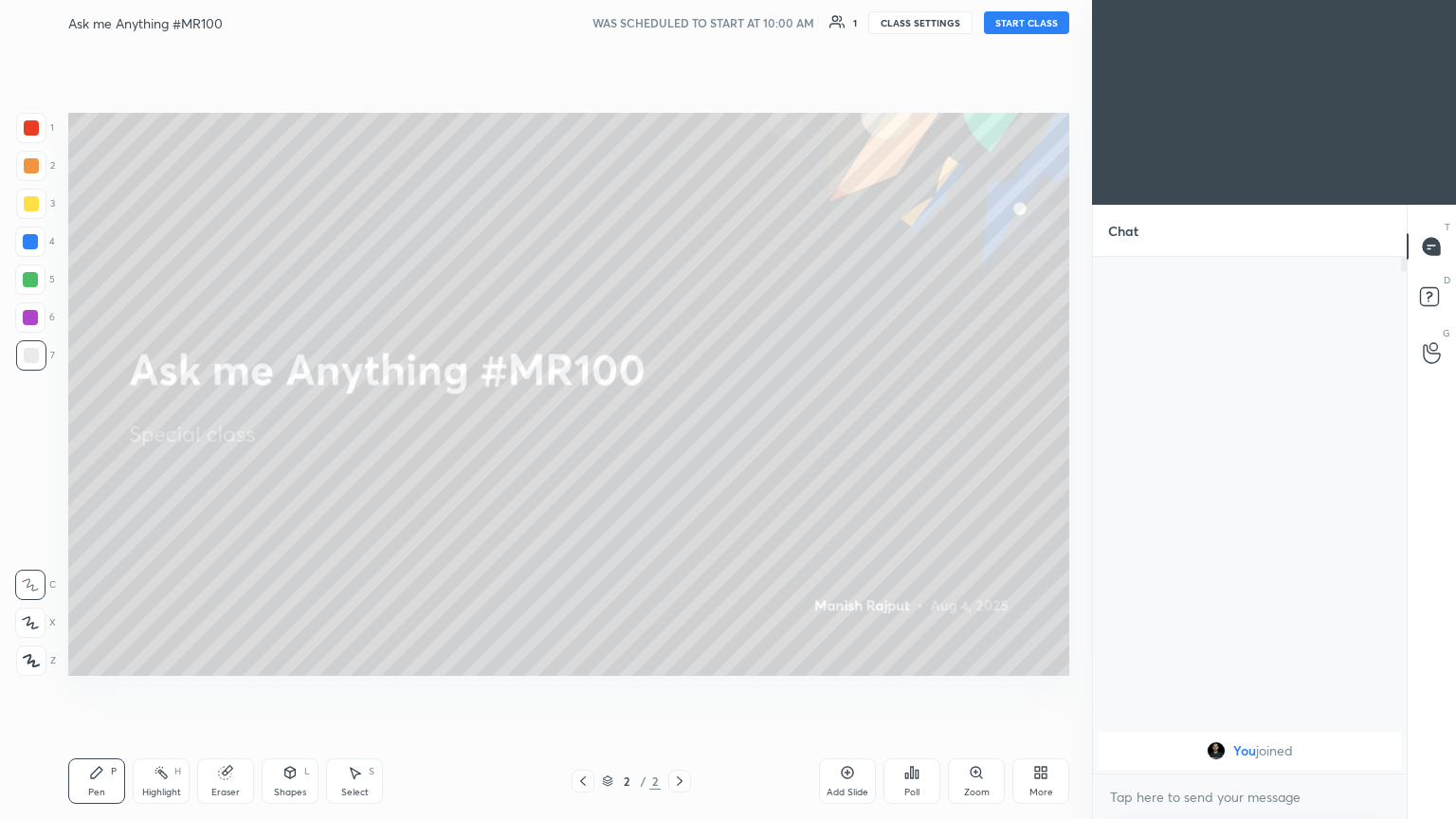 click on "START CLASS" at bounding box center (1027, 23) 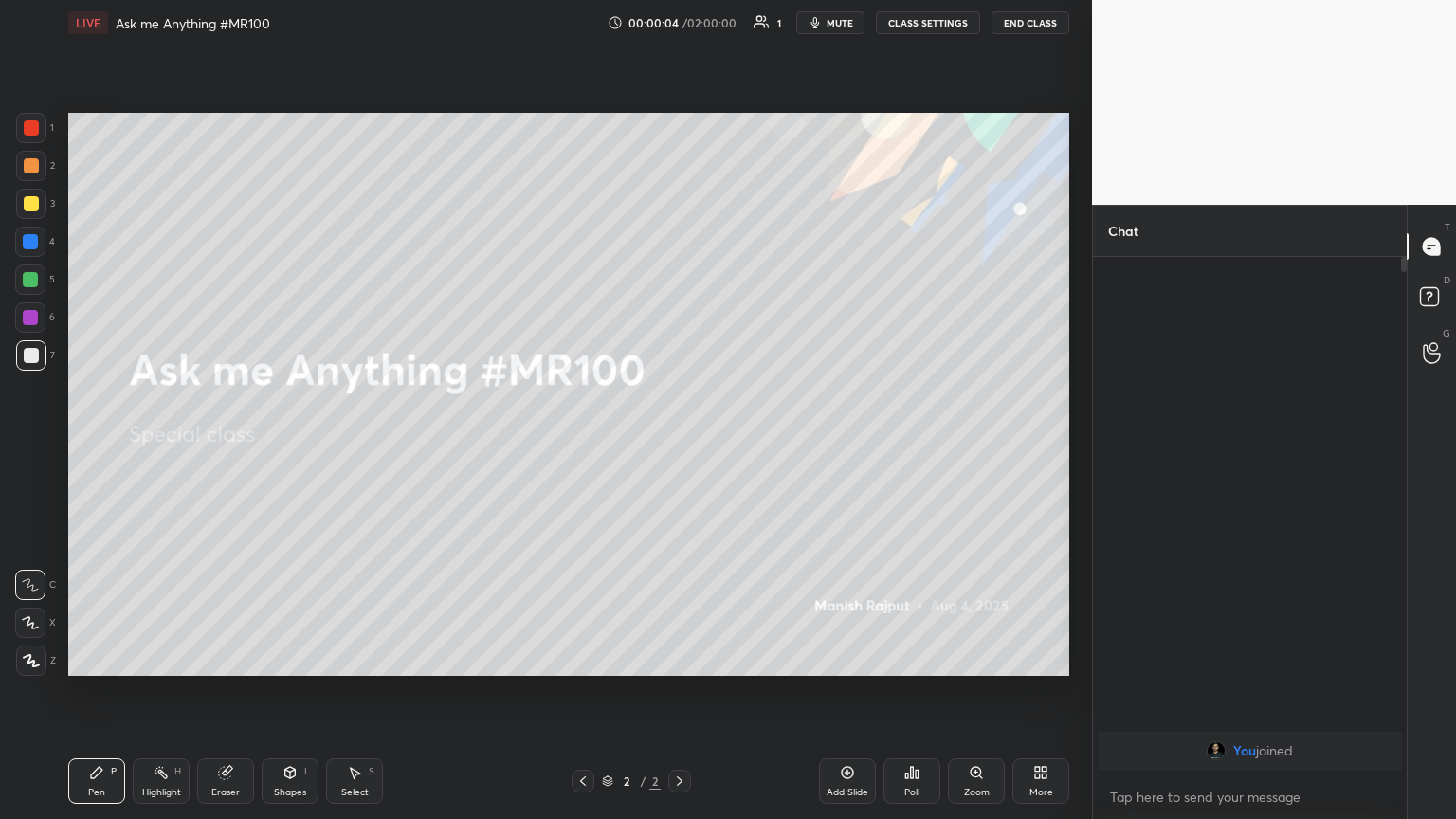 click on "More" at bounding box center (1041, 792) 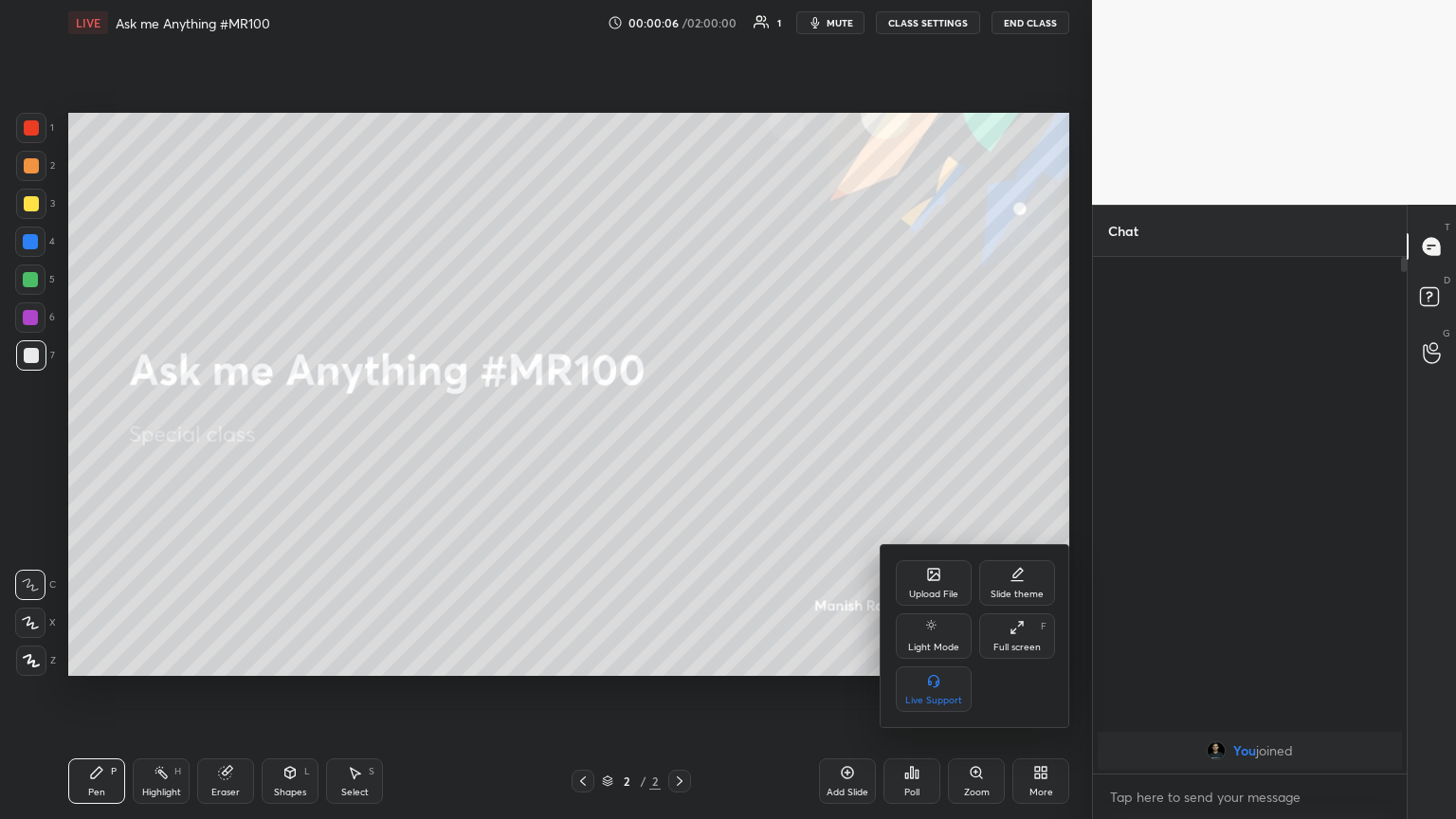 click 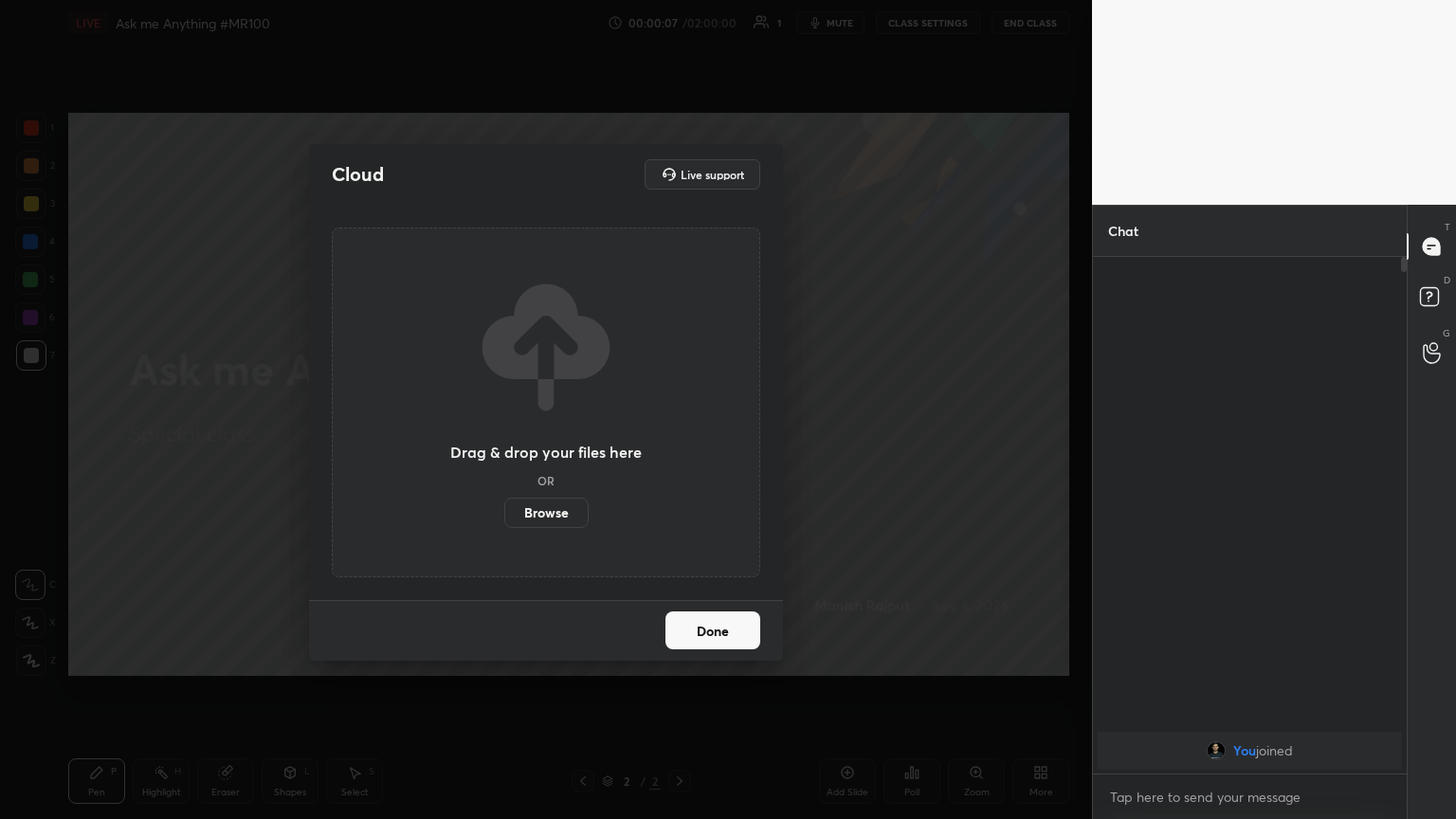 click on "Browse" at bounding box center [546, 513] 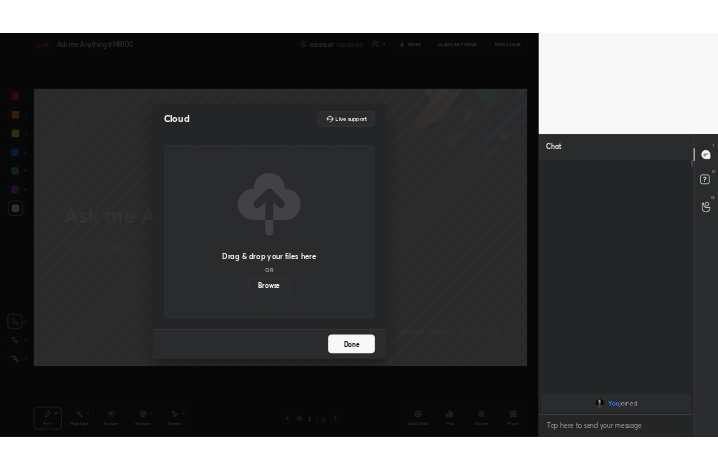 scroll, scrollTop: 342, scrollLeft: 465, axis: both 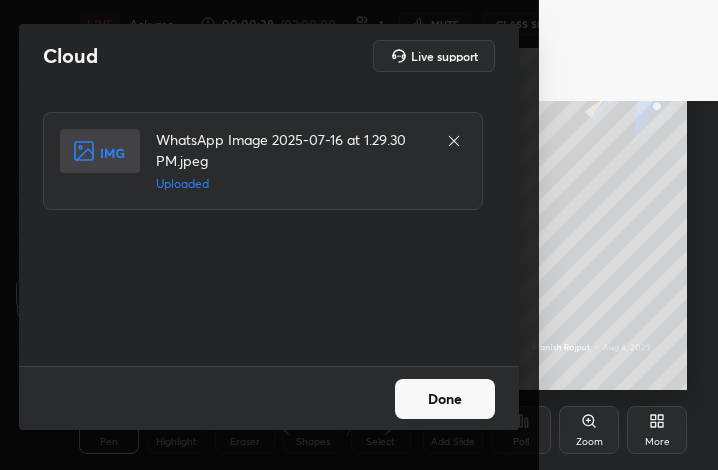 click on "Done" at bounding box center [445, 399] 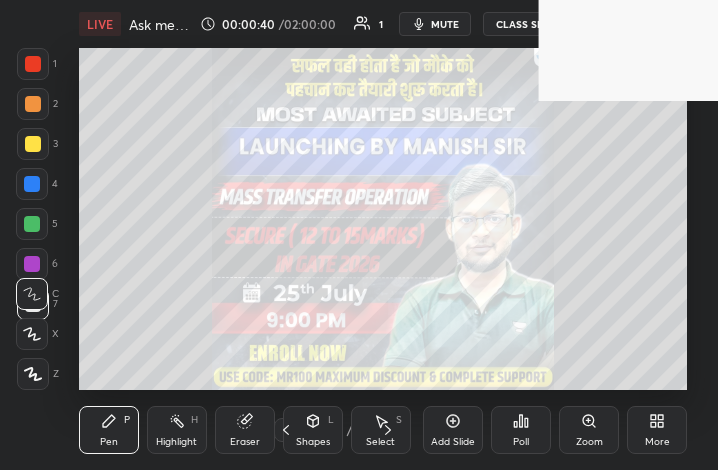 click on "More" at bounding box center [657, 442] 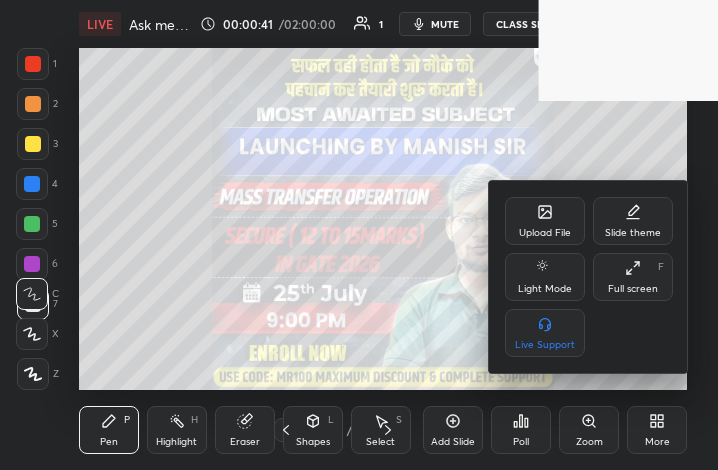 click on "Full screen F" at bounding box center [633, 277] 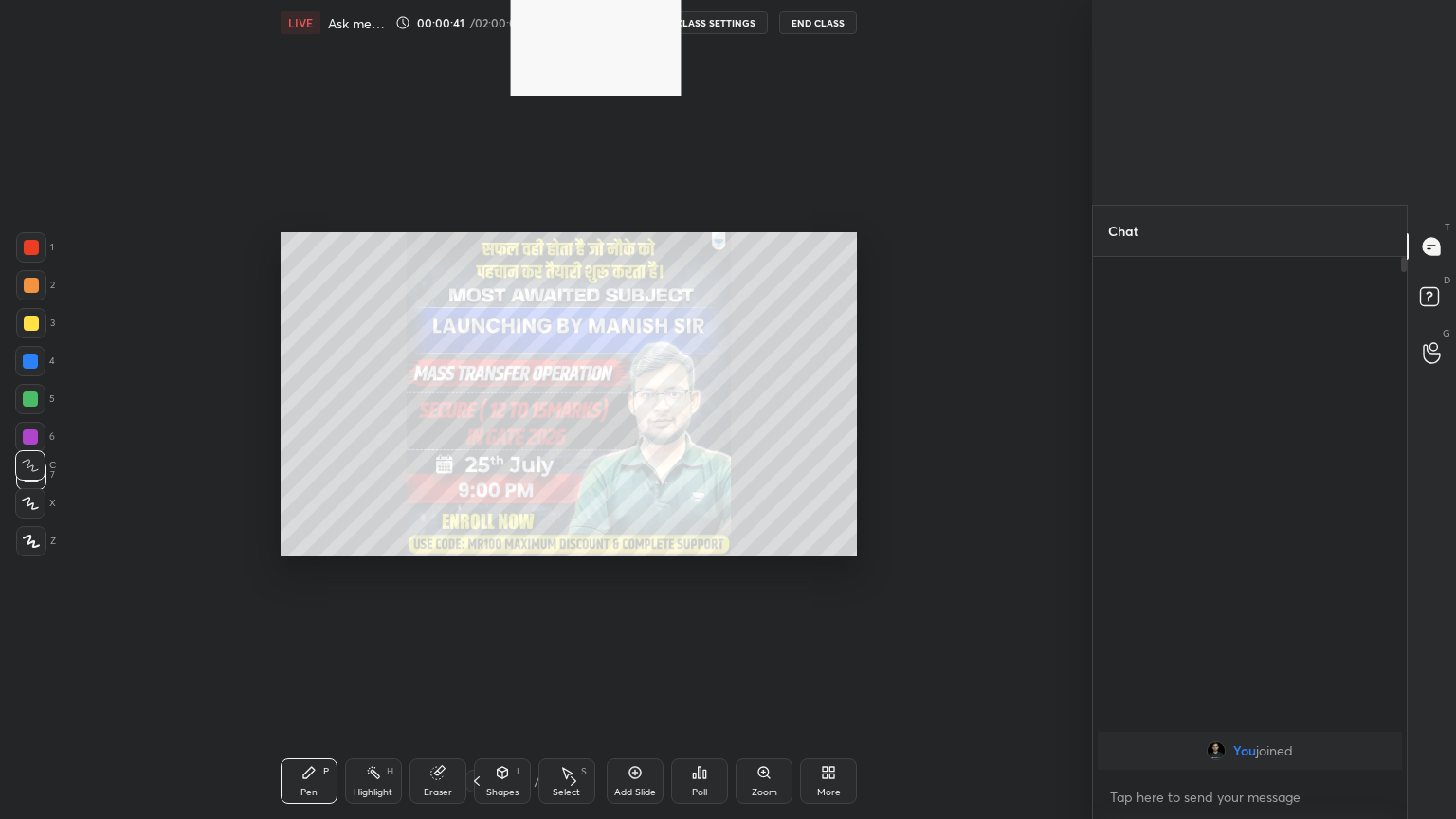 scroll, scrollTop: 94094, scrollLeft: 93418, axis: both 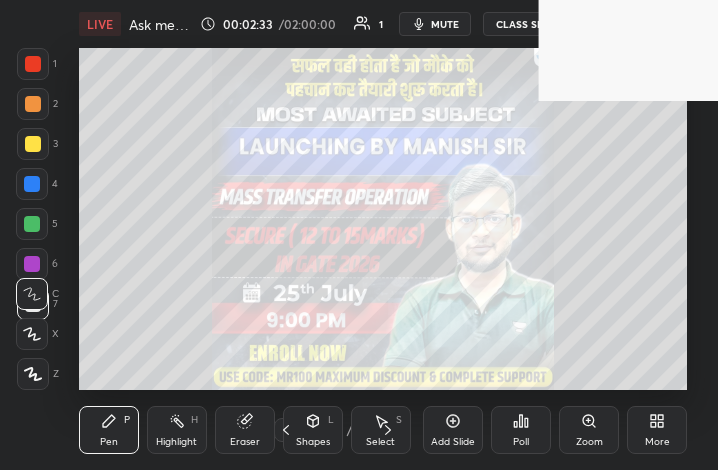 click on "More" at bounding box center [657, 442] 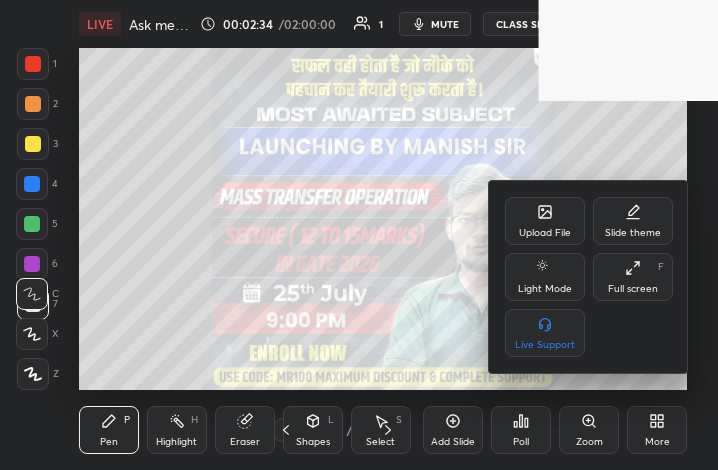 click on "Full screen F" at bounding box center (633, 277) 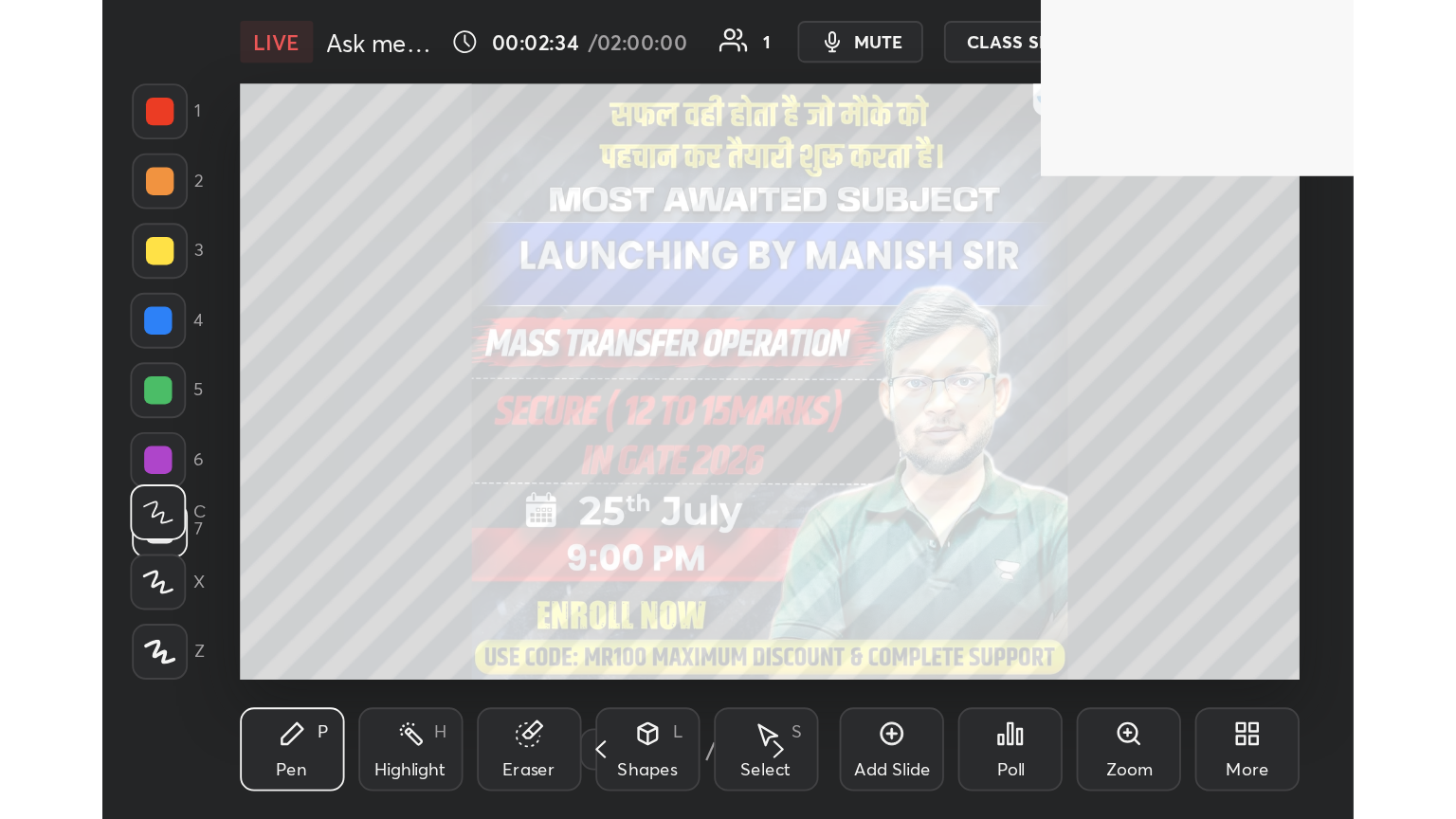 scroll, scrollTop: 94094, scrollLeft: 93424, axis: both 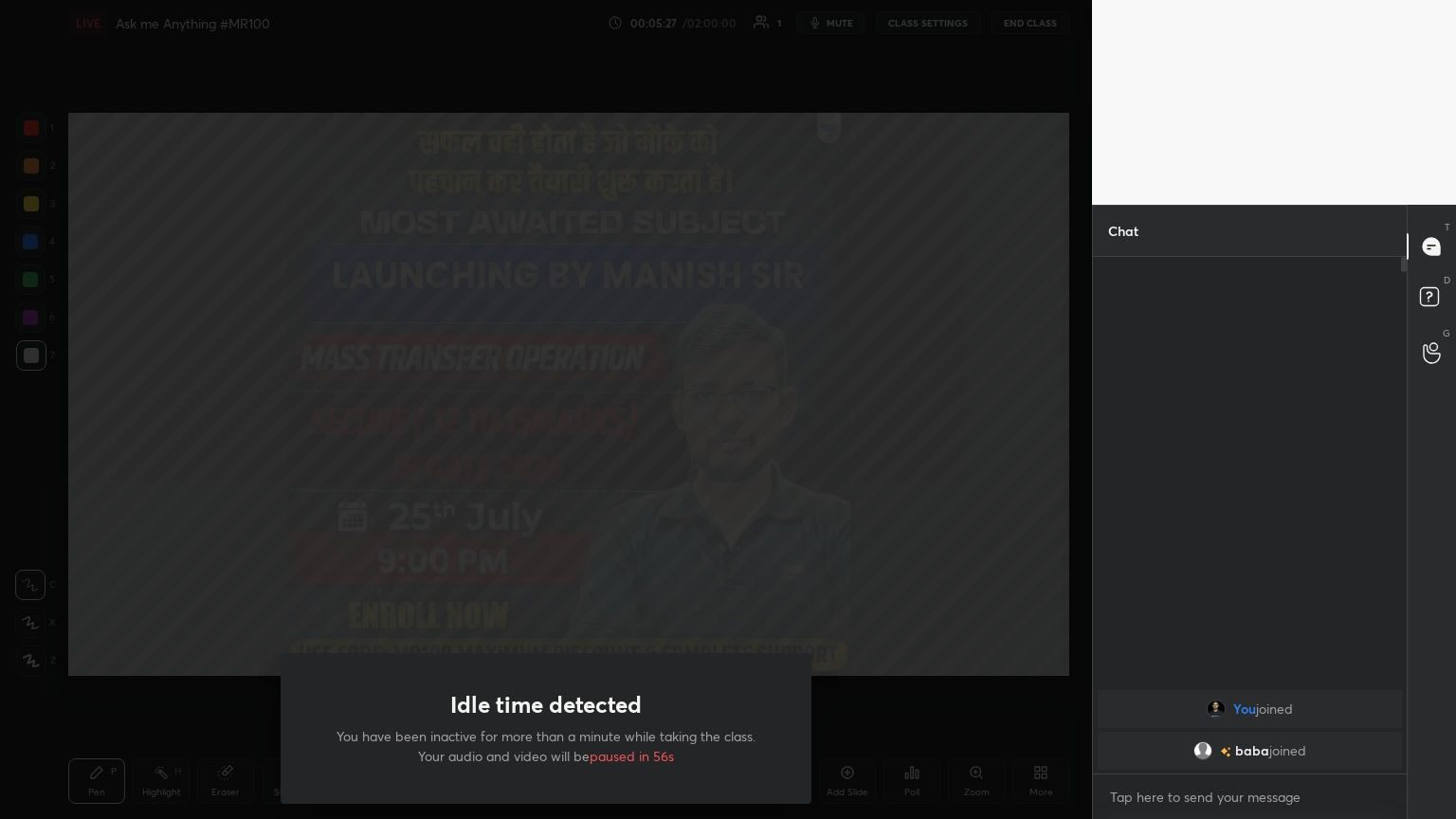 drag, startPoint x: 603, startPoint y: 266, endPoint x: 999, endPoint y: 365, distance: 408.18746 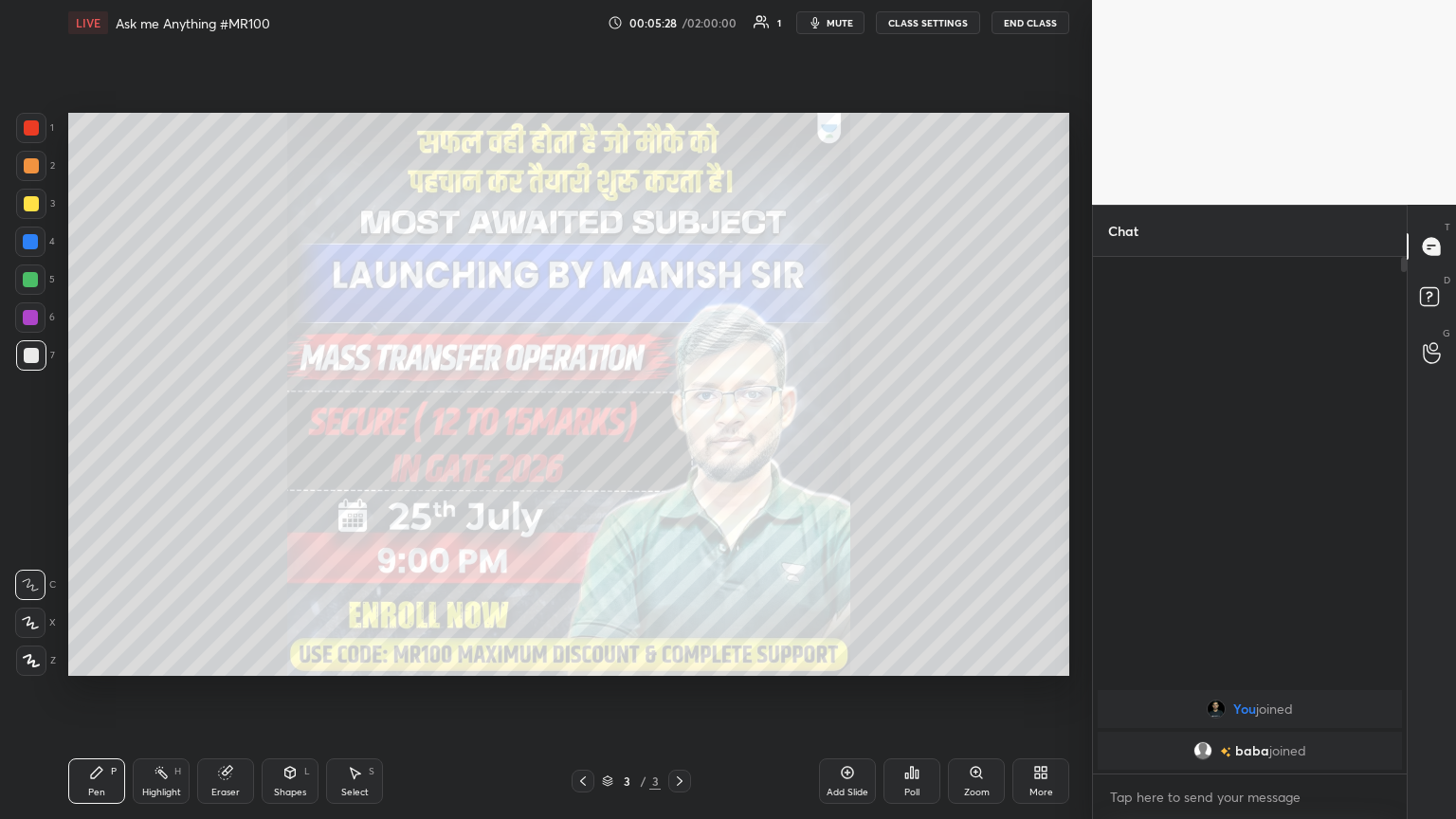 click at bounding box center (31, 204) 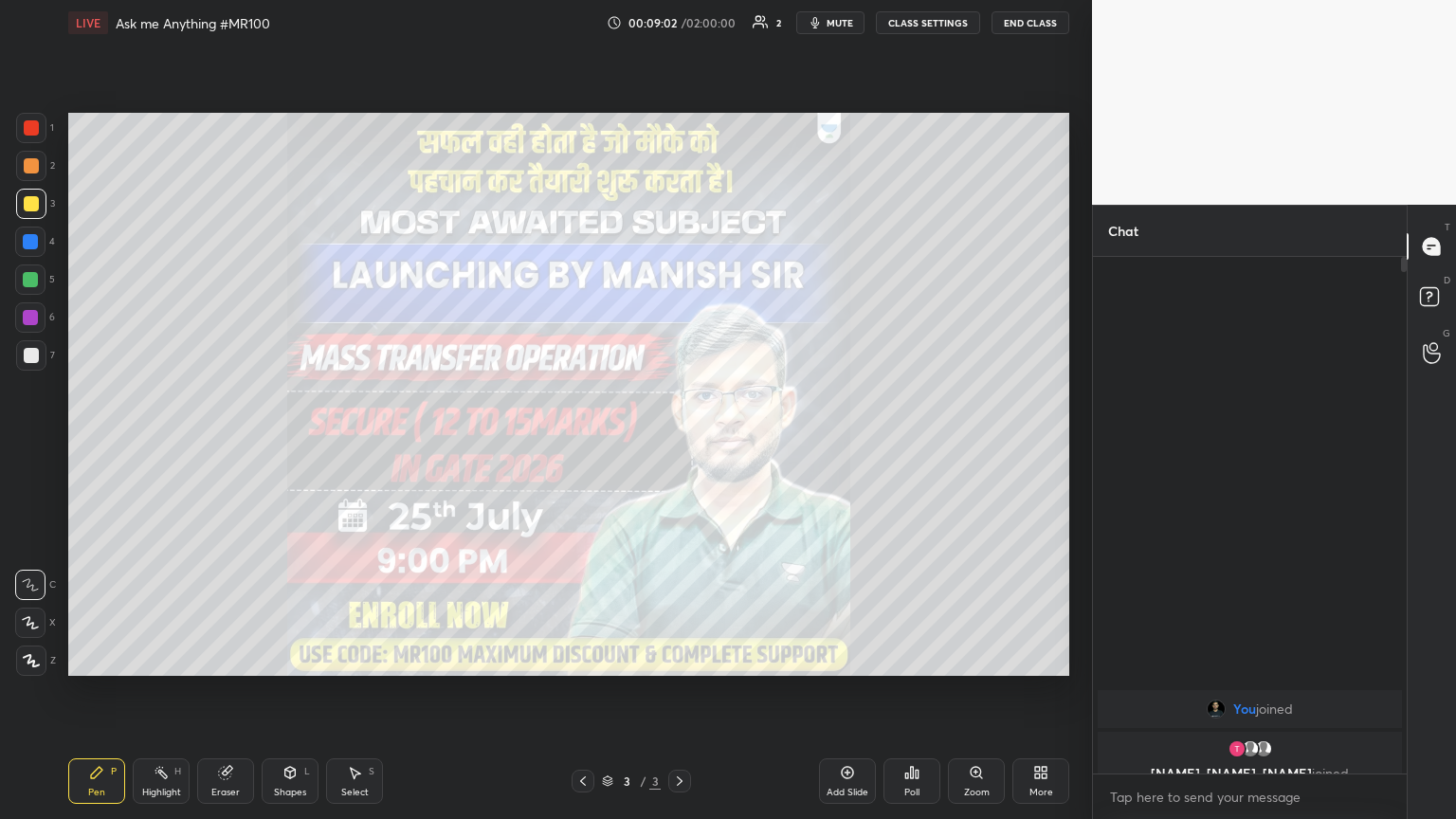 click at bounding box center [31, 166] 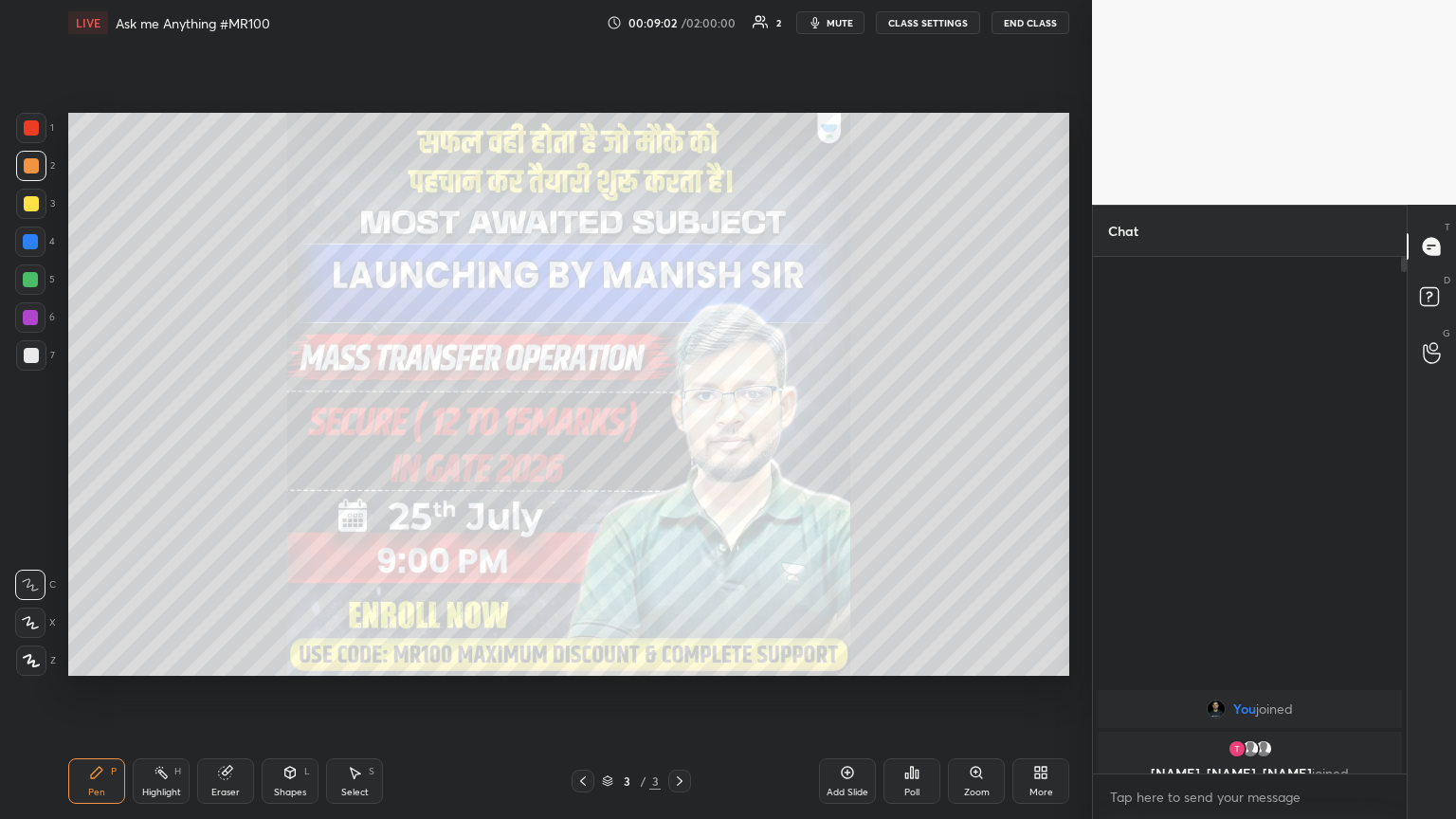 click at bounding box center (31, 128) 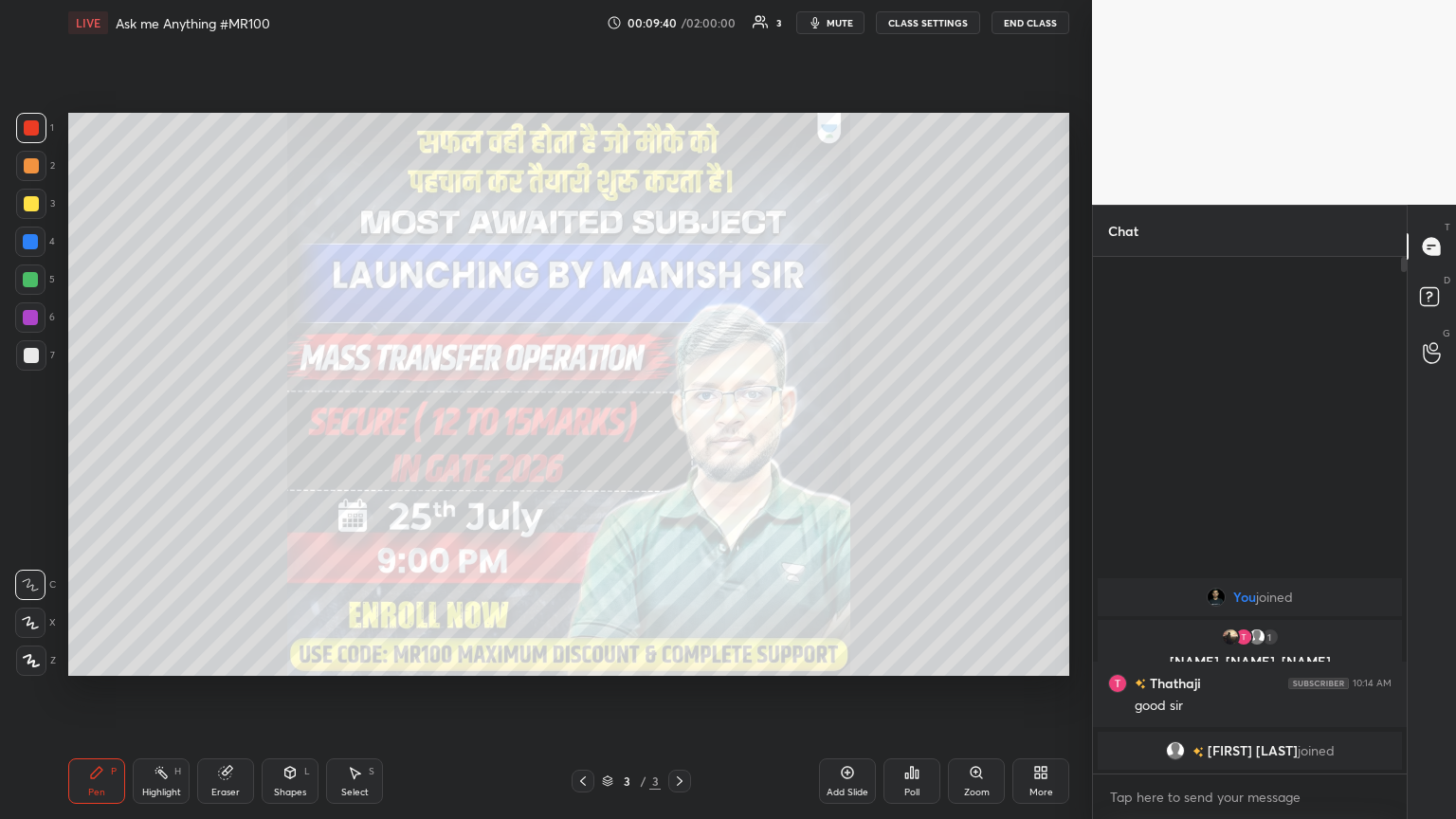 click 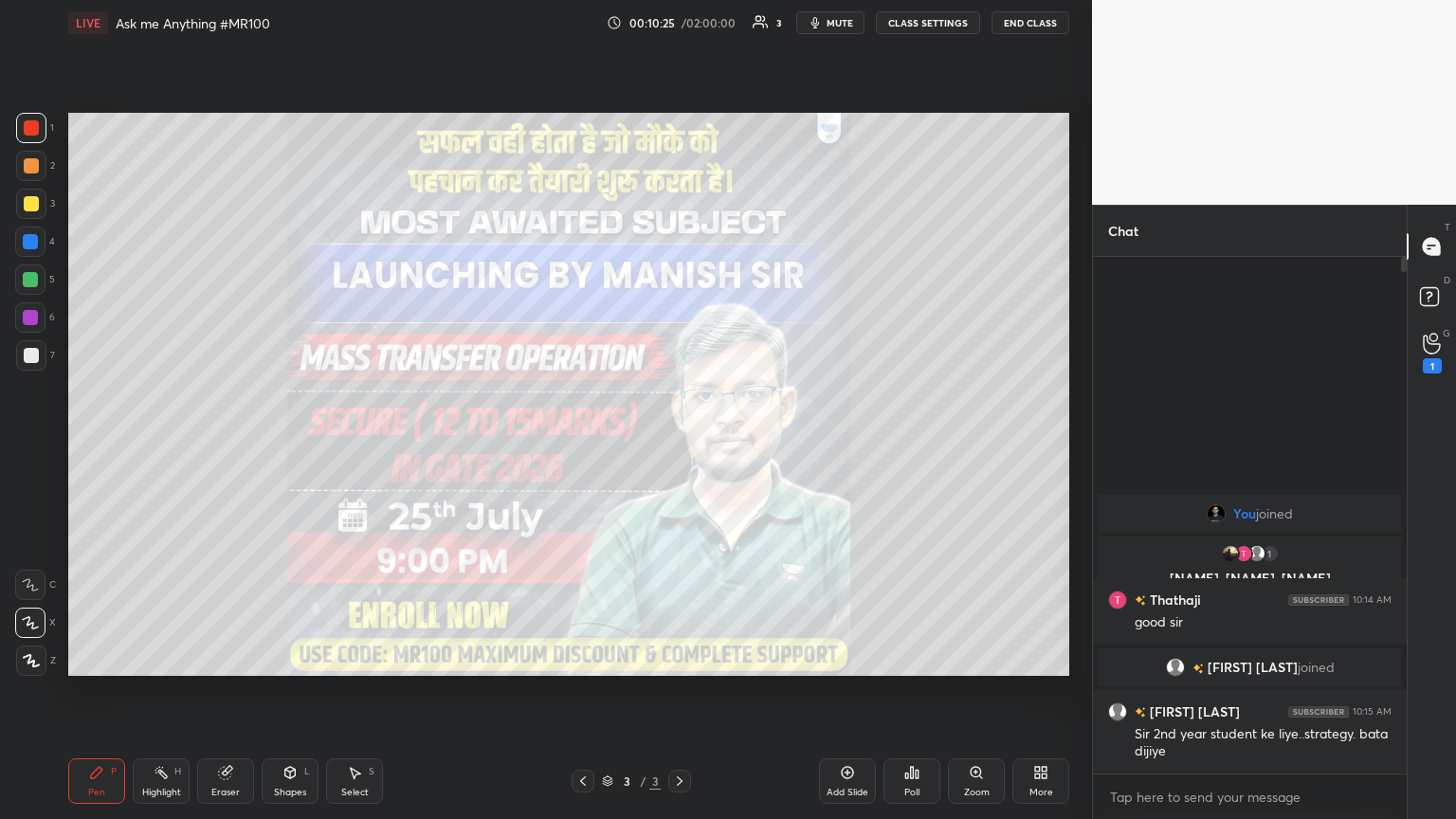click on "T Messages (T) D Doubts (D) G Raise Hand (G) 1" at bounding box center [1431, 512] 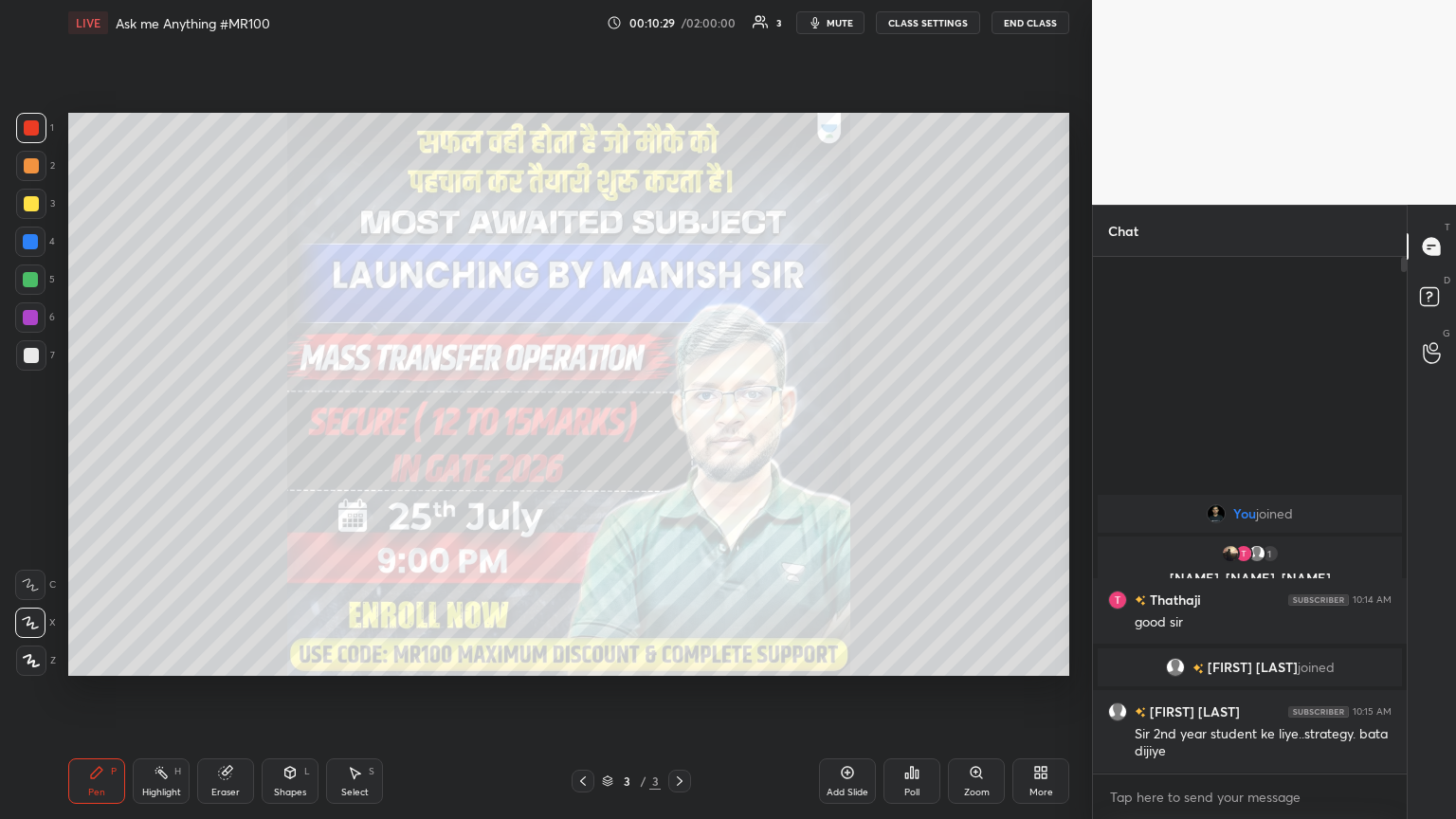 click on "T Messages (T) D Doubts (D) G Raise Hand (G)" at bounding box center [1431, 512] 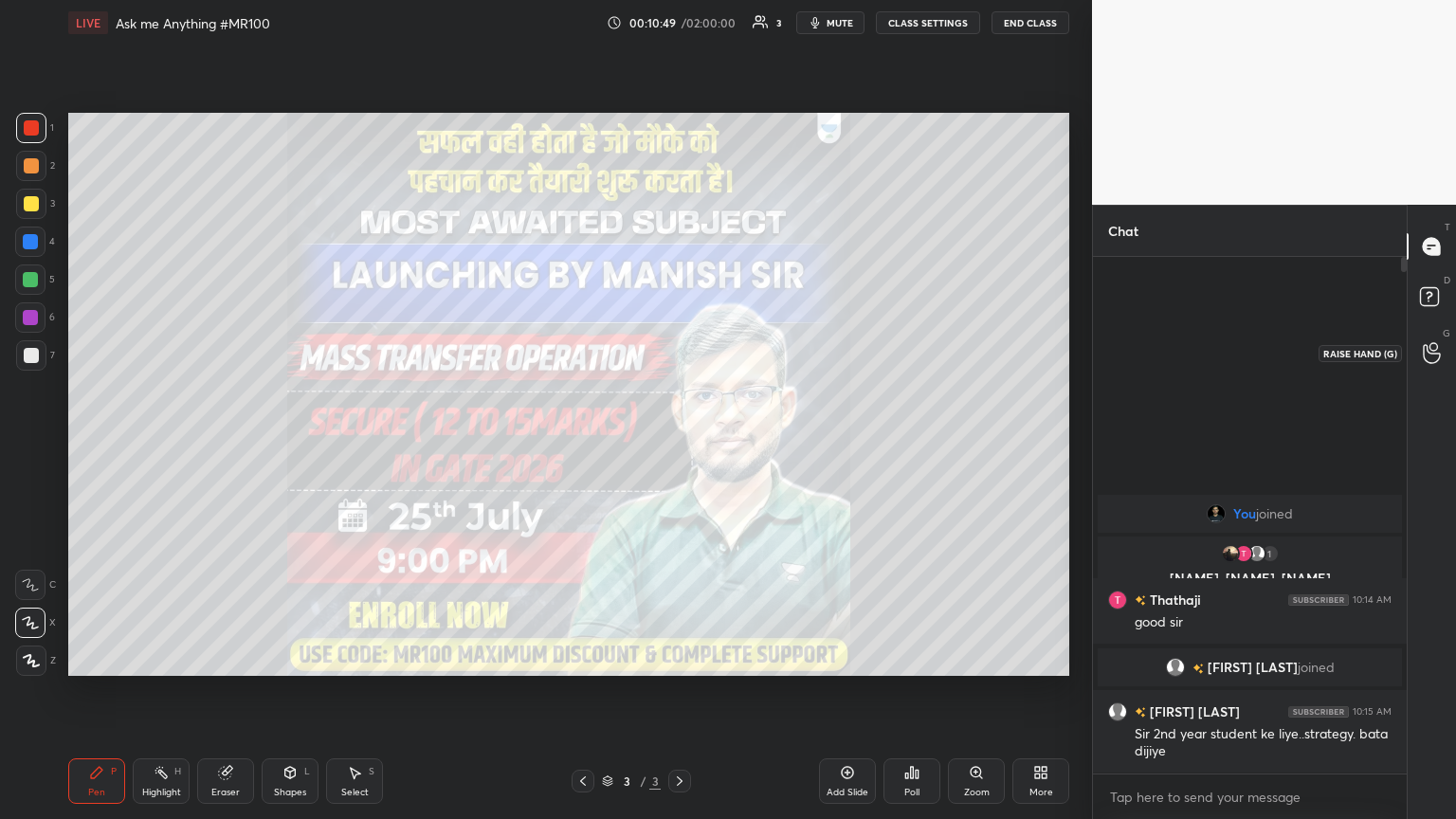 click at bounding box center (1432, 353) 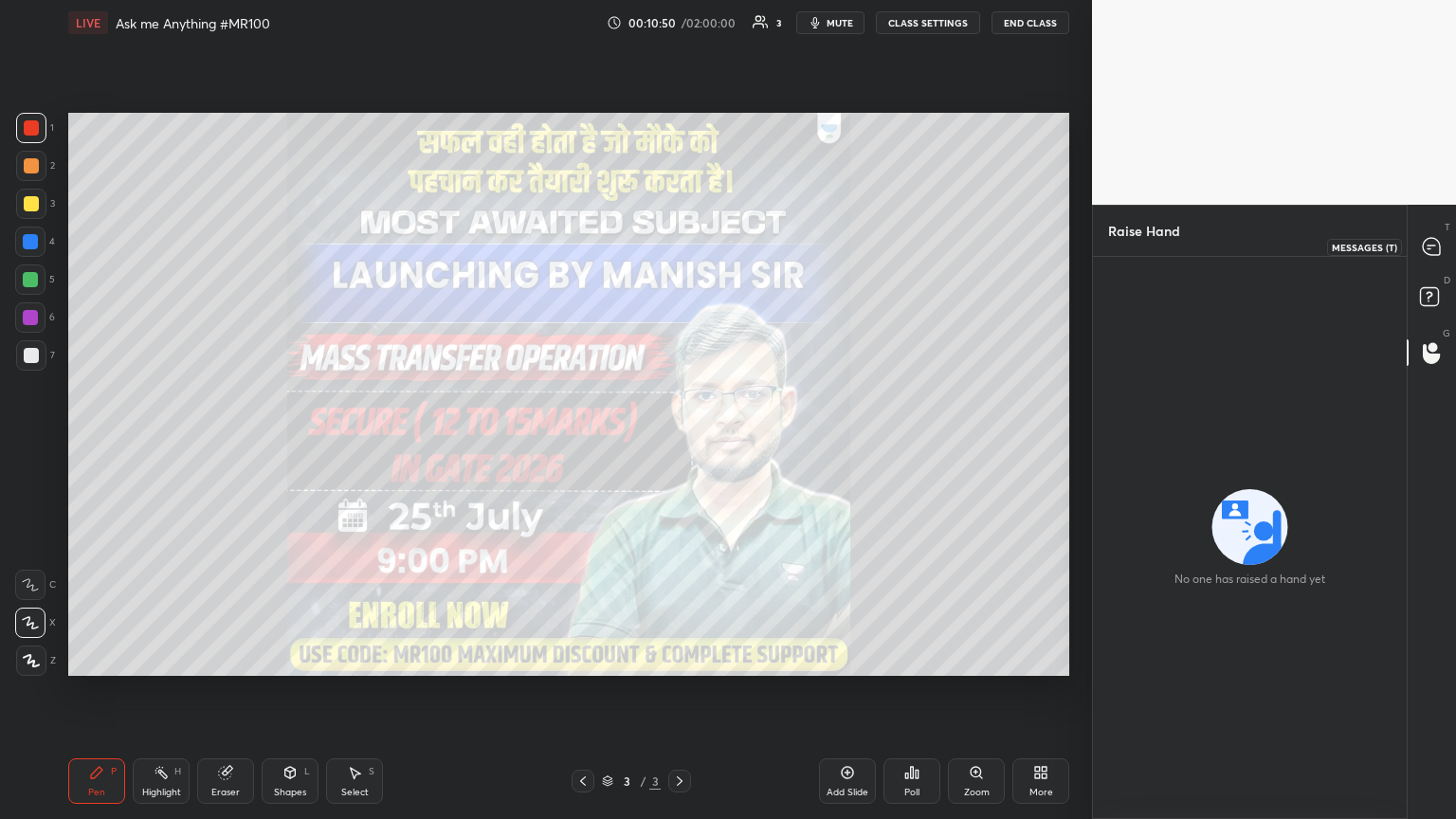 click at bounding box center (1432, 246) 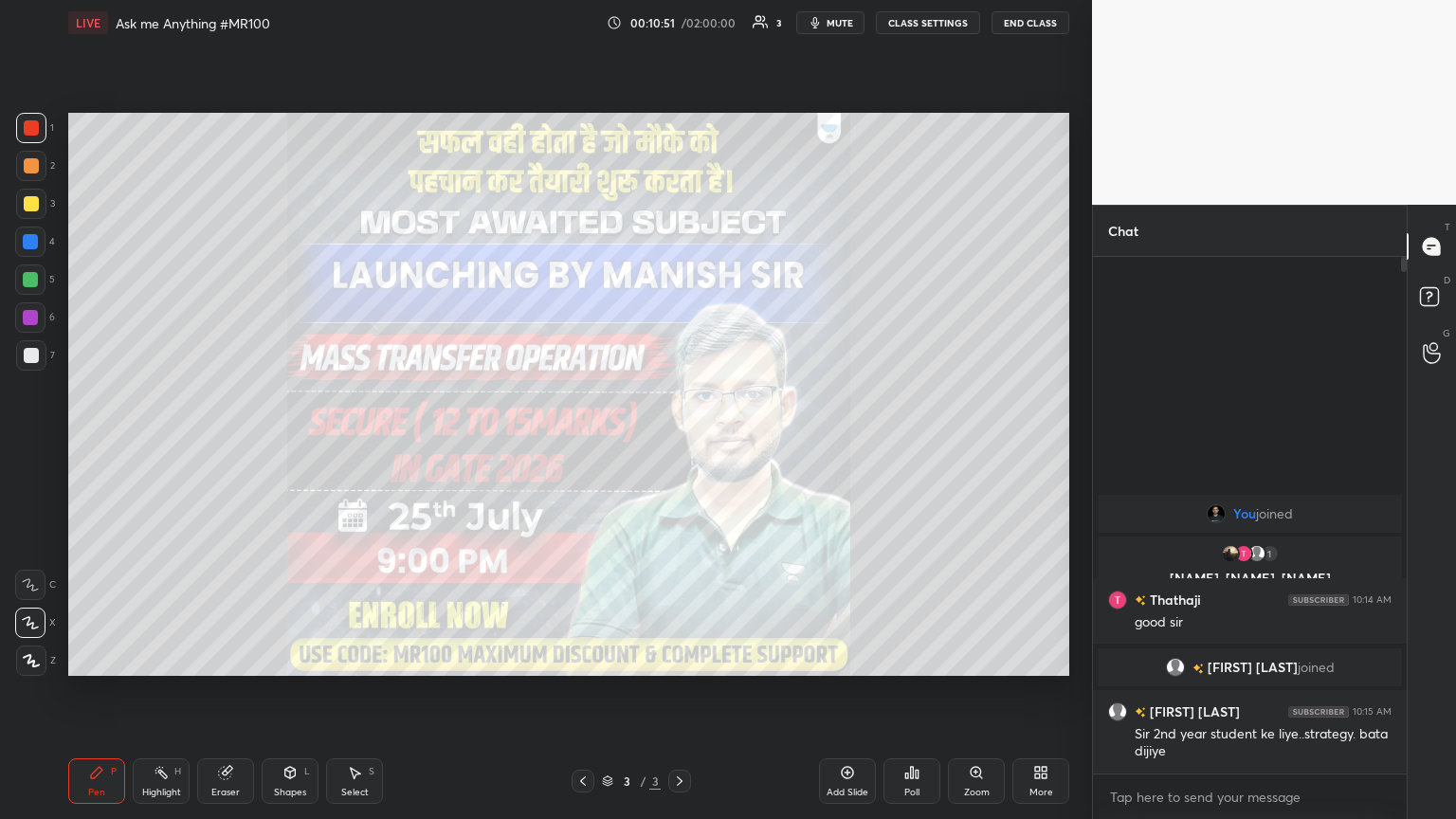scroll, scrollTop: 6, scrollLeft: 6, axis: both 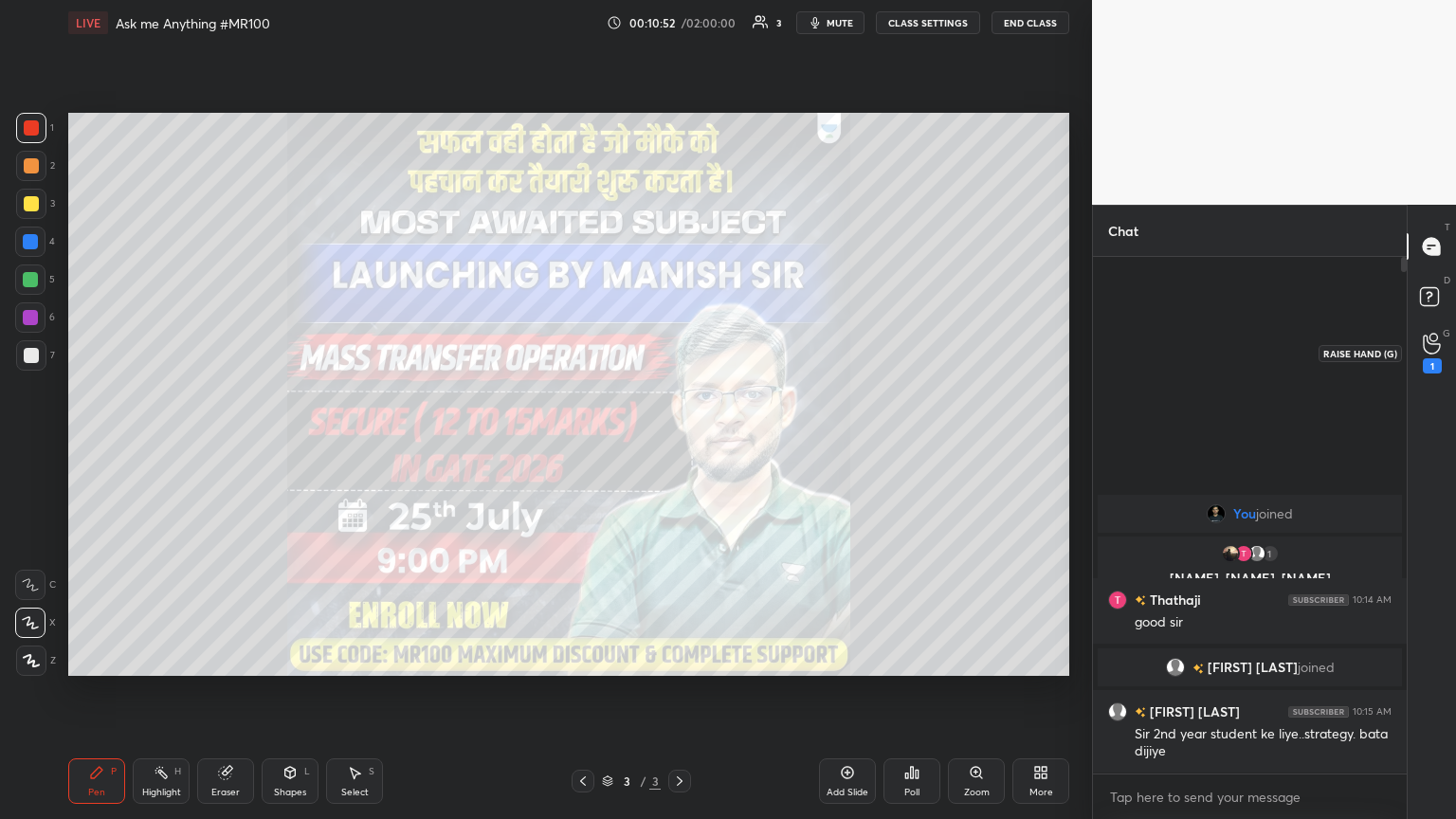 click 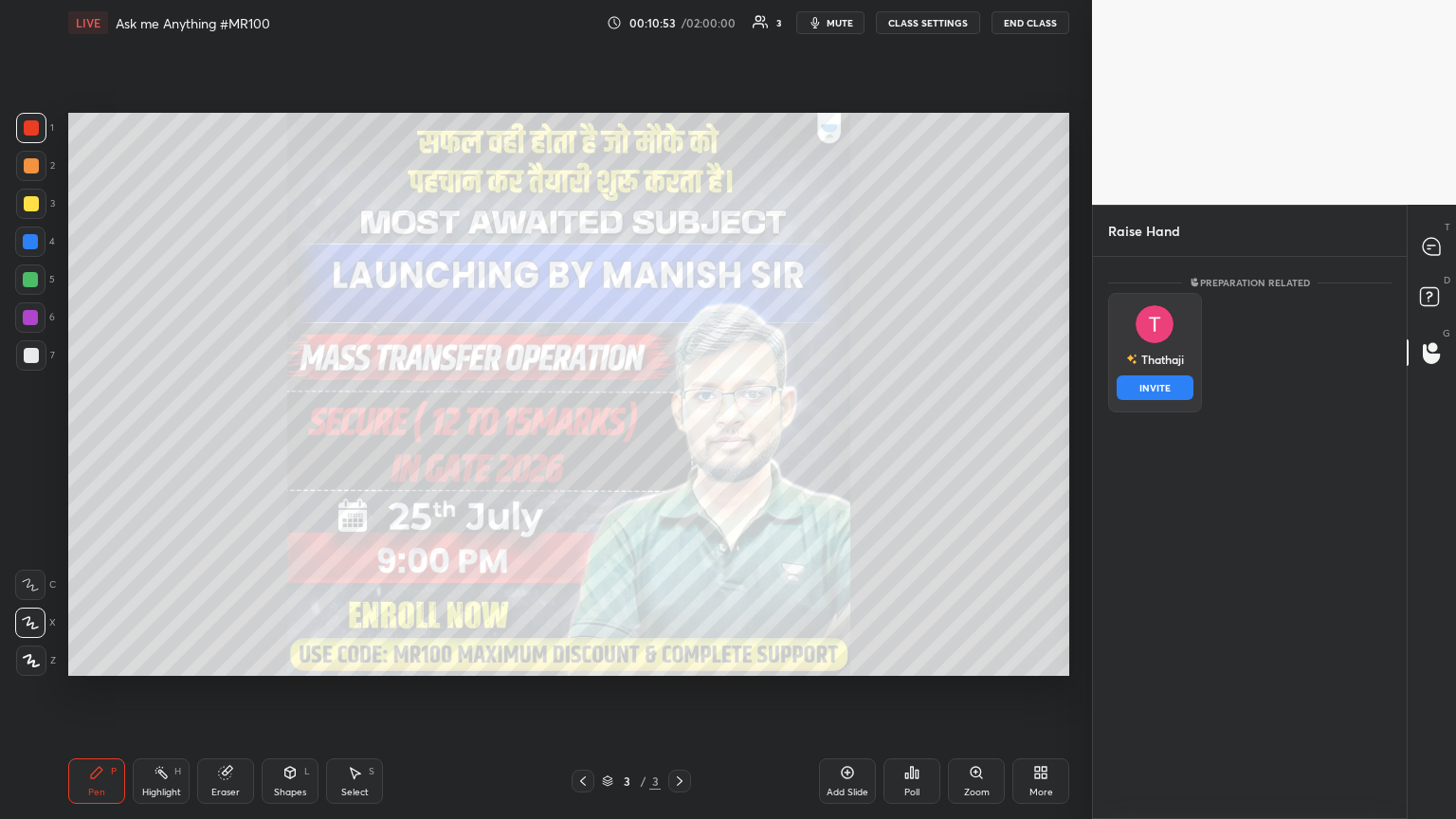 click on "[NAME] INVITE" at bounding box center [1155, 353] 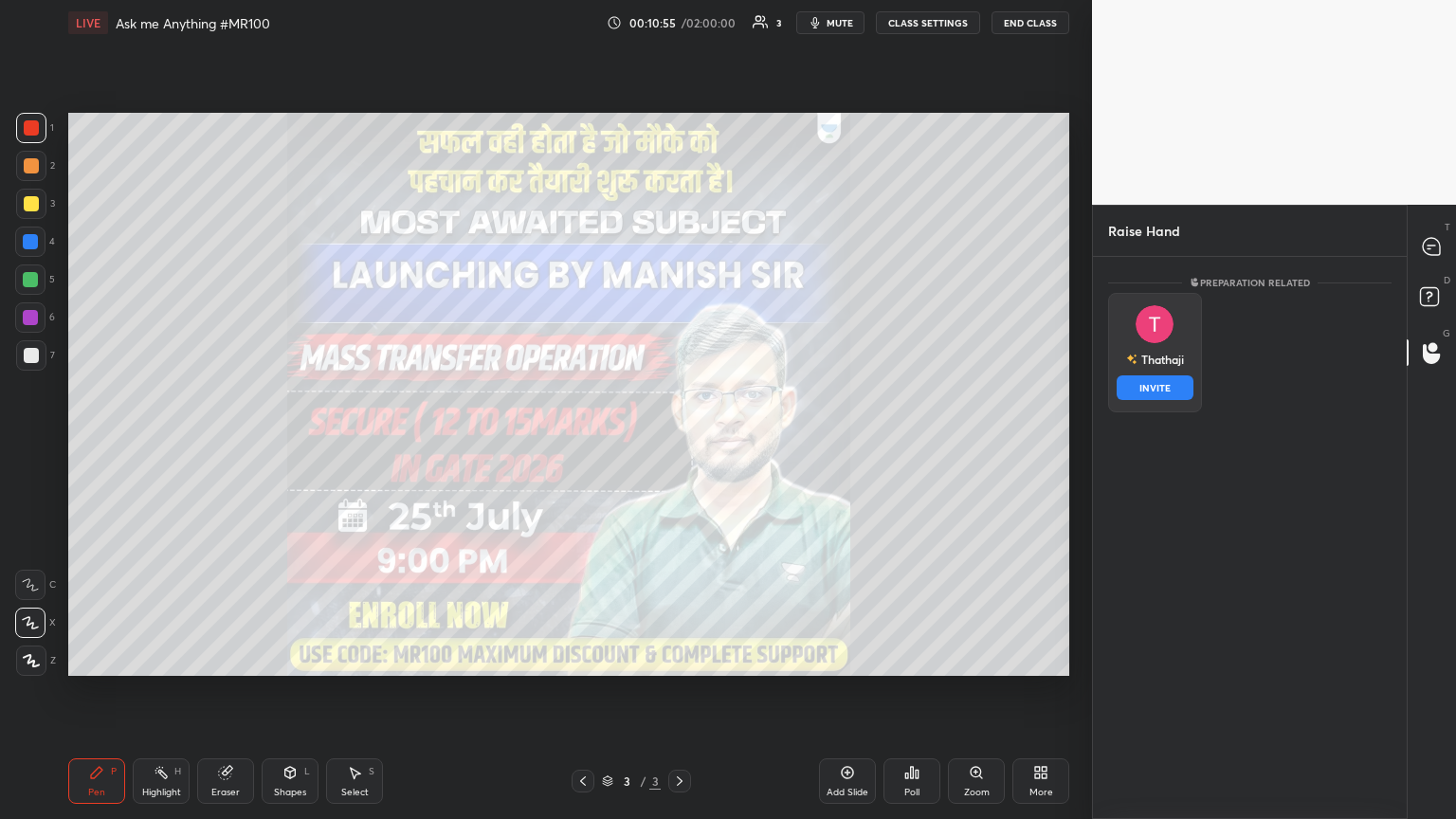 click on "INVITE" at bounding box center (1155, 388) 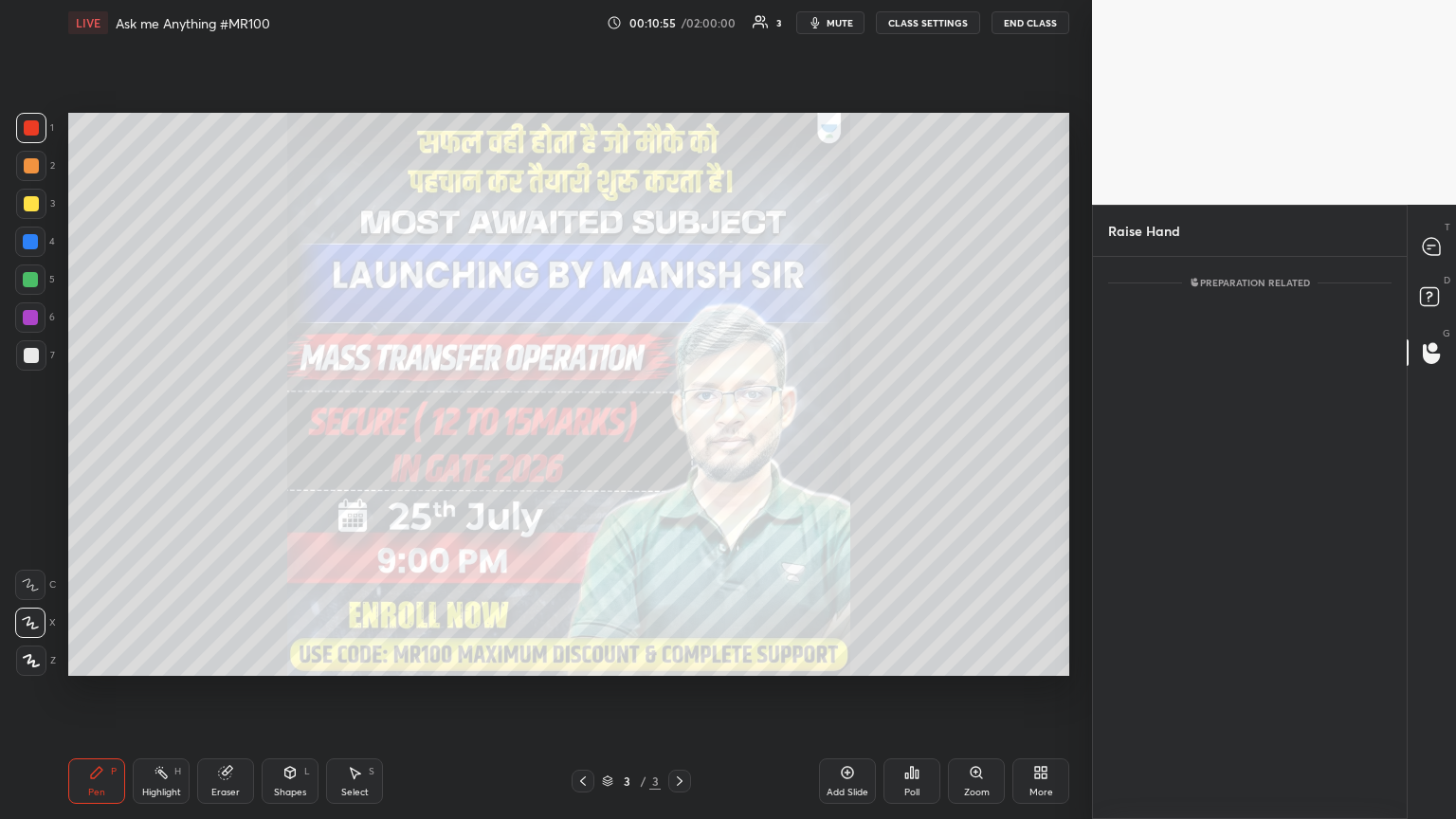 scroll, scrollTop: 481, scrollLeft: 308, axis: both 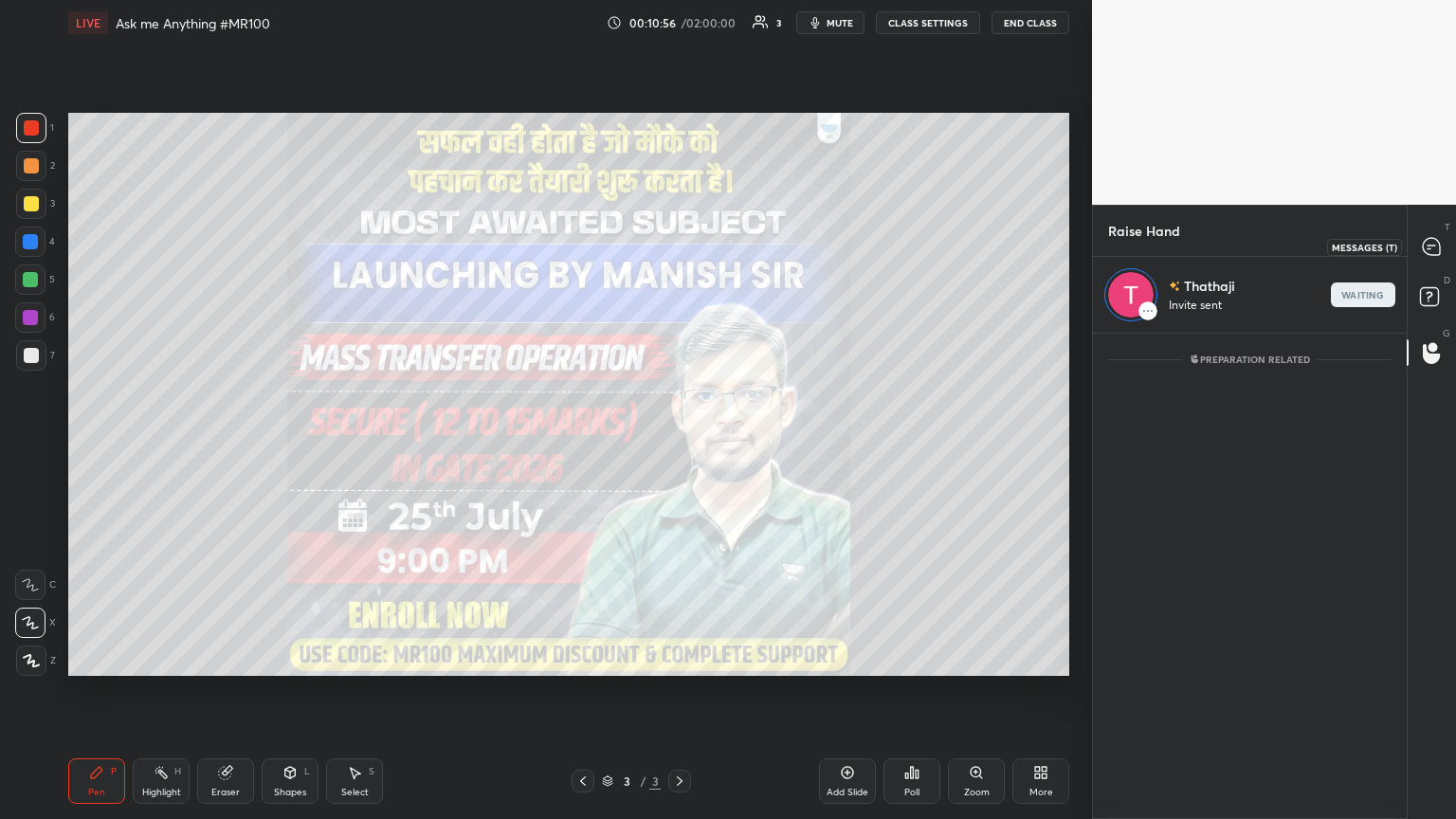 click 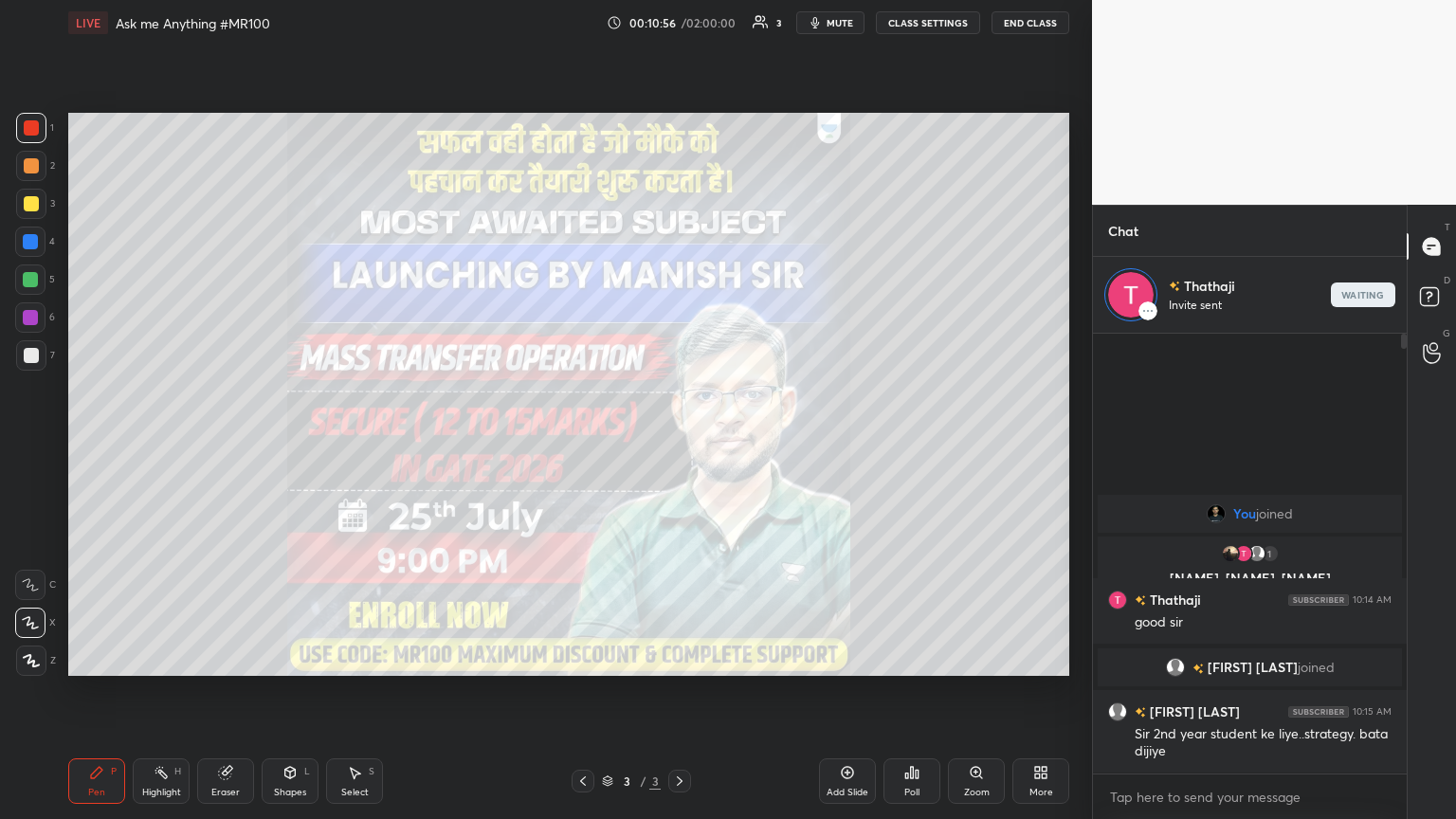 scroll, scrollTop: 277, scrollLeft: 308, axis: both 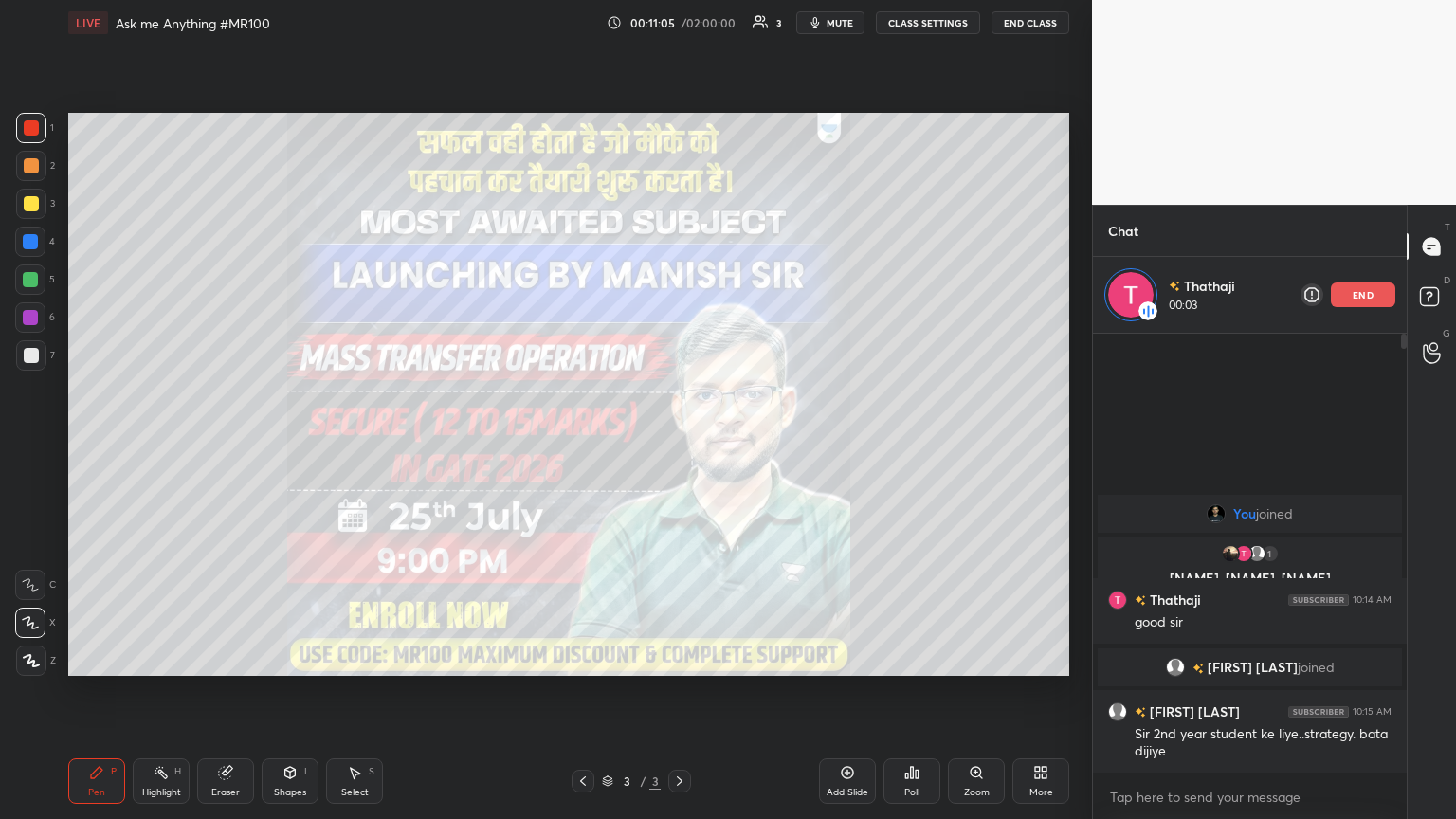 drag, startPoint x: 29, startPoint y: 348, endPoint x: 31, endPoint y: 318, distance: 30.06659 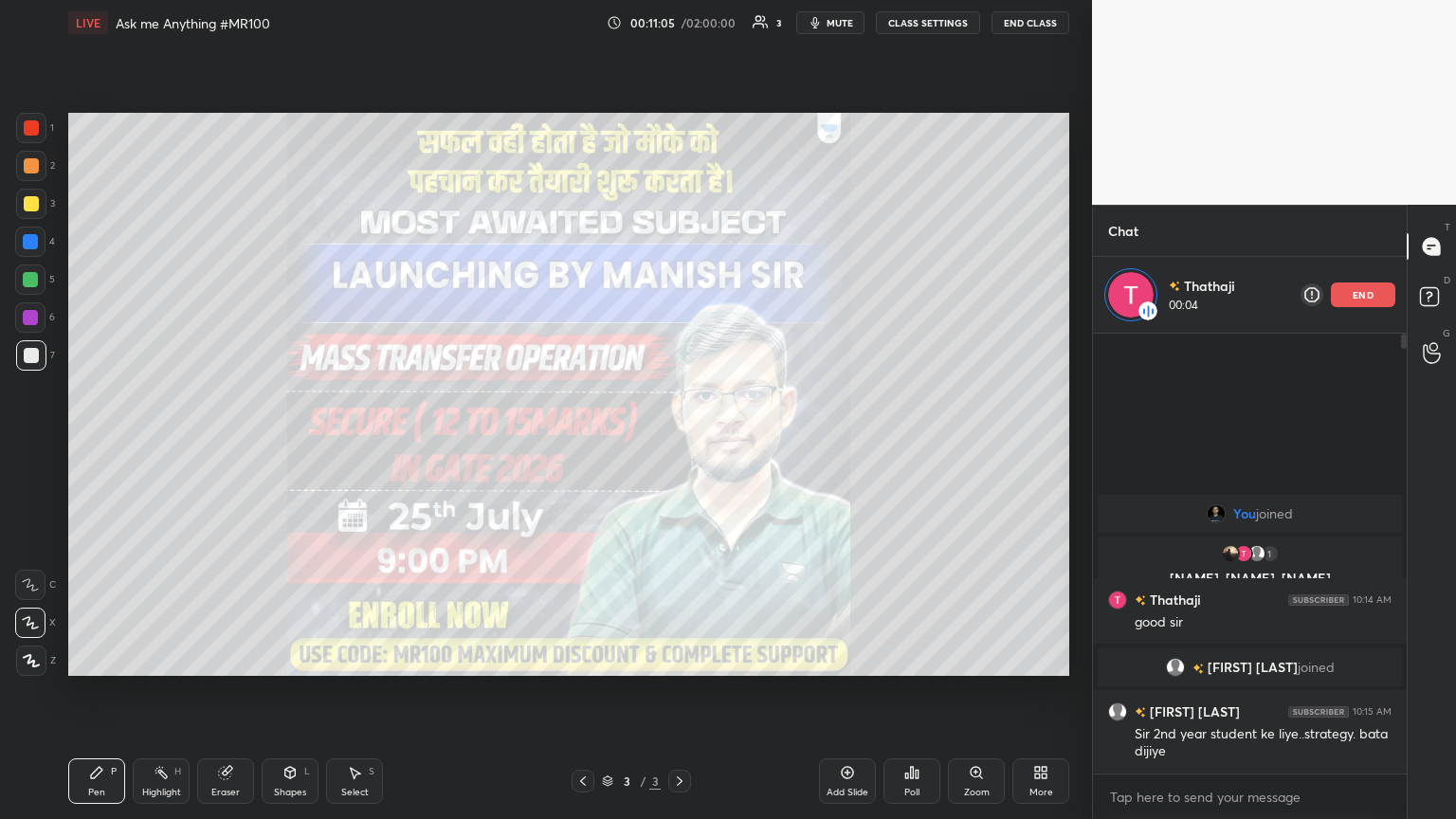 click at bounding box center [30, 318] 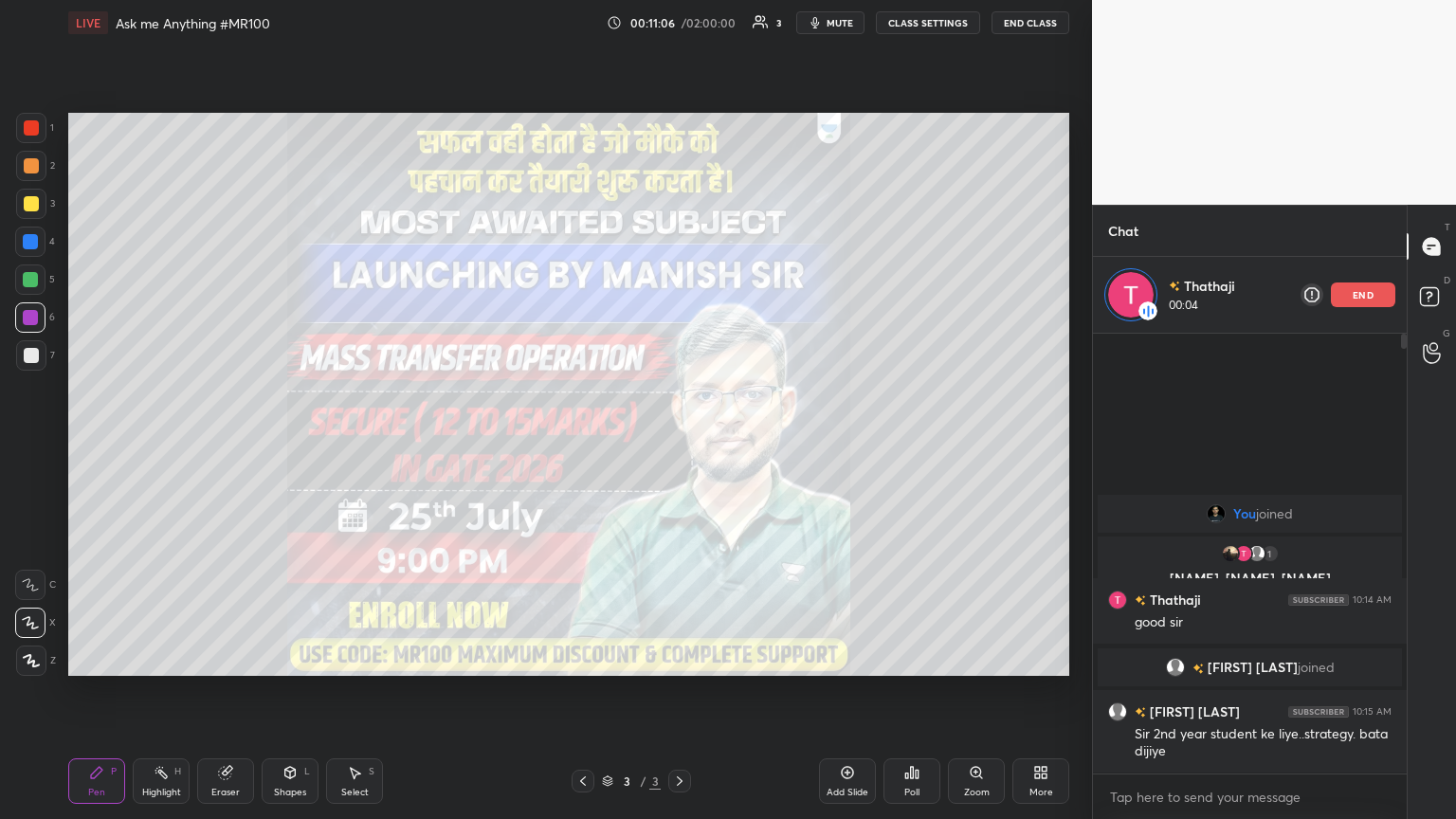 click 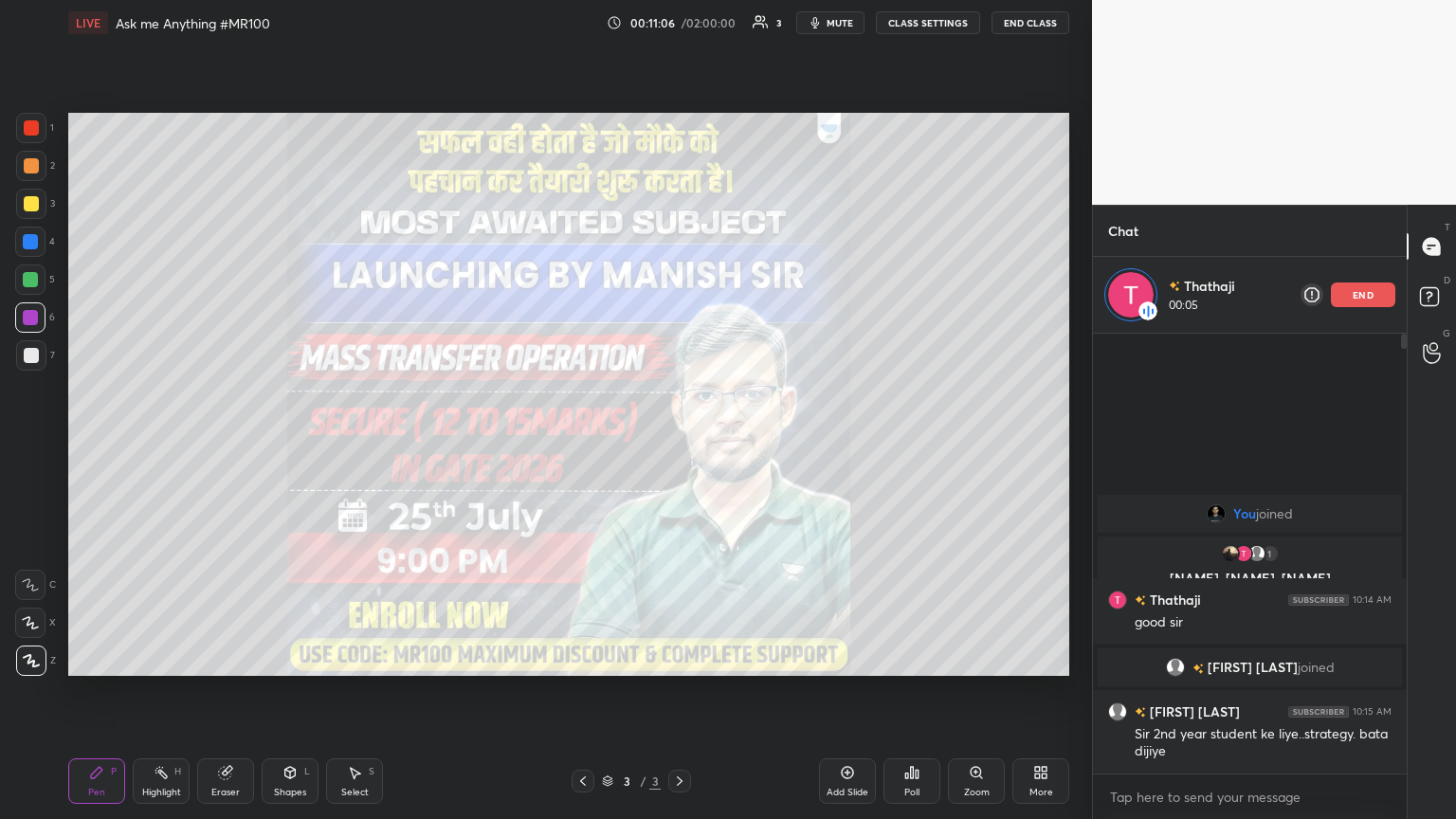 click on "Pen P" at bounding box center [97, 781] 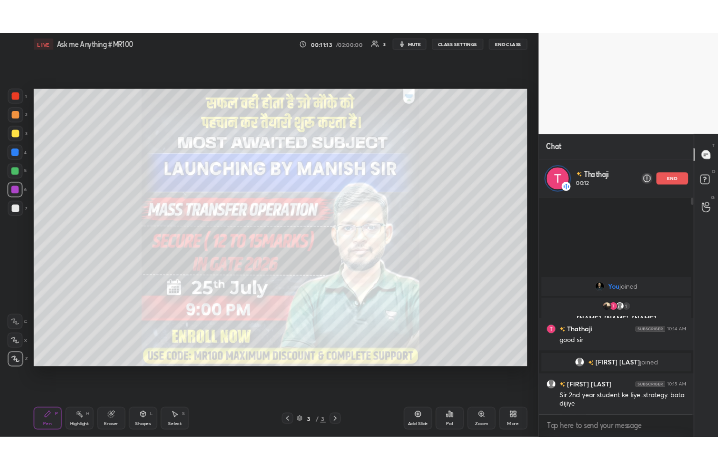scroll, scrollTop: 342, scrollLeft: 465, axis: both 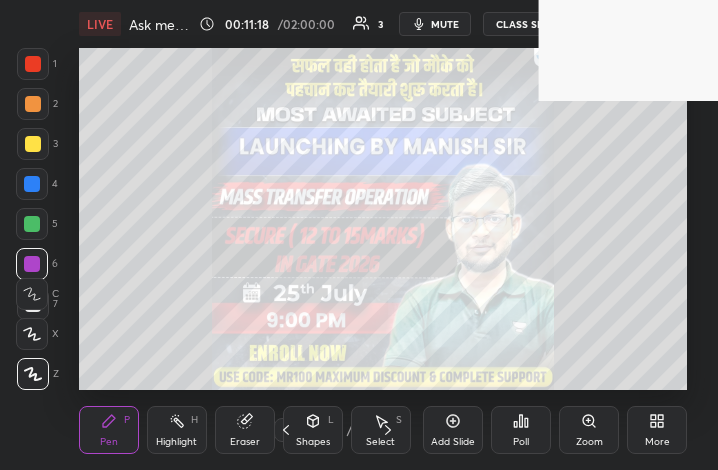 click on "More" at bounding box center (657, 442) 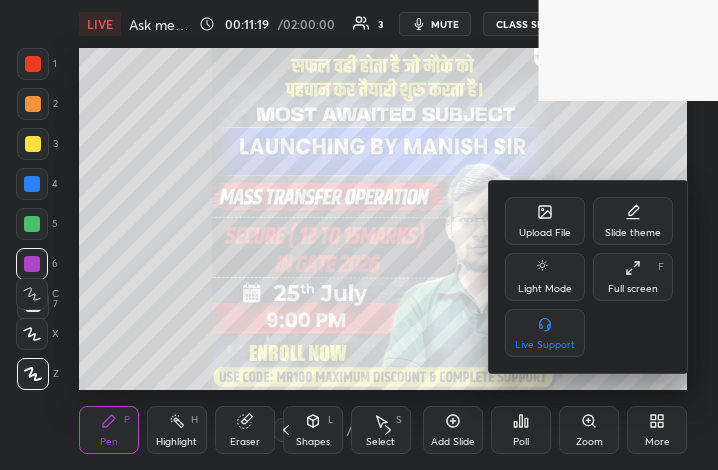 click 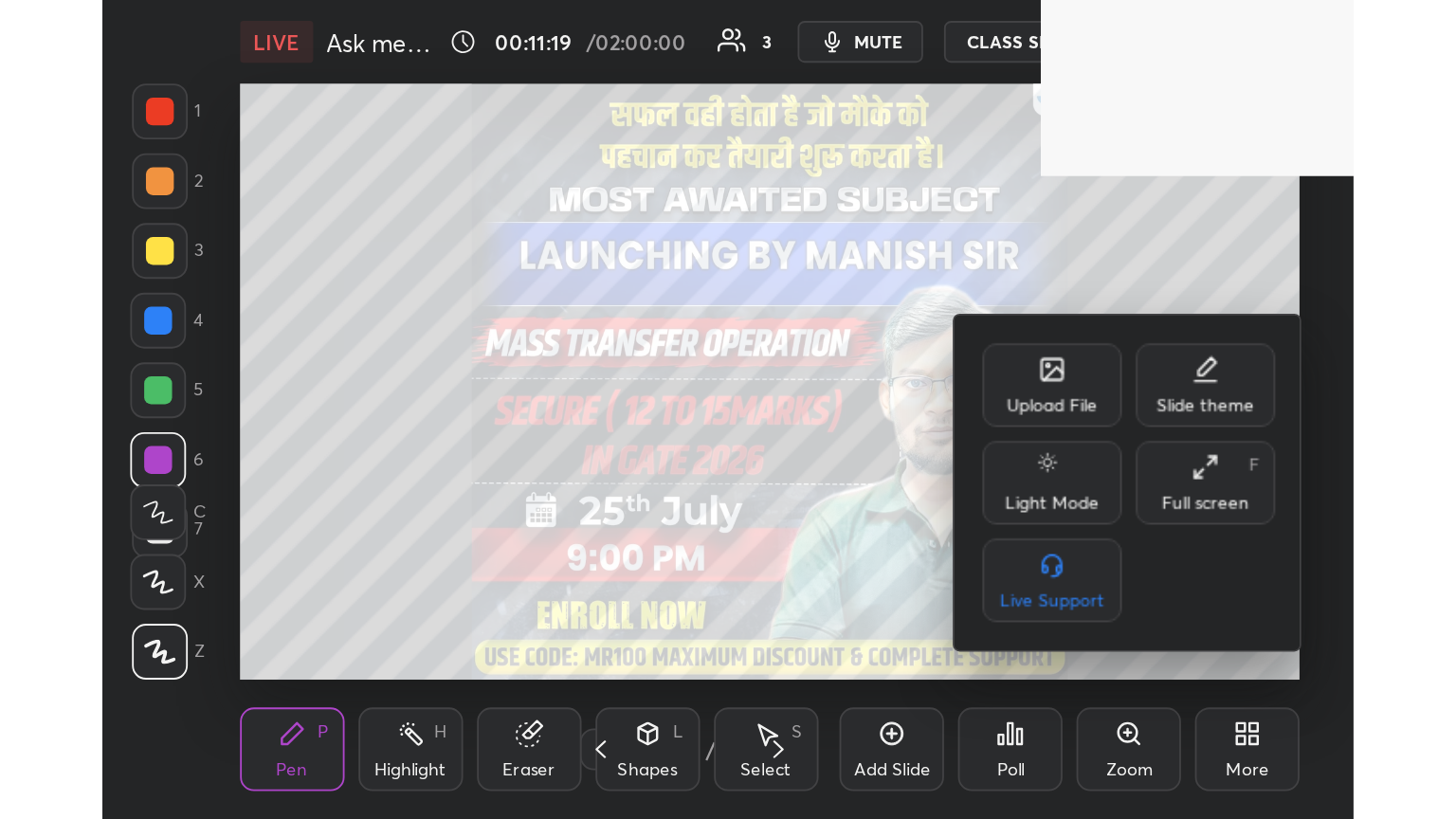 scroll, scrollTop: 94094, scrollLeft: 93416, axis: both 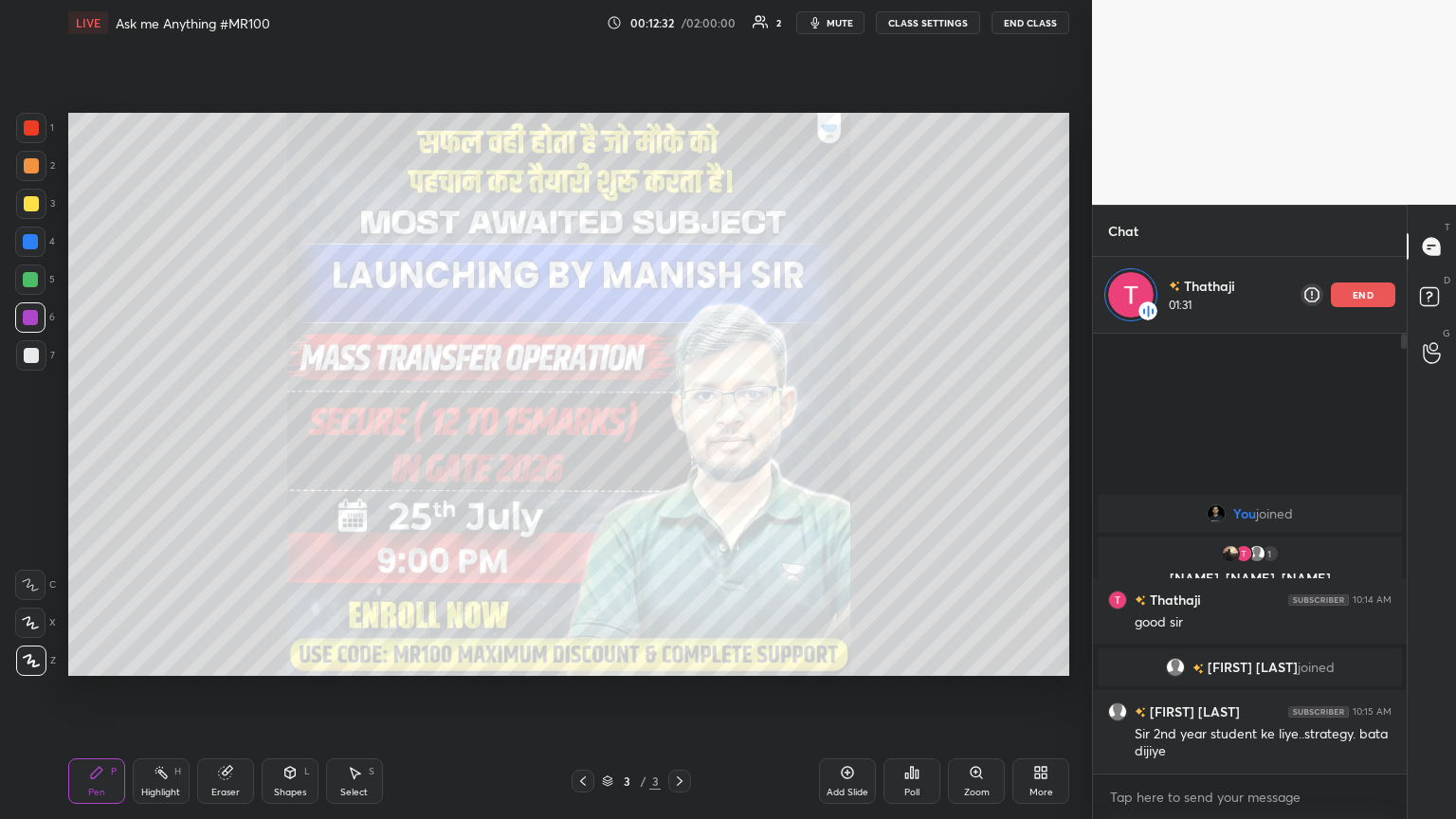 click on "Add Slide" at bounding box center [847, 781] 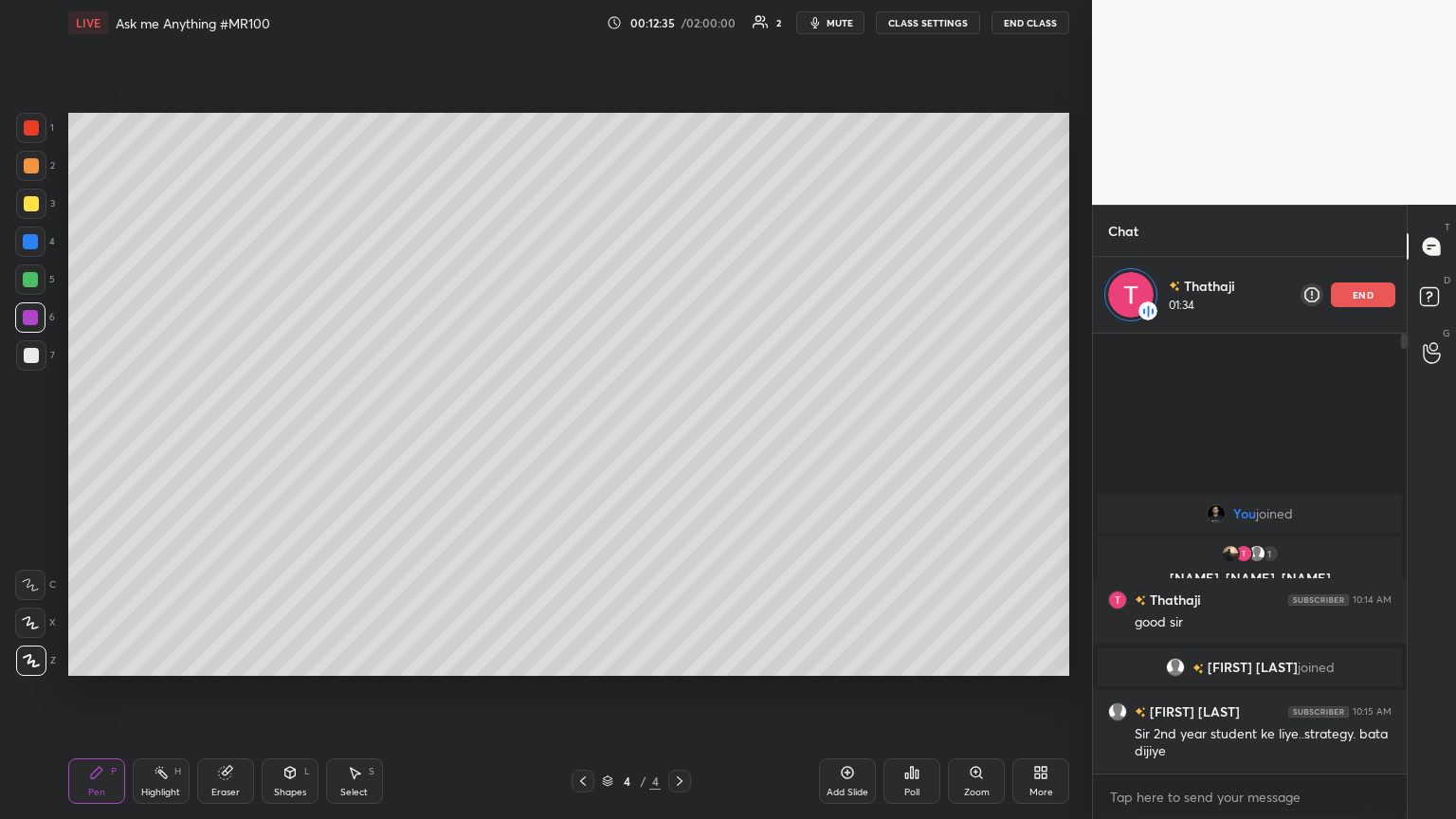 click 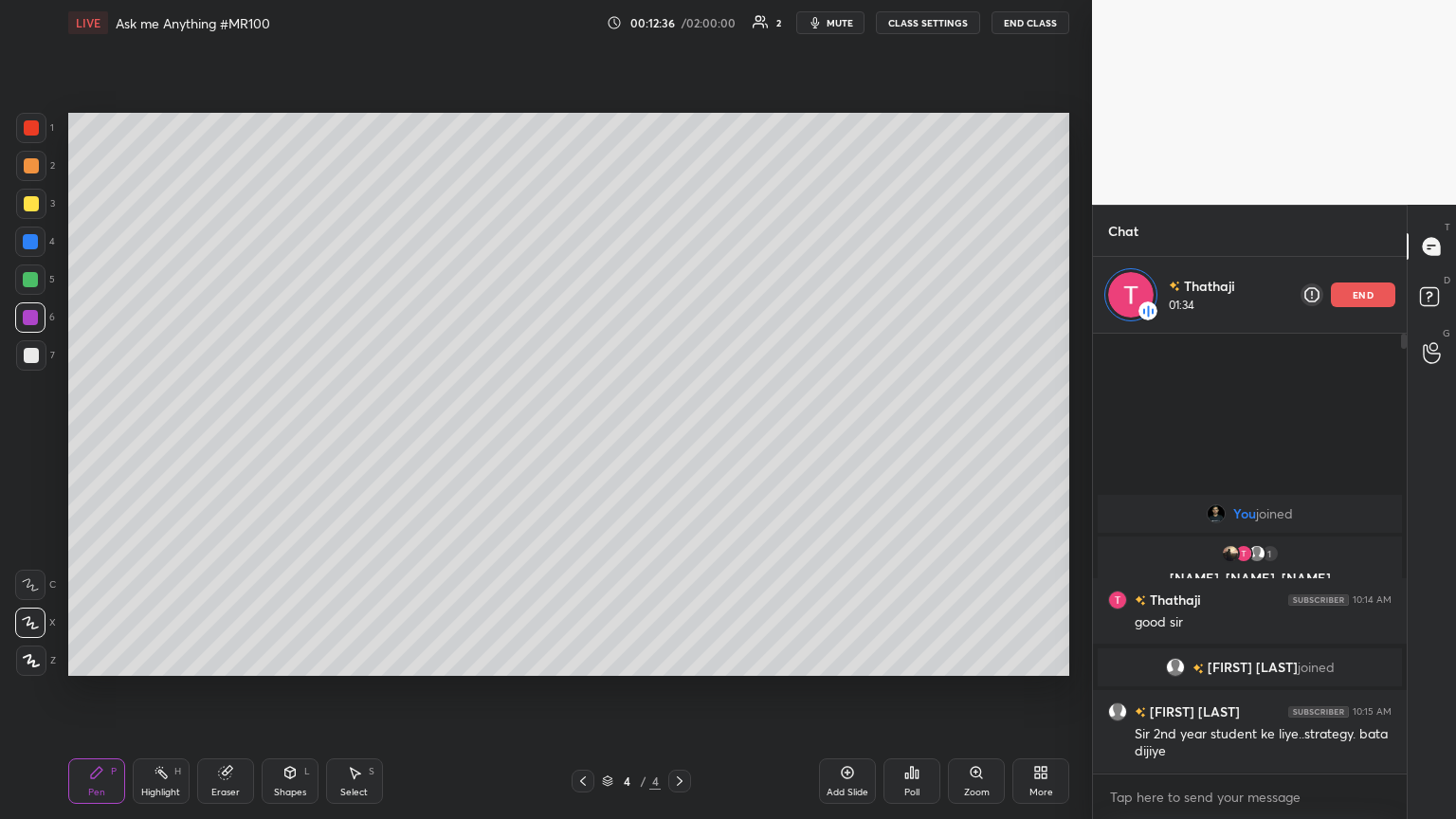 drag, startPoint x: 30, startPoint y: 672, endPoint x: 28, endPoint y: 653, distance: 19.10497 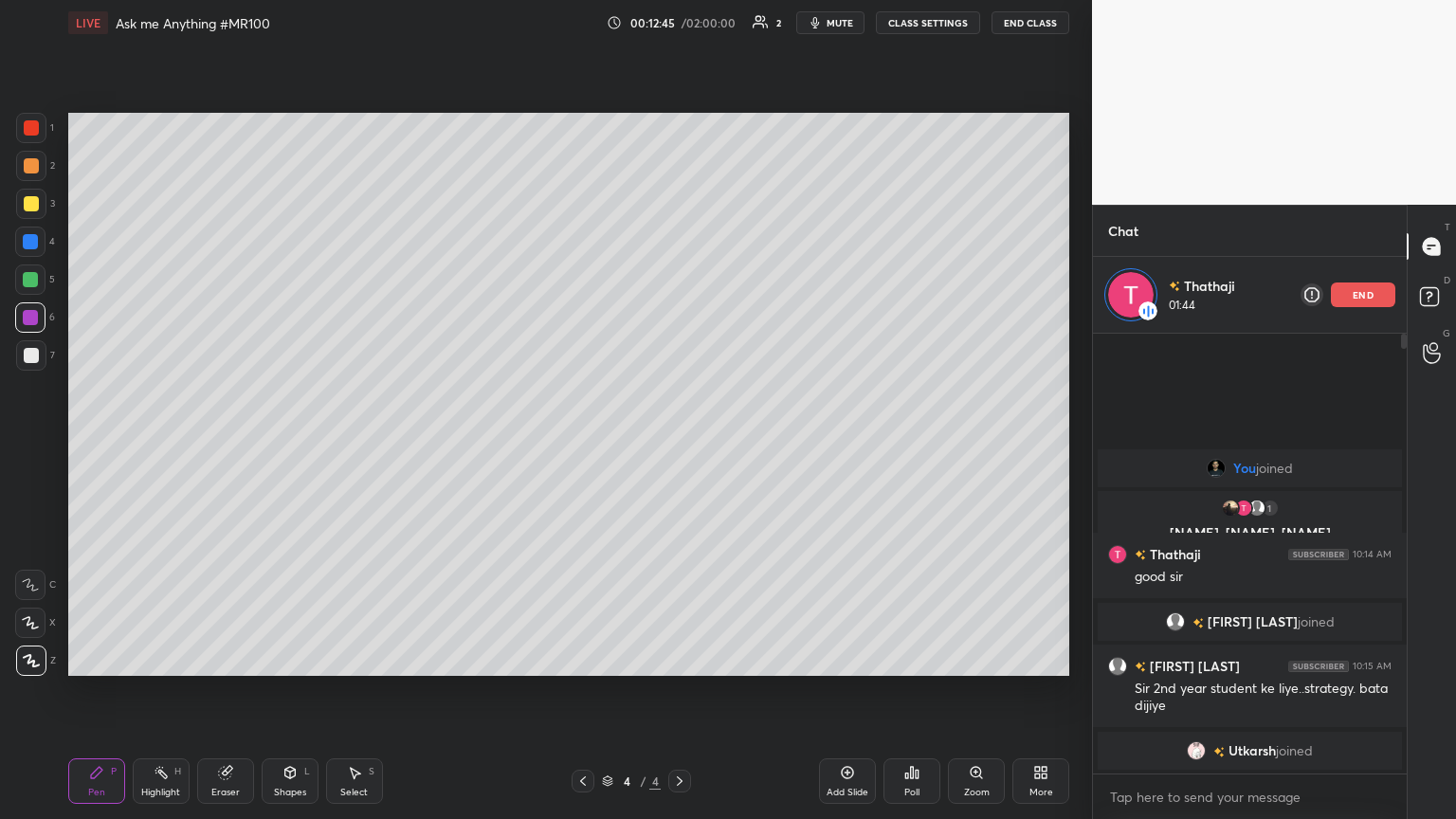 click on "Shapes" at bounding box center [290, 792] 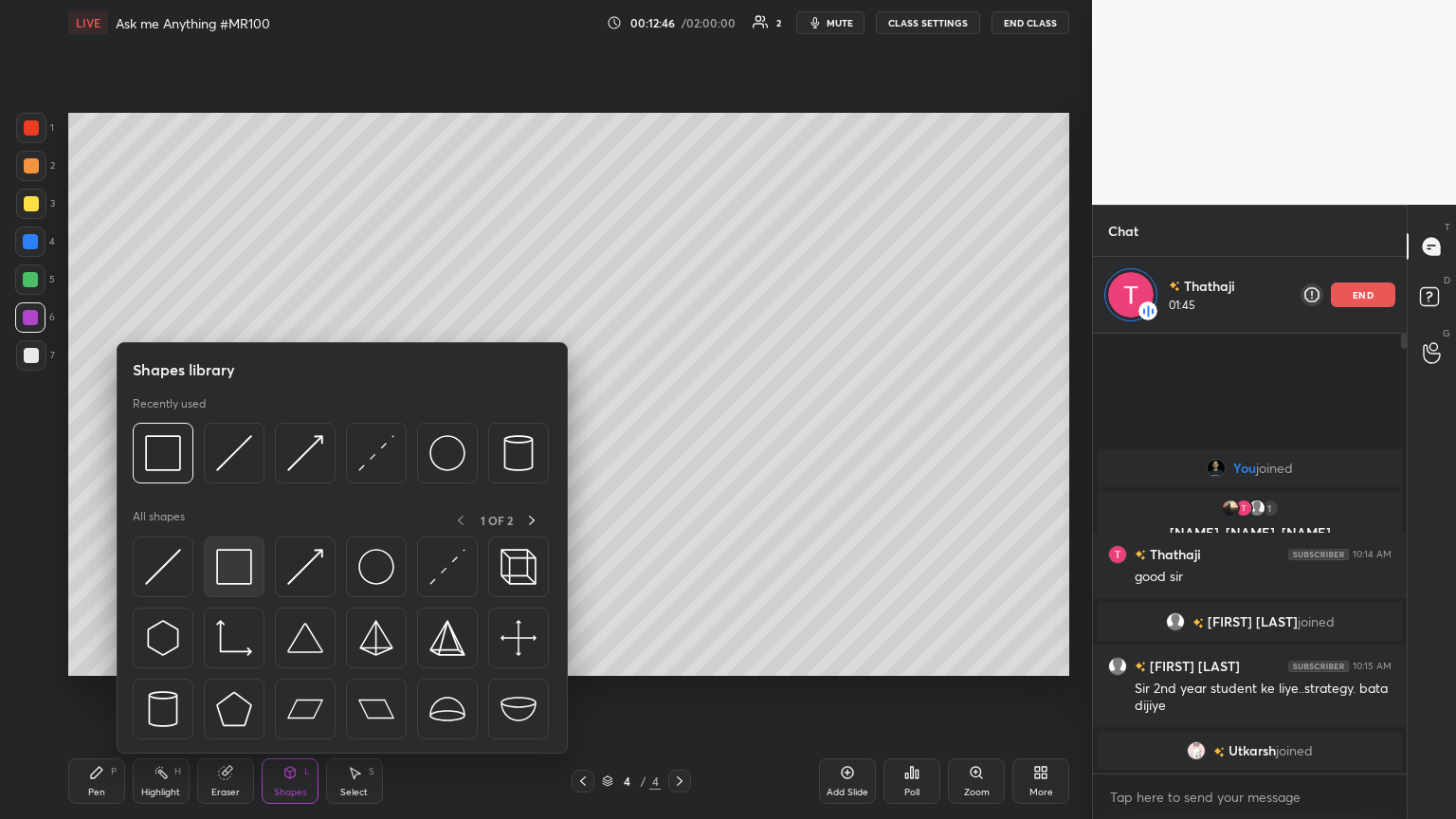 click at bounding box center (234, 567) 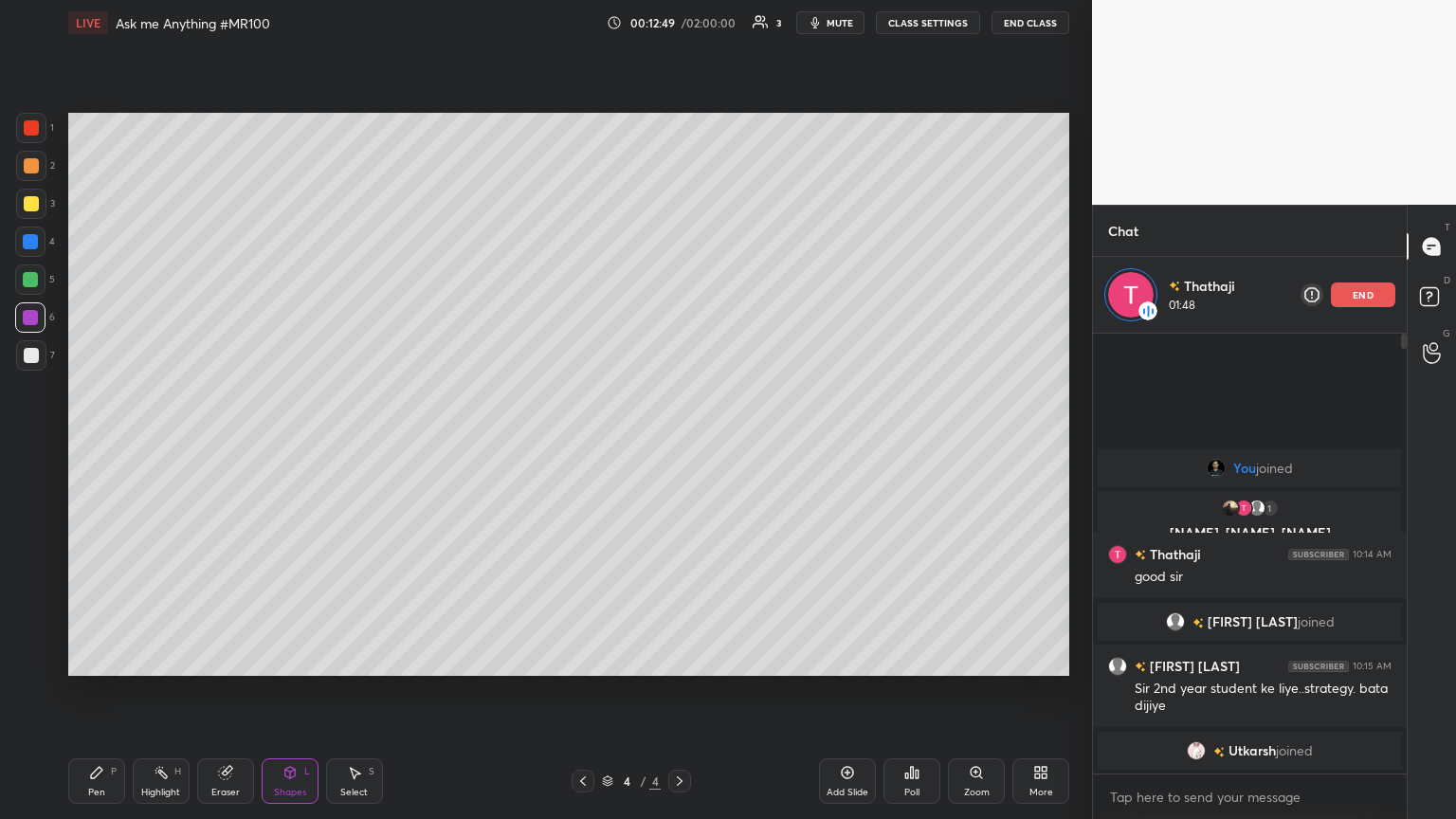click on "Pen" at bounding box center (97, 792) 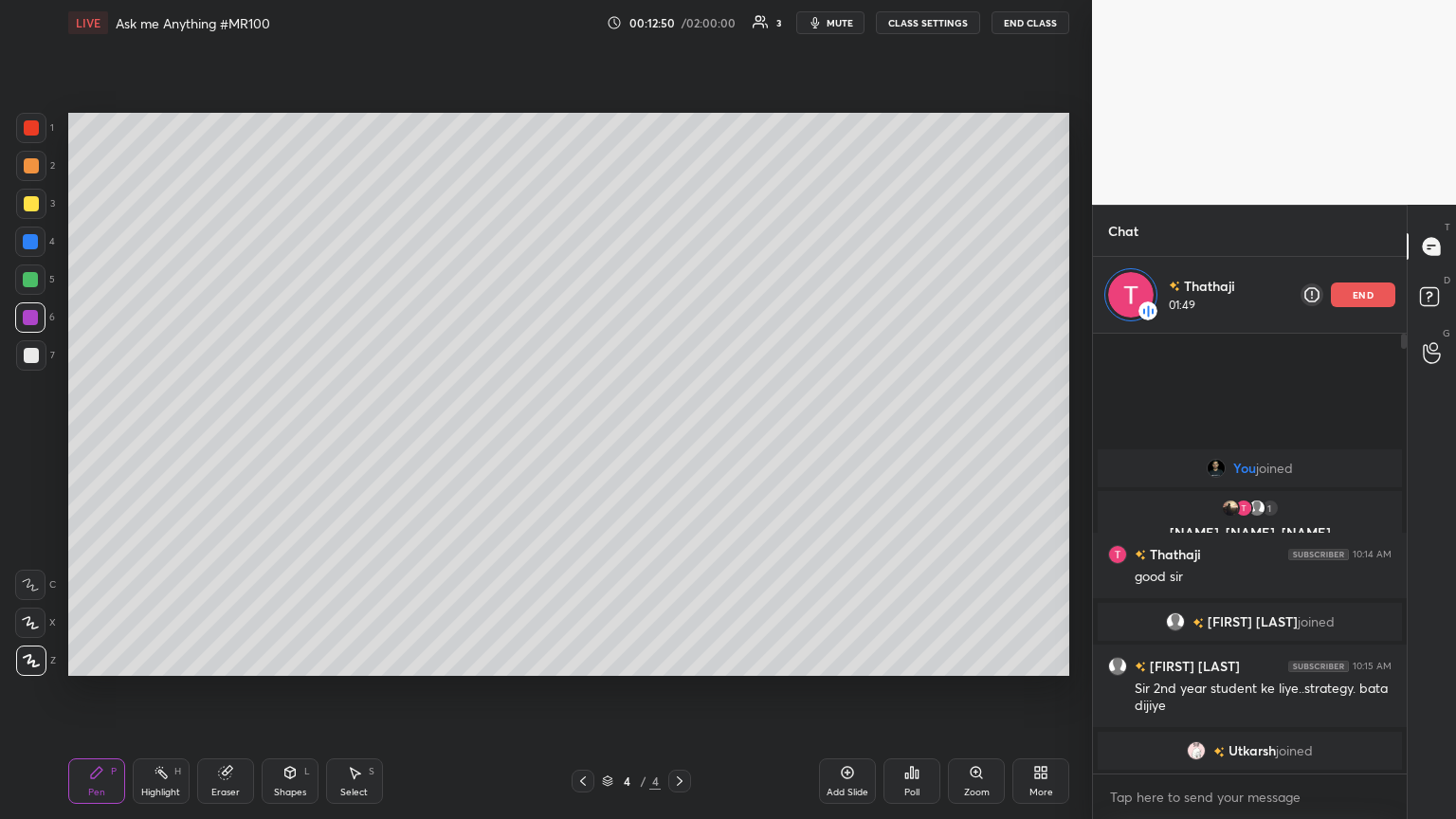click at bounding box center [31, 355] 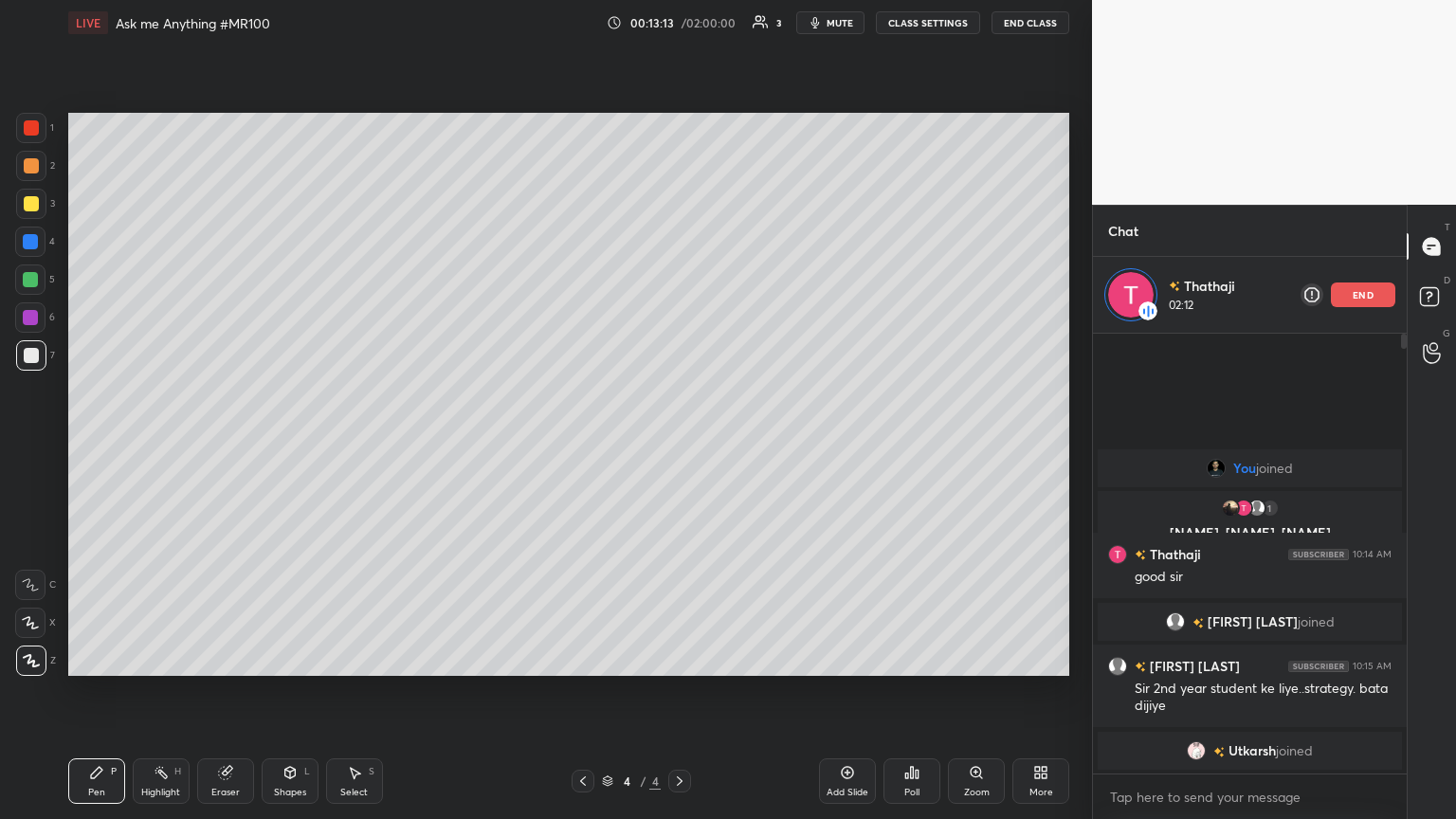 click 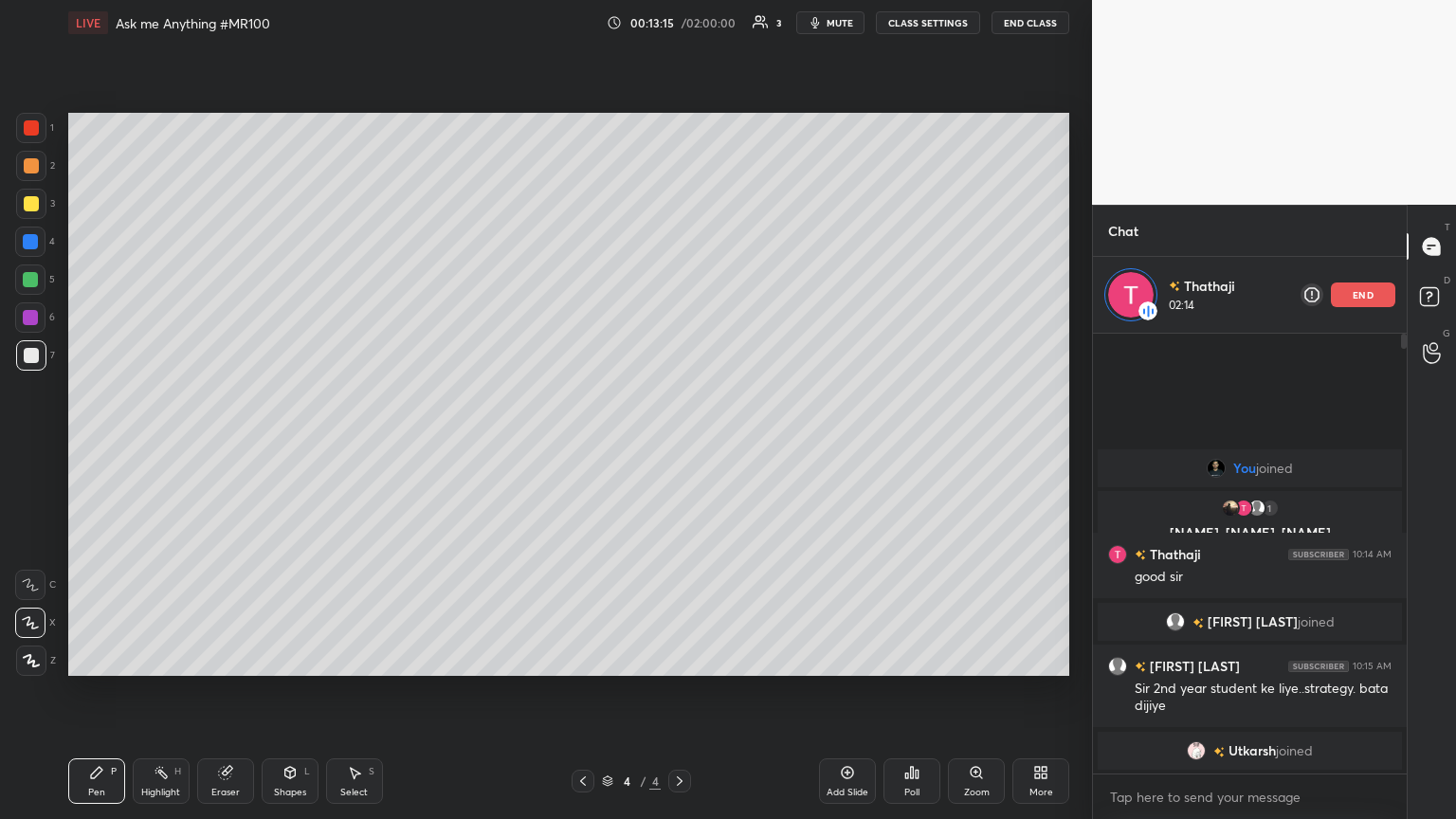 click at bounding box center (31, 204) 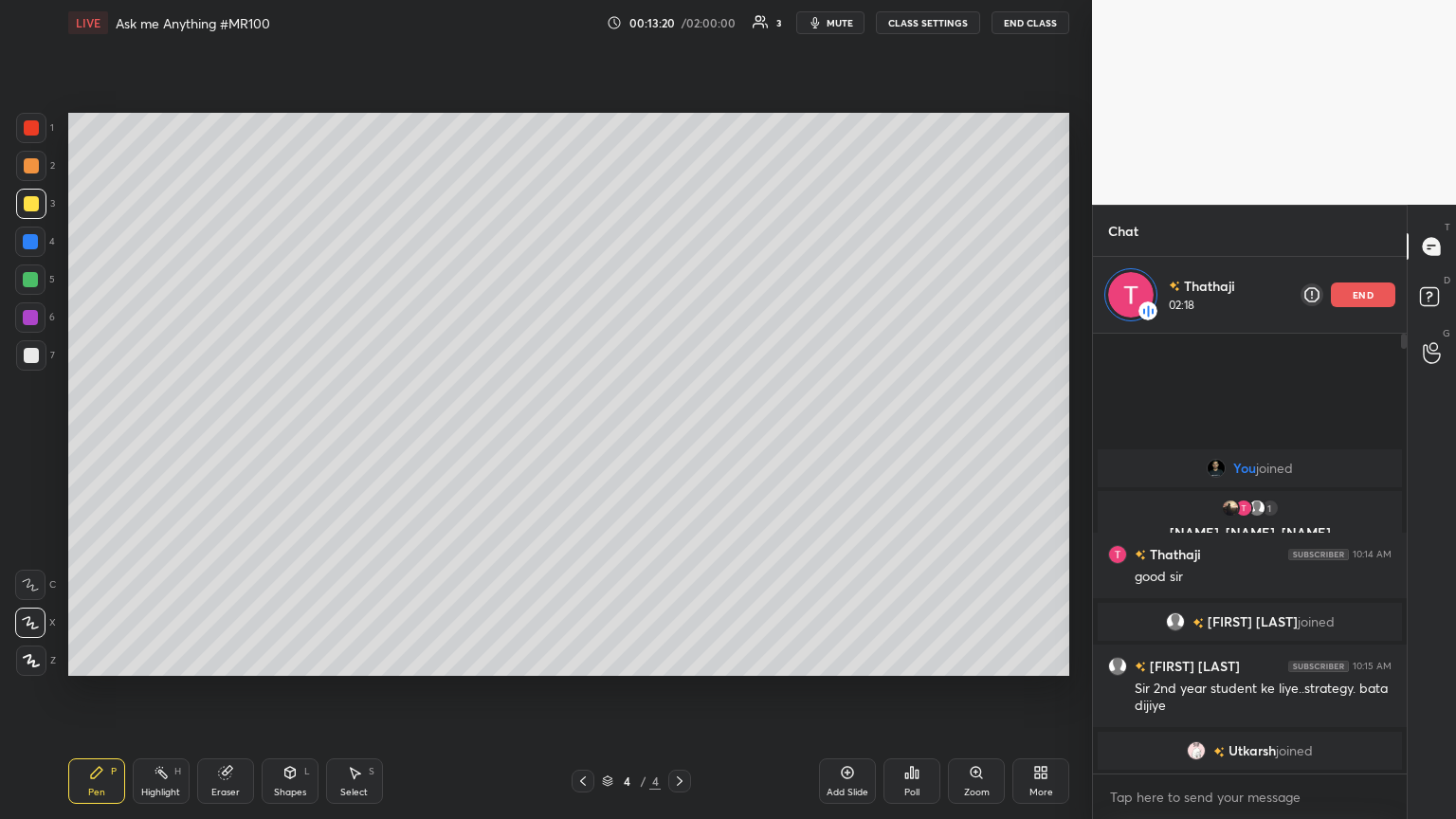 click at bounding box center [31, 204] 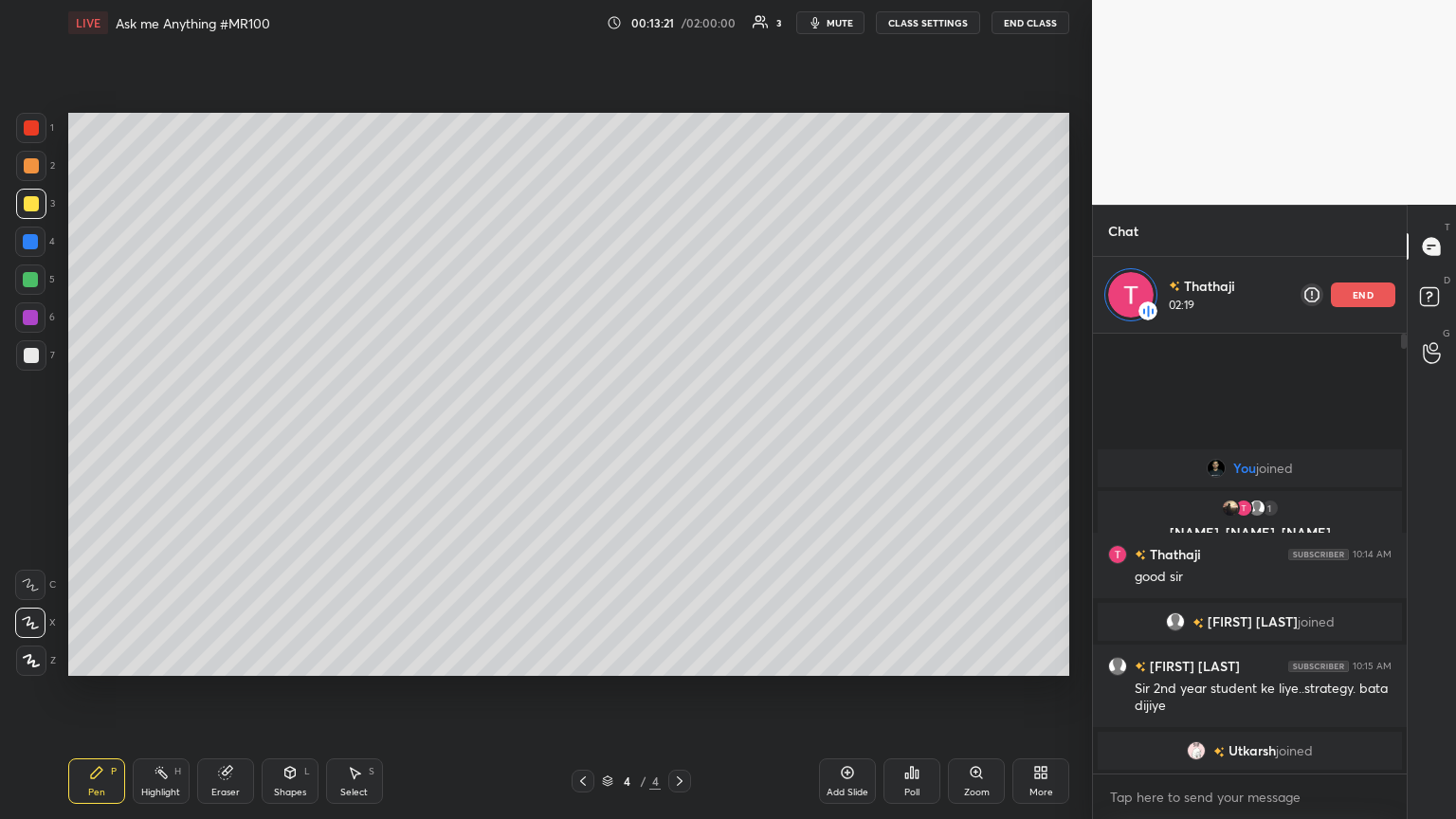 click at bounding box center (31, 166) 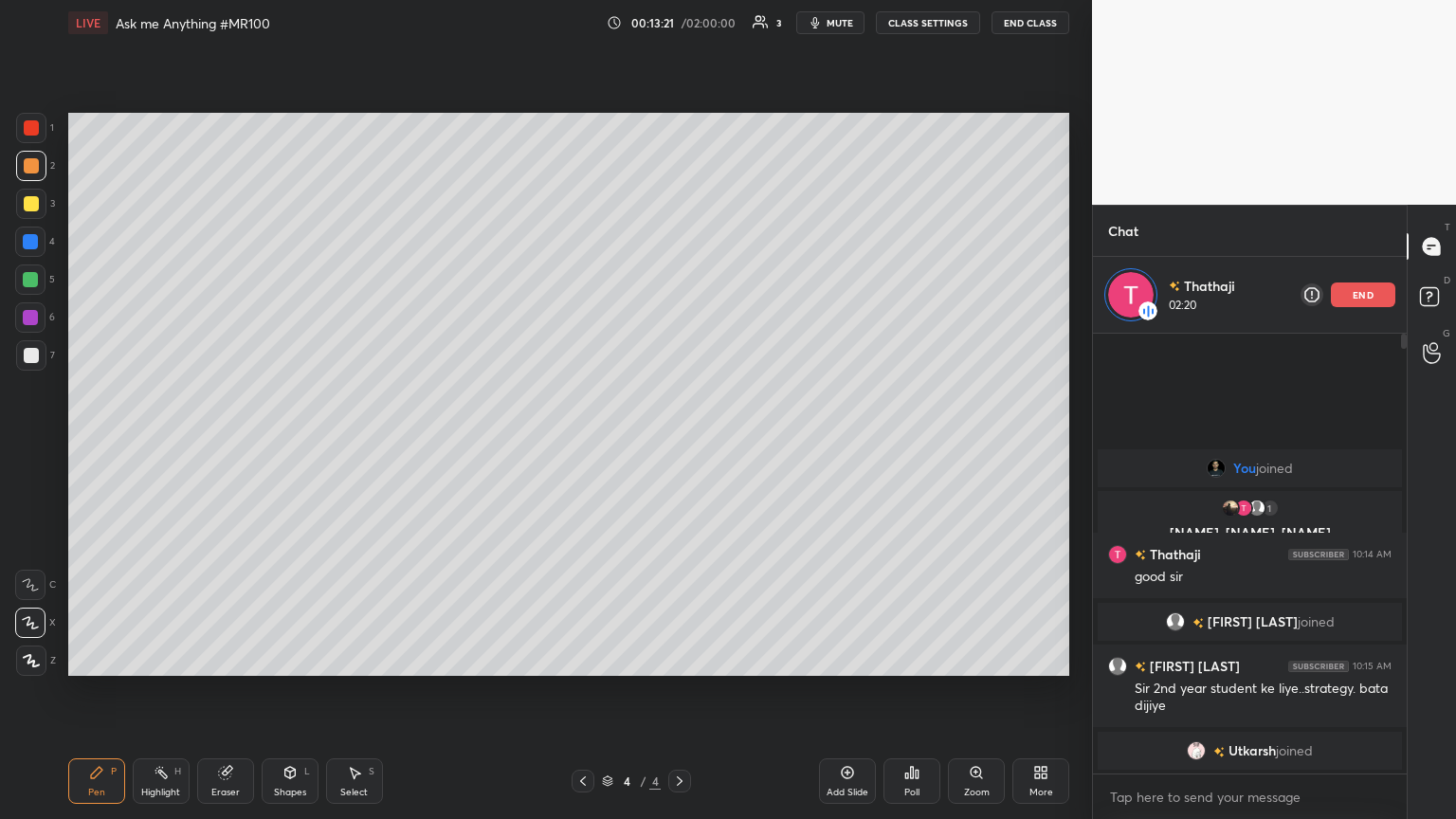 click at bounding box center (31, 166) 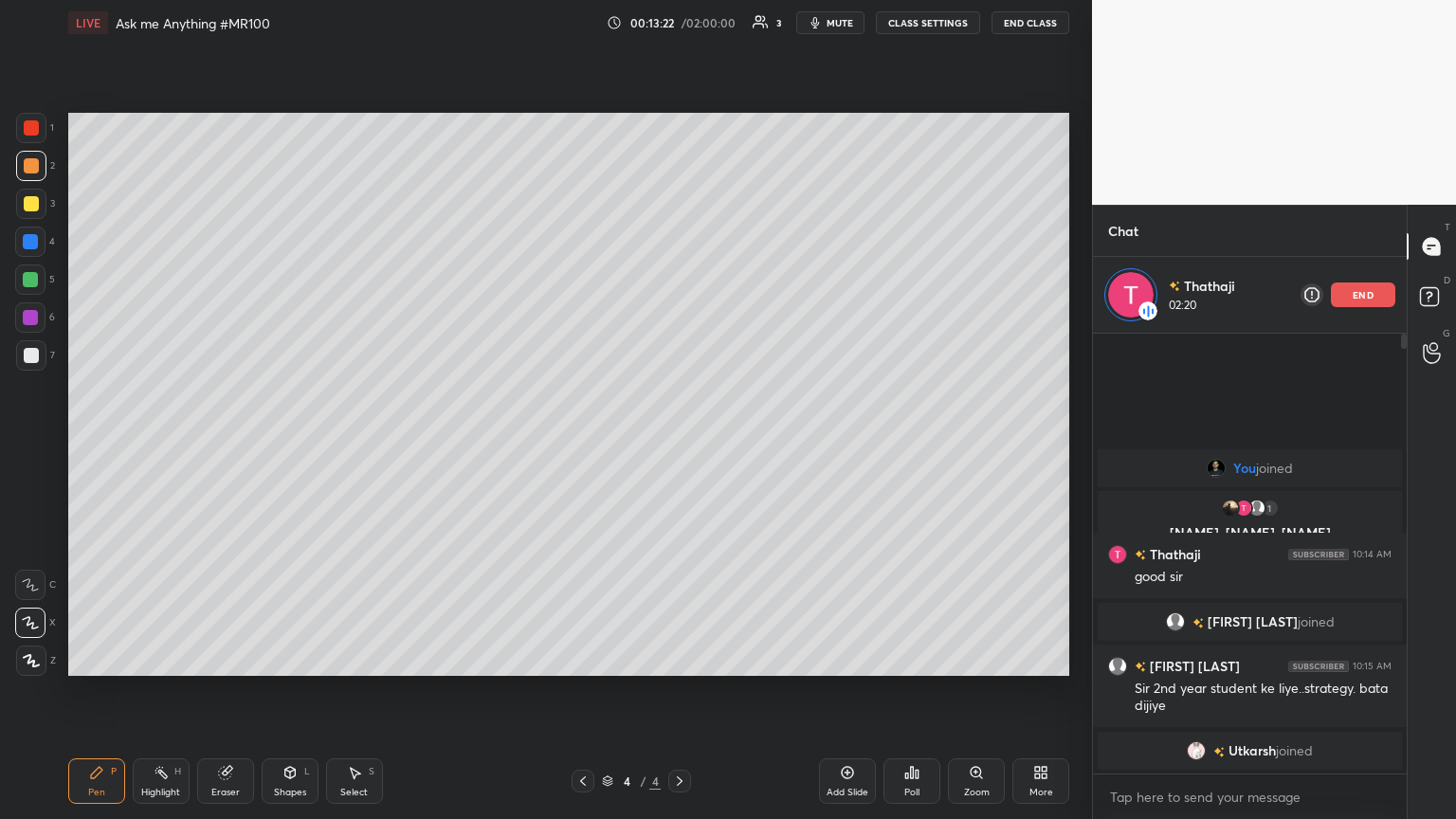 click at bounding box center (31, 128) 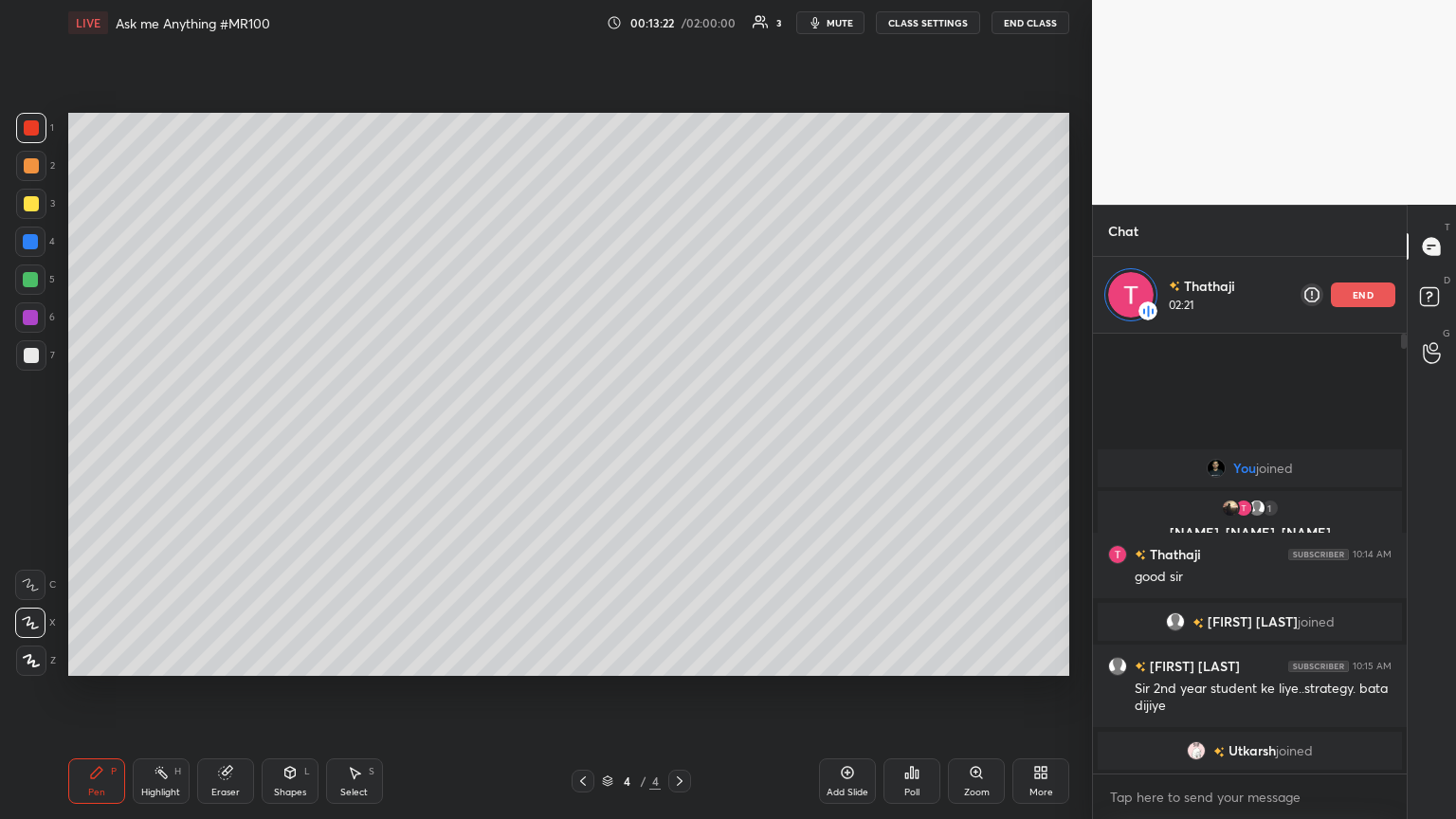 click at bounding box center (31, 166) 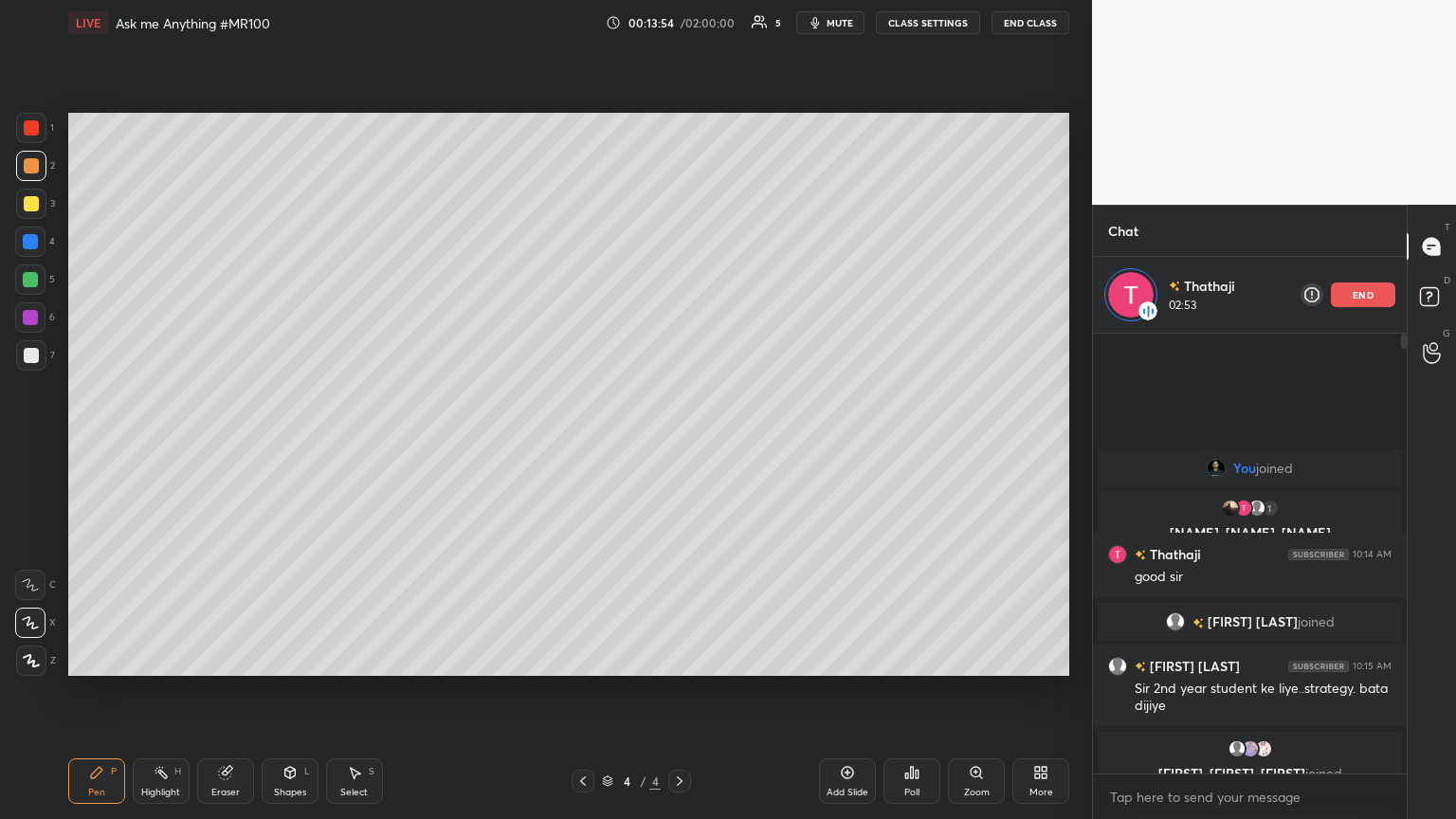 click on "Shapes L" at bounding box center [290, 781] 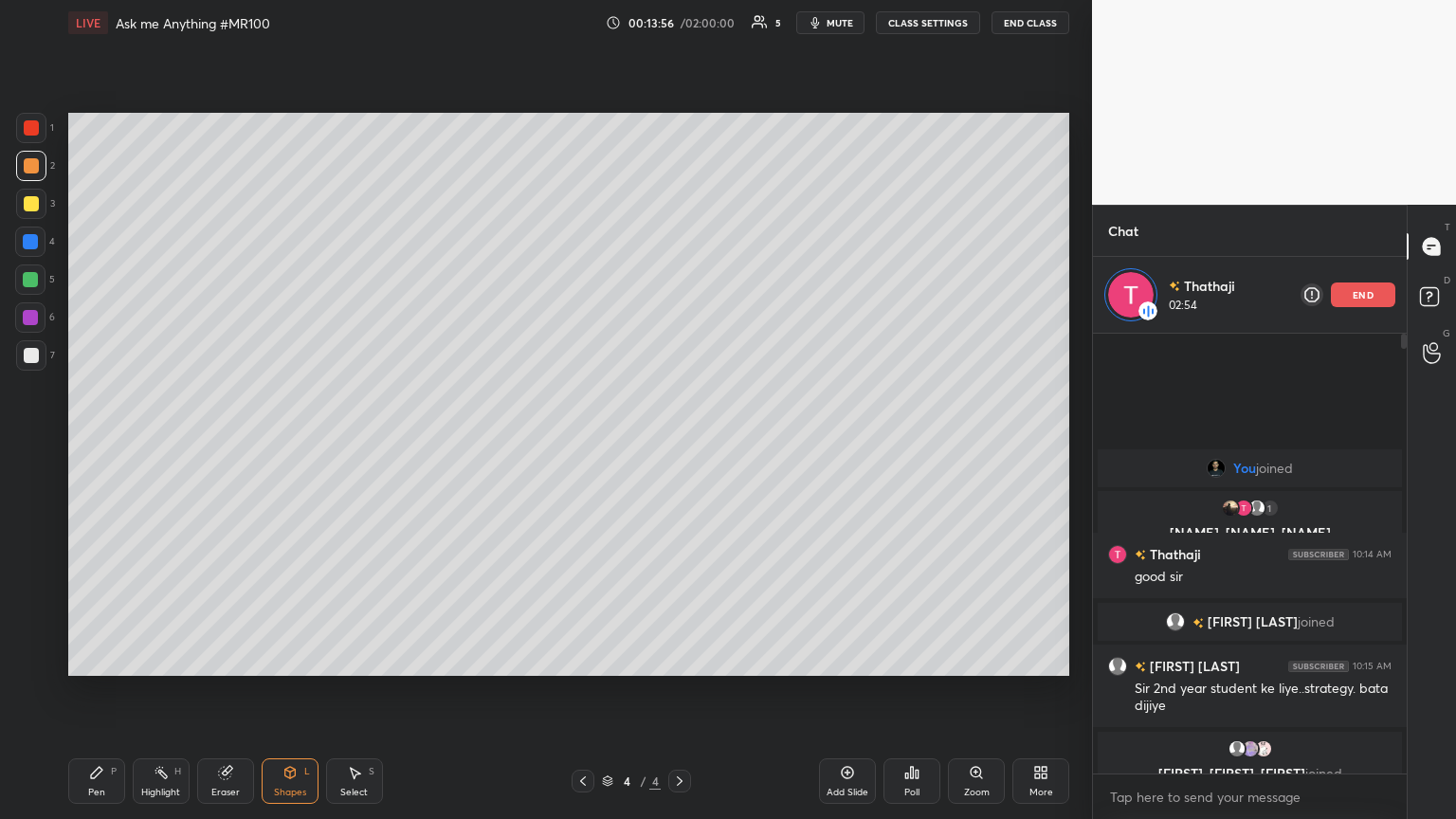 click on "Eraser" at bounding box center (226, 781) 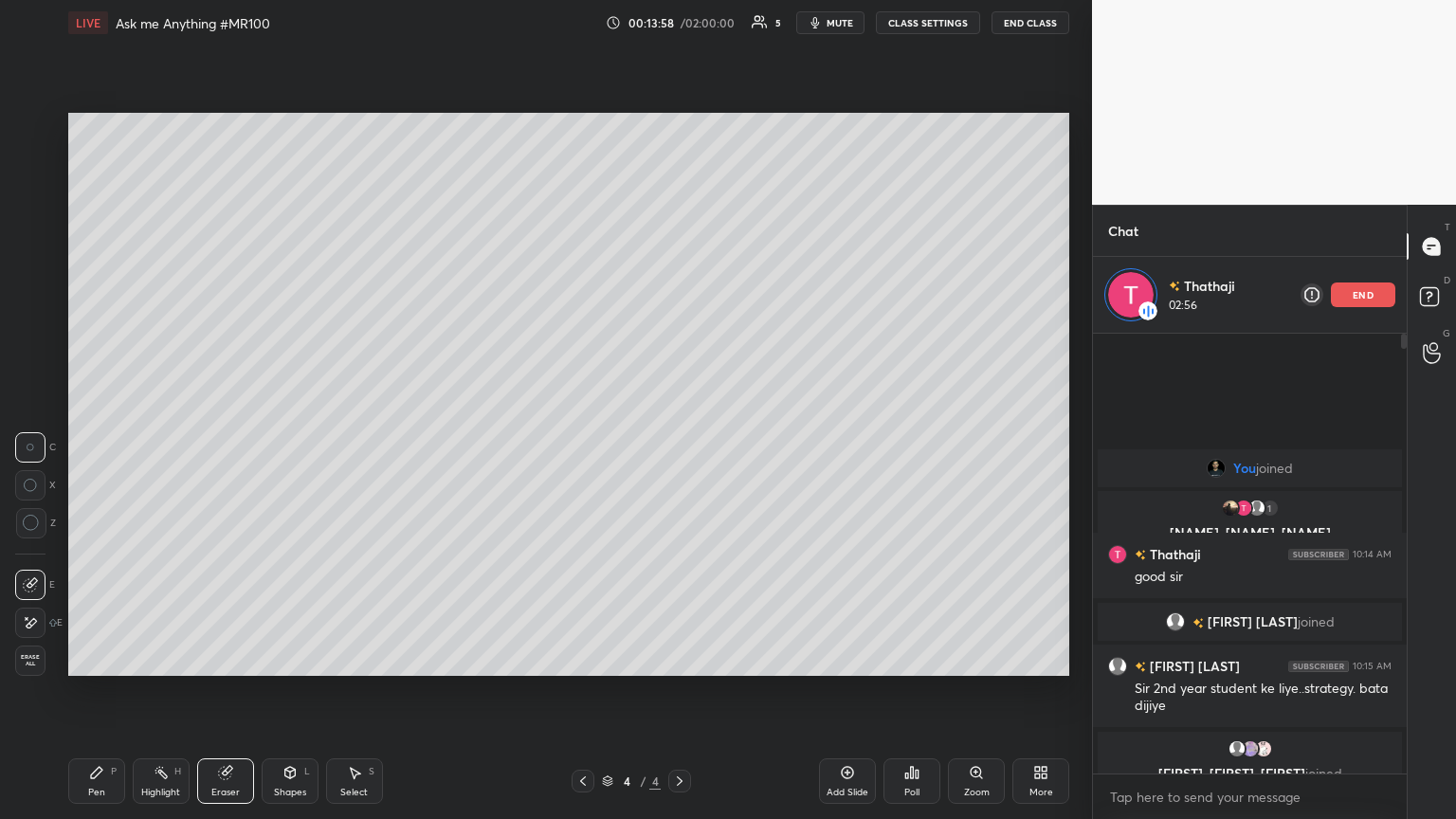 click on "Pen P" at bounding box center (97, 781) 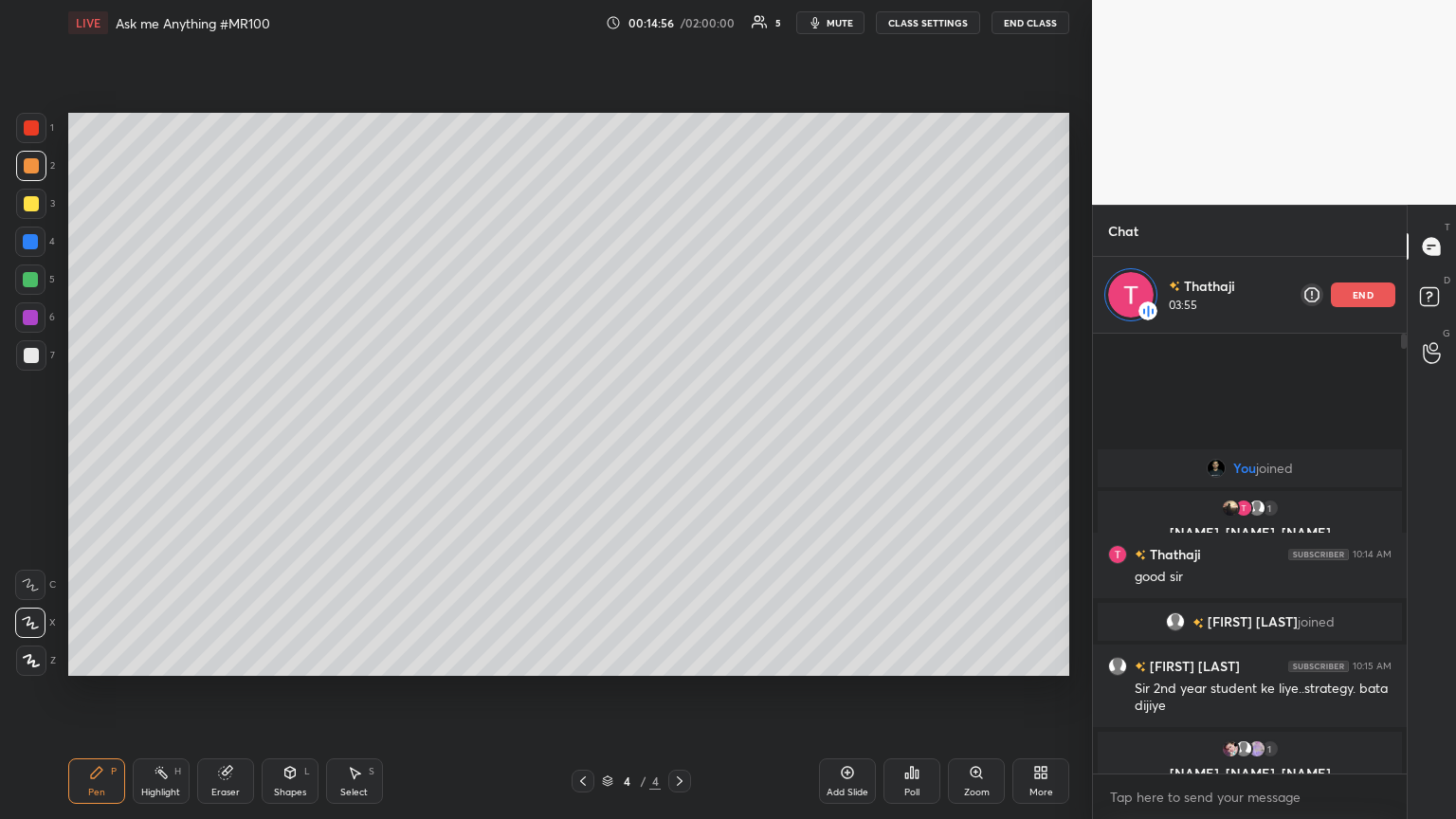 click on "7" at bounding box center [35, 359] 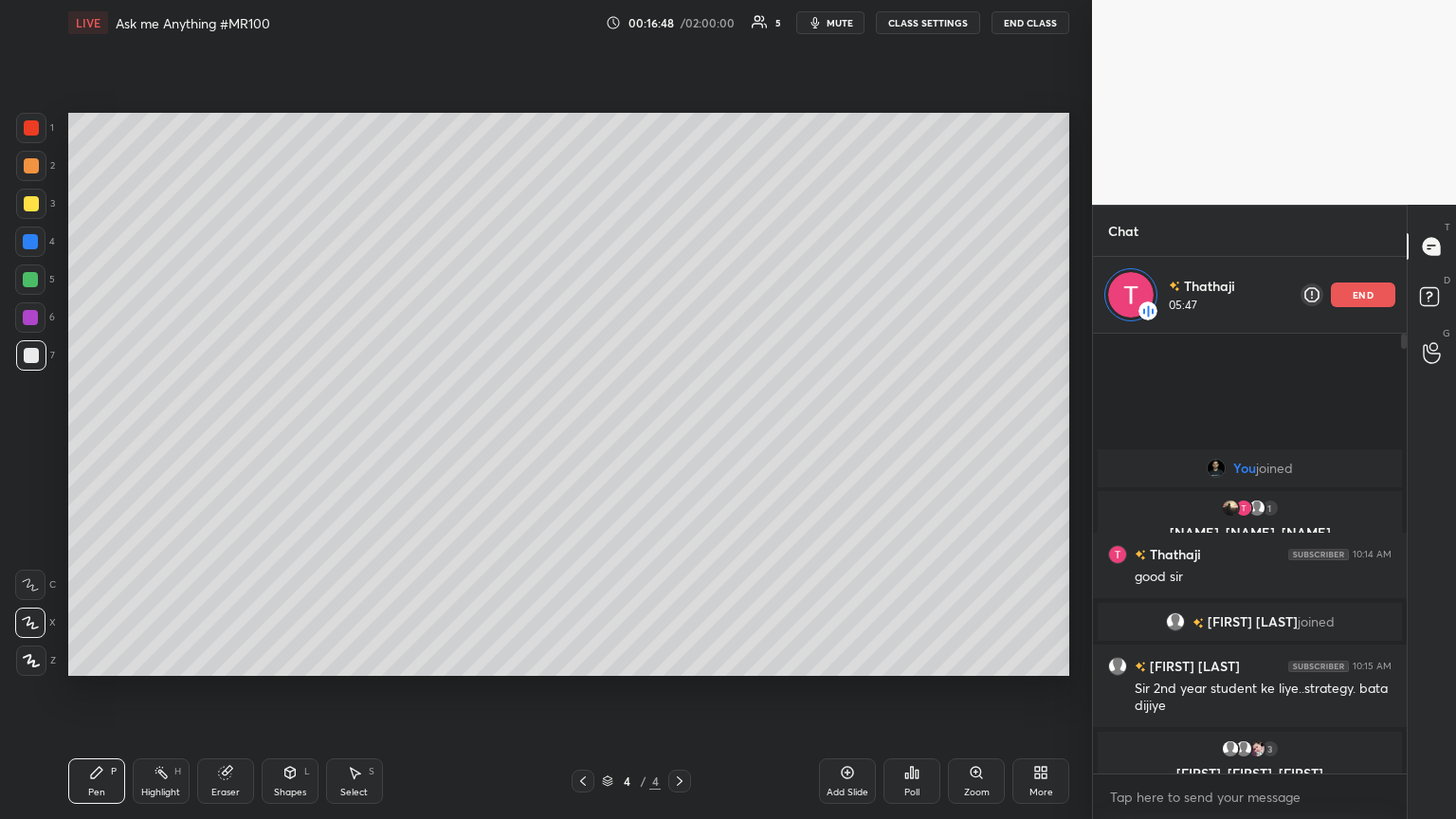 click 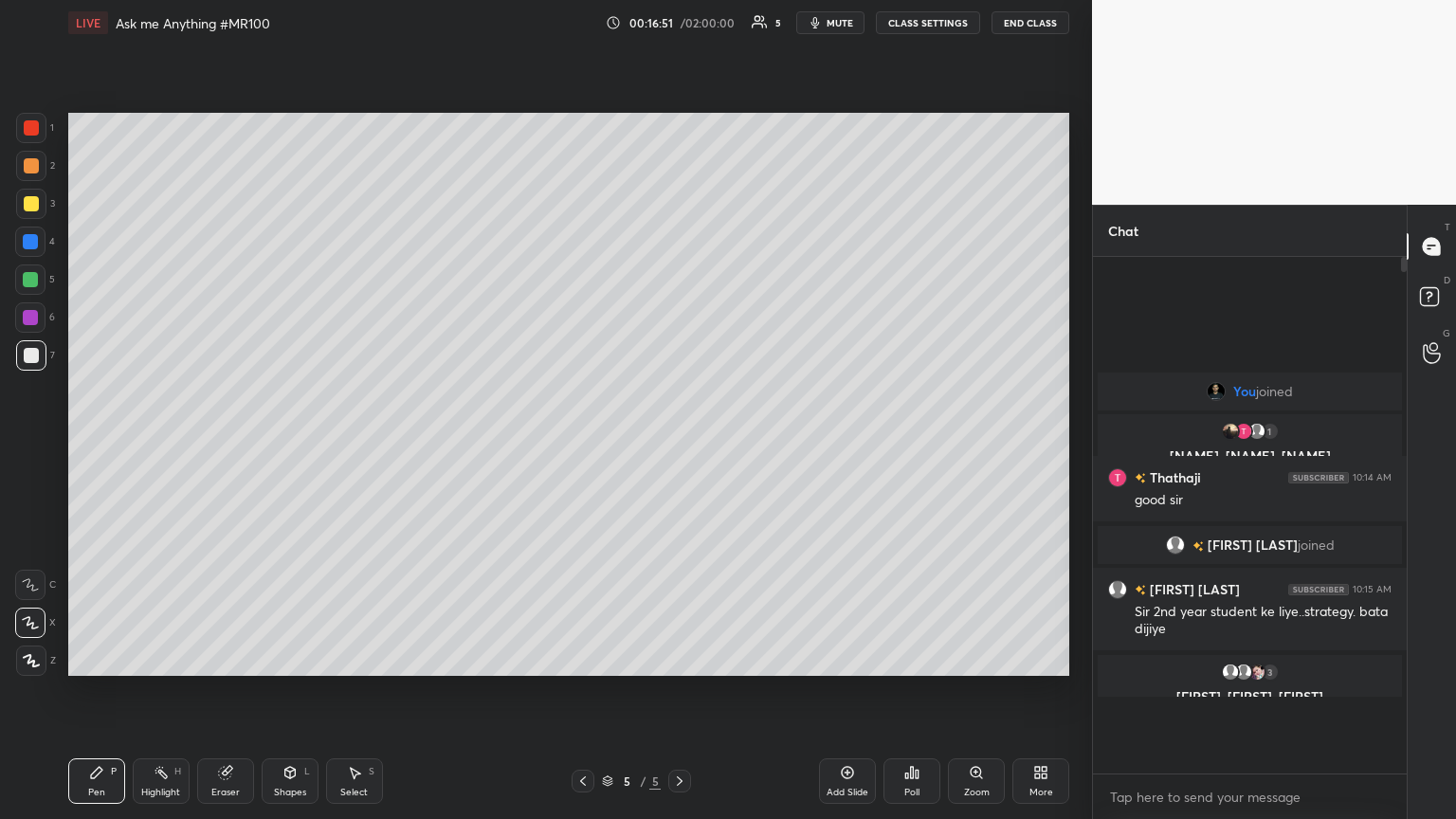 scroll, scrollTop: 6, scrollLeft: 6, axis: both 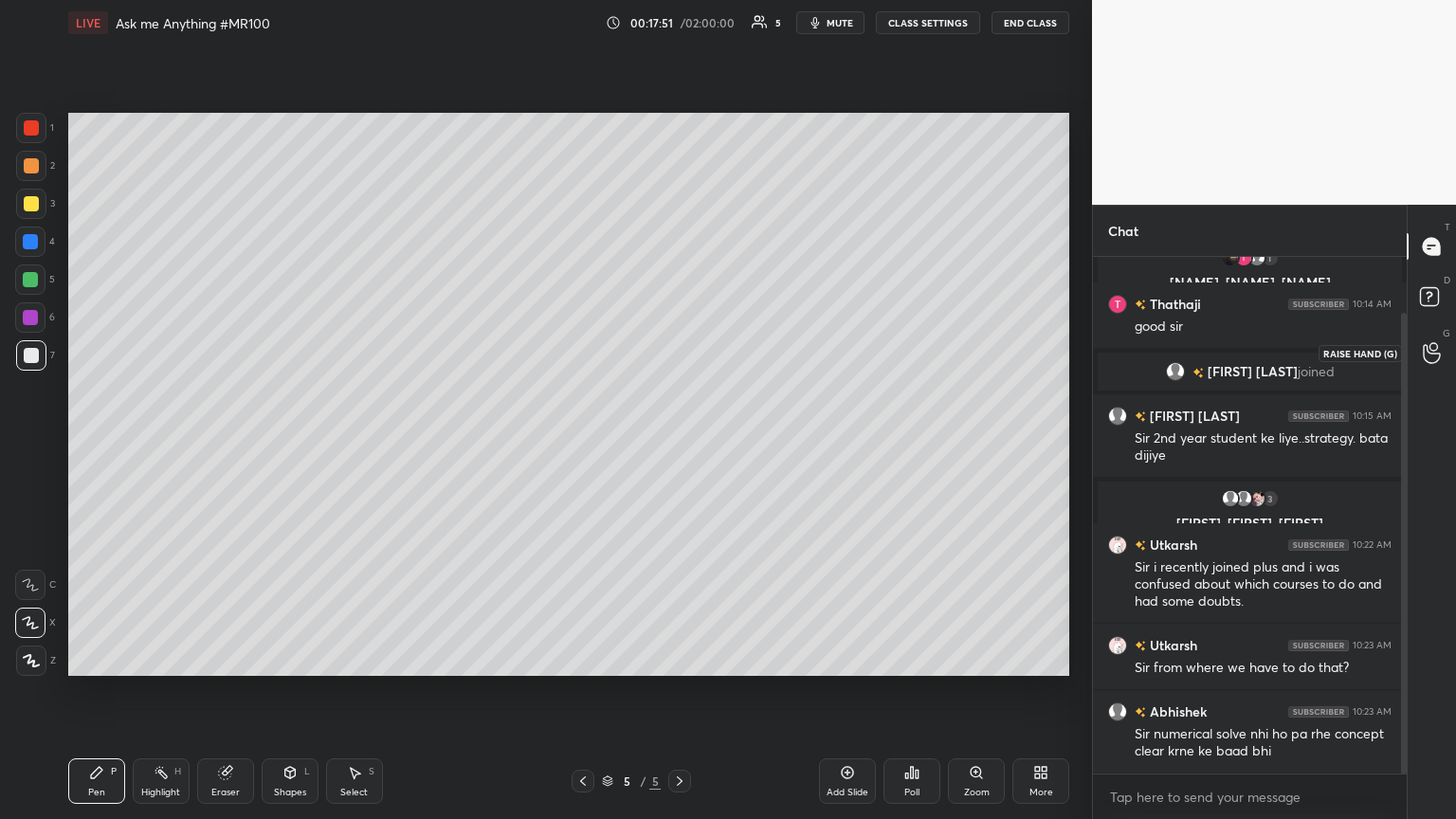 click 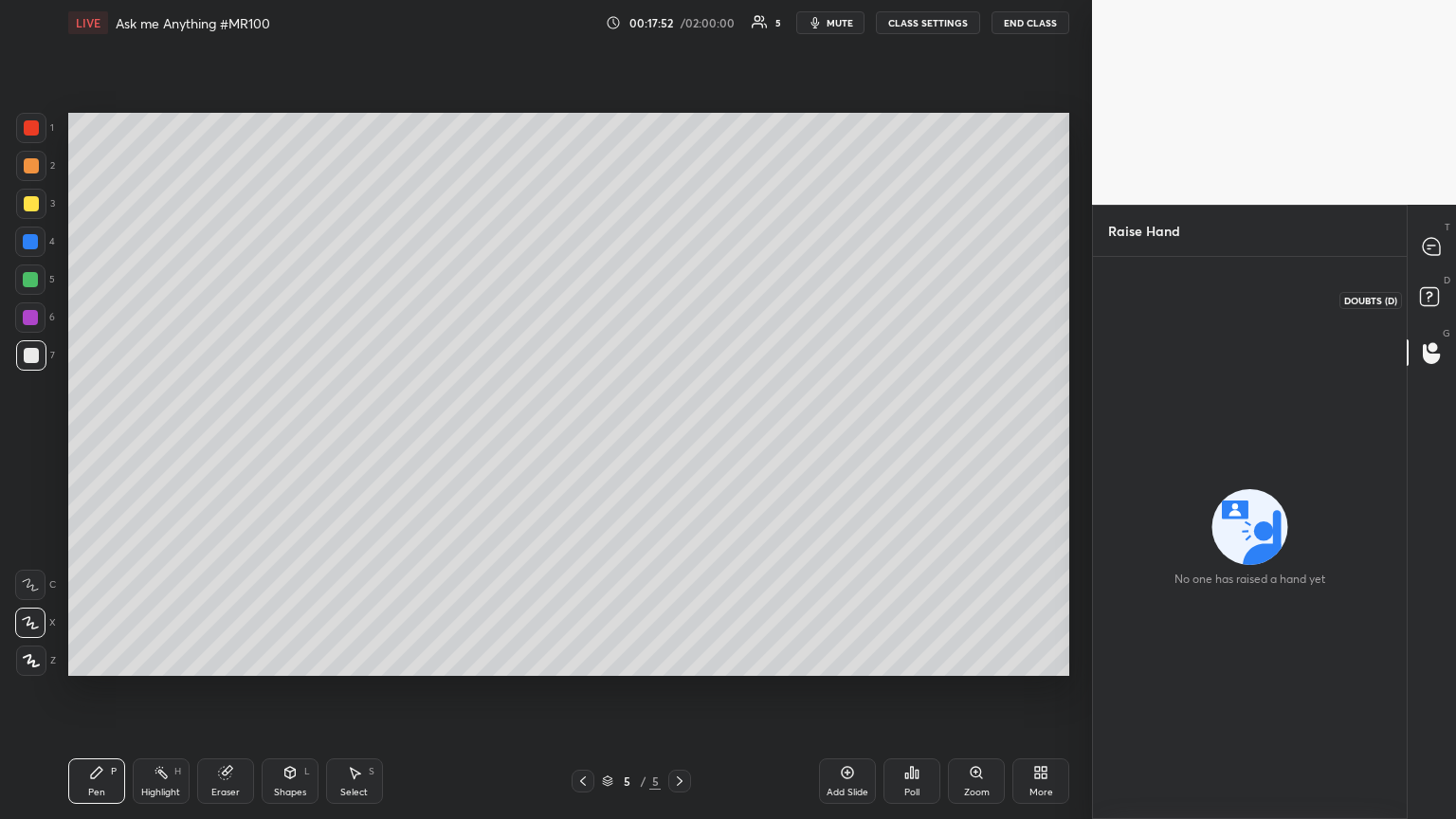 click 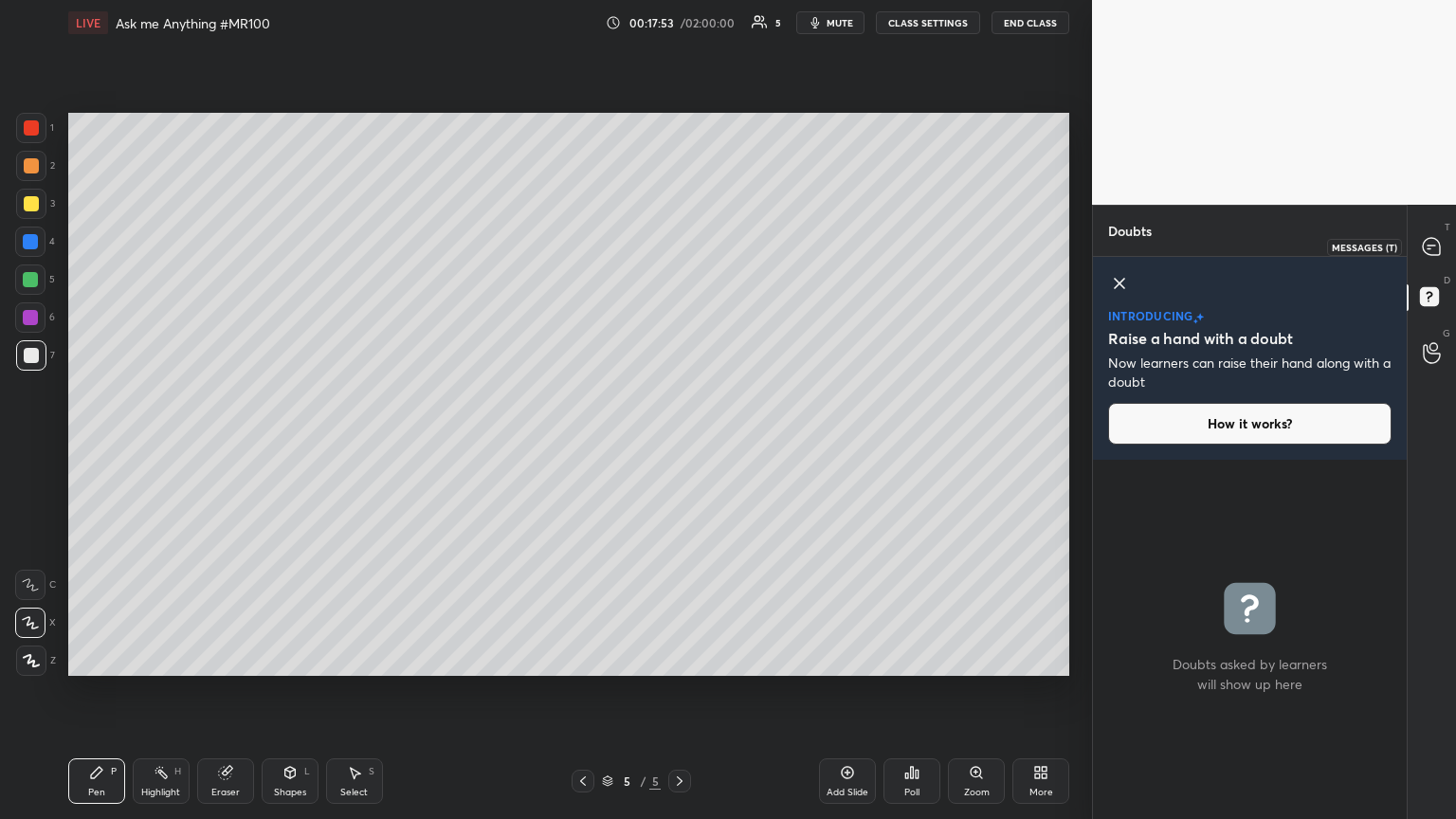 click 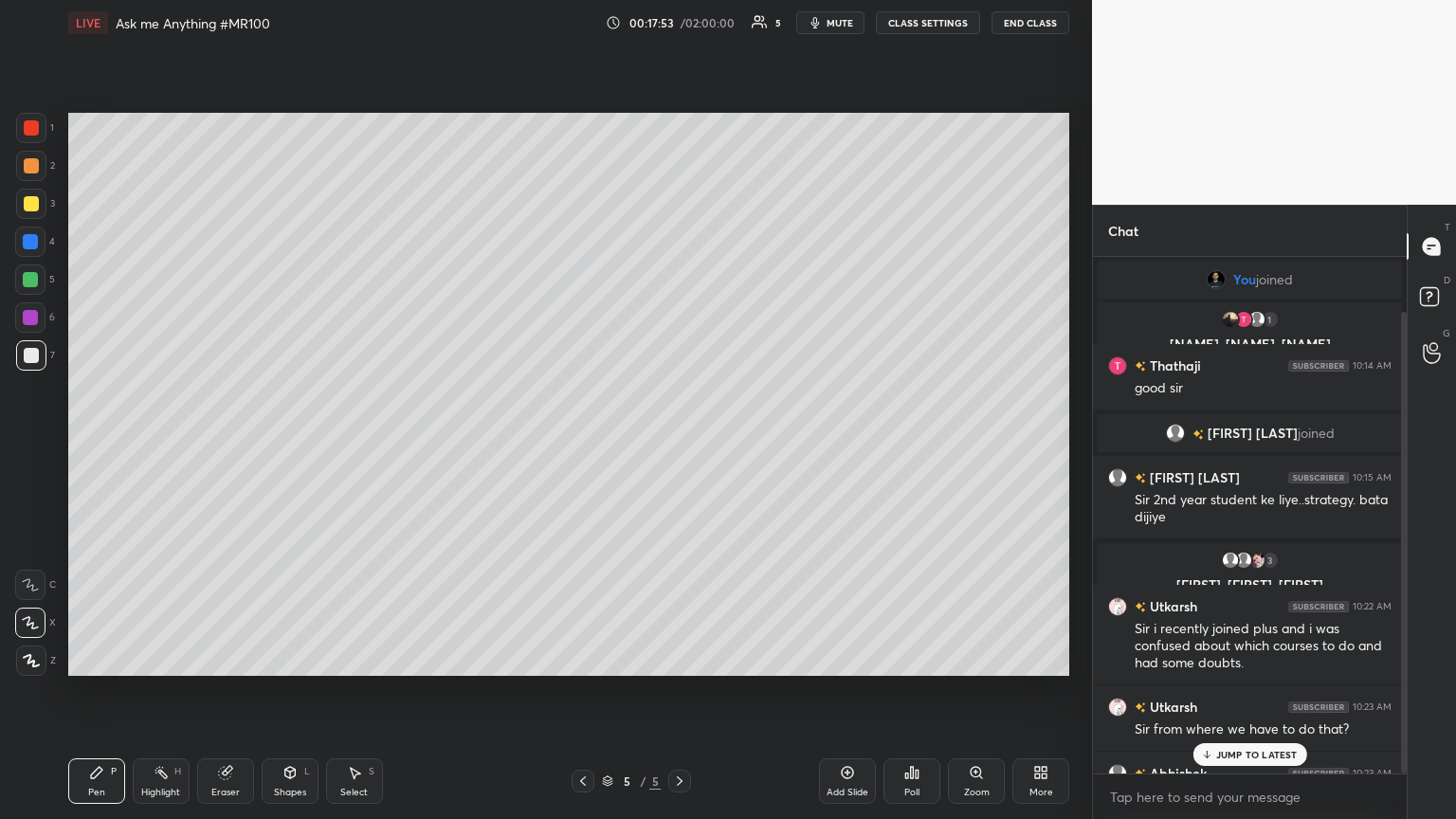 scroll, scrollTop: 61, scrollLeft: 0, axis: vertical 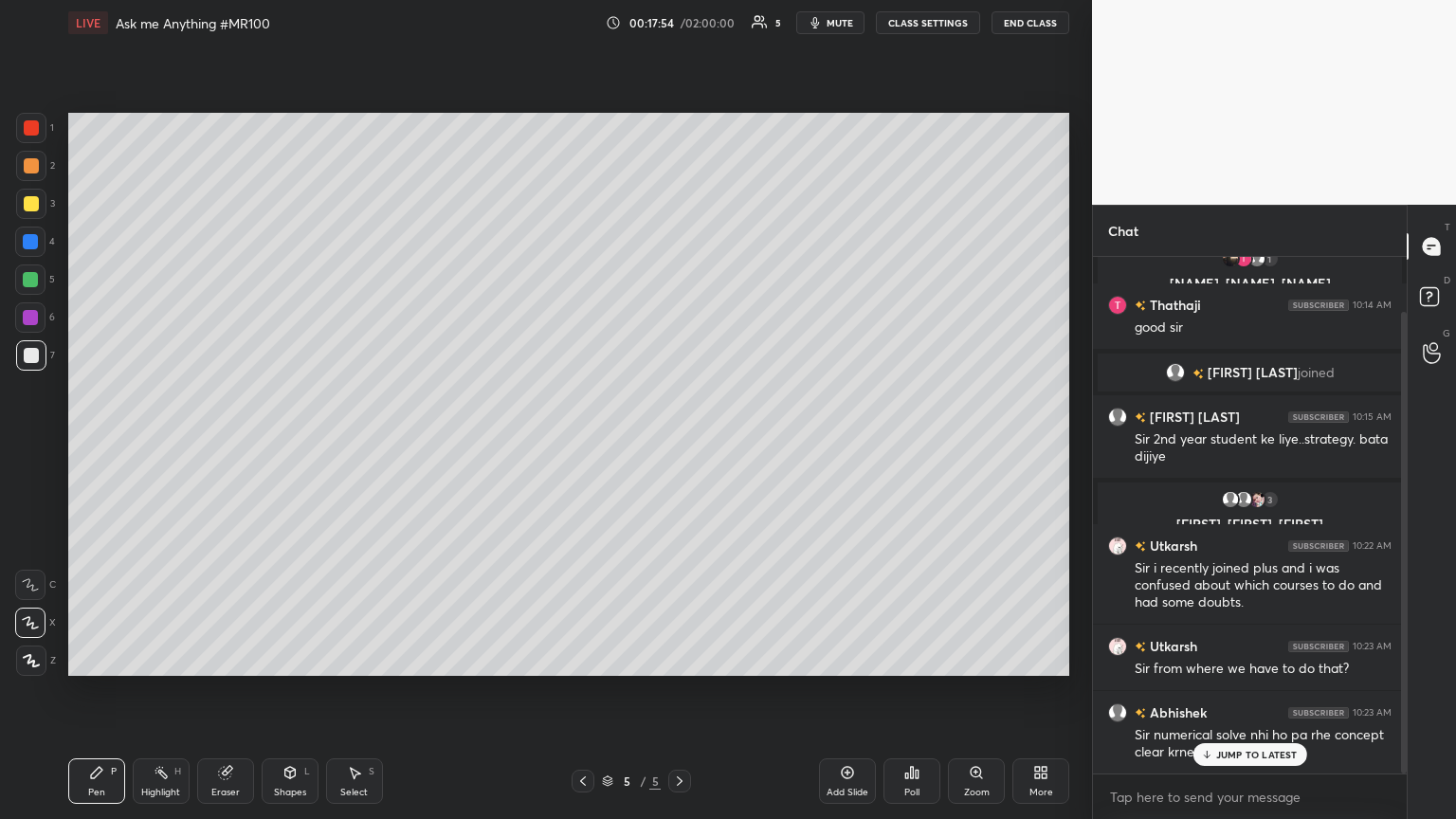 click on "JUMP TO LATEST" at bounding box center (1257, 755) 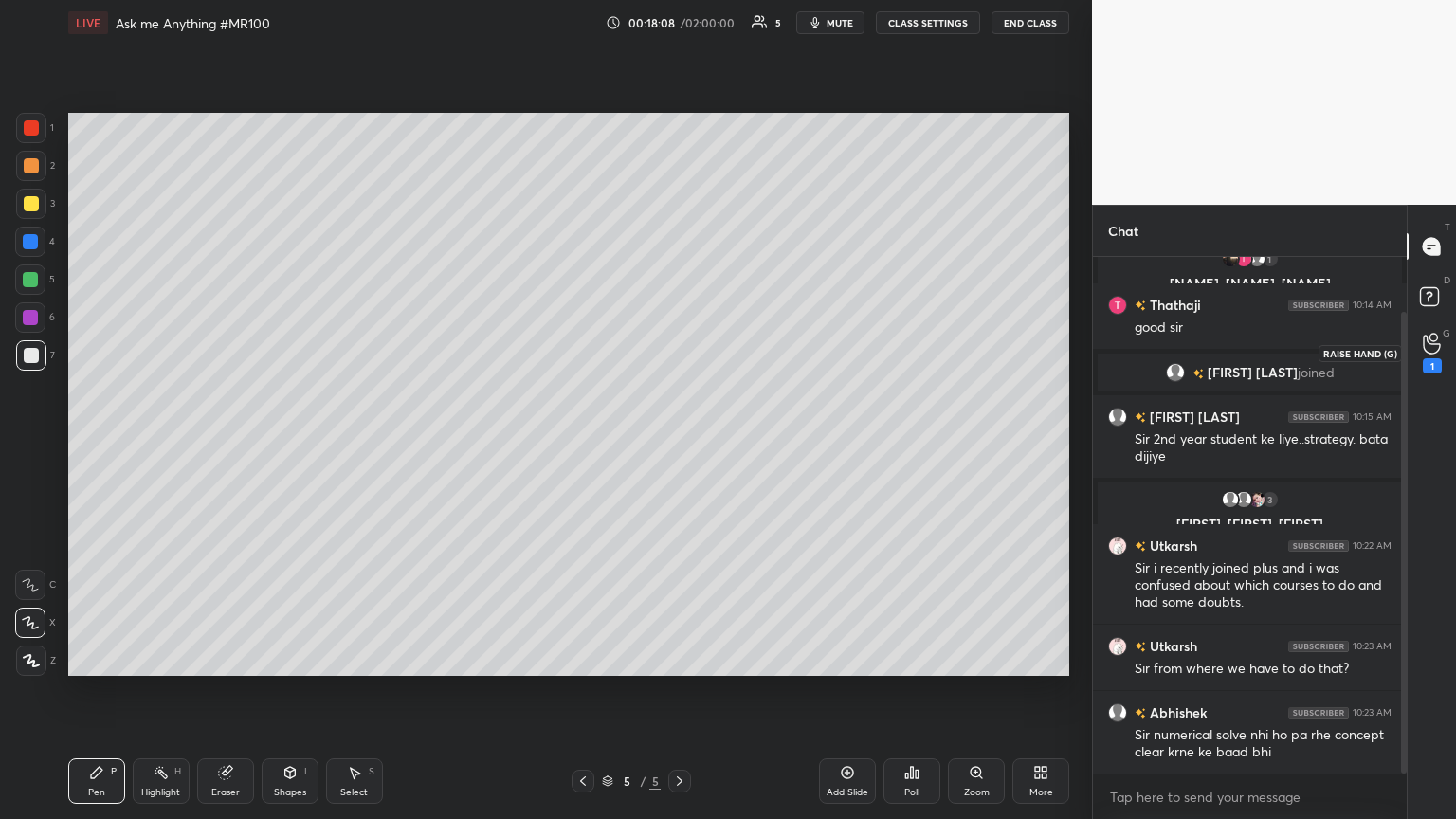 click 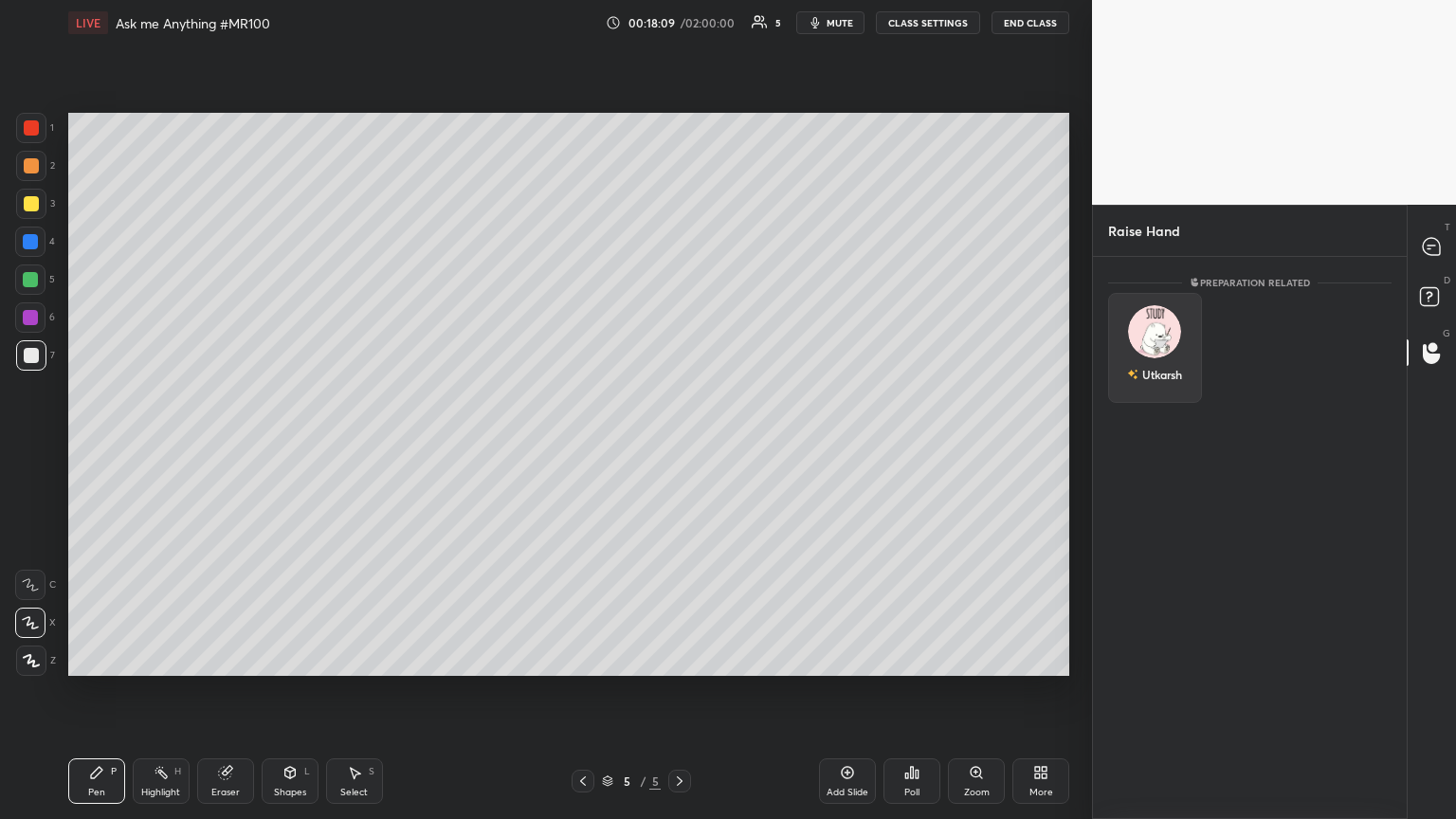 click at bounding box center (1155, 332) 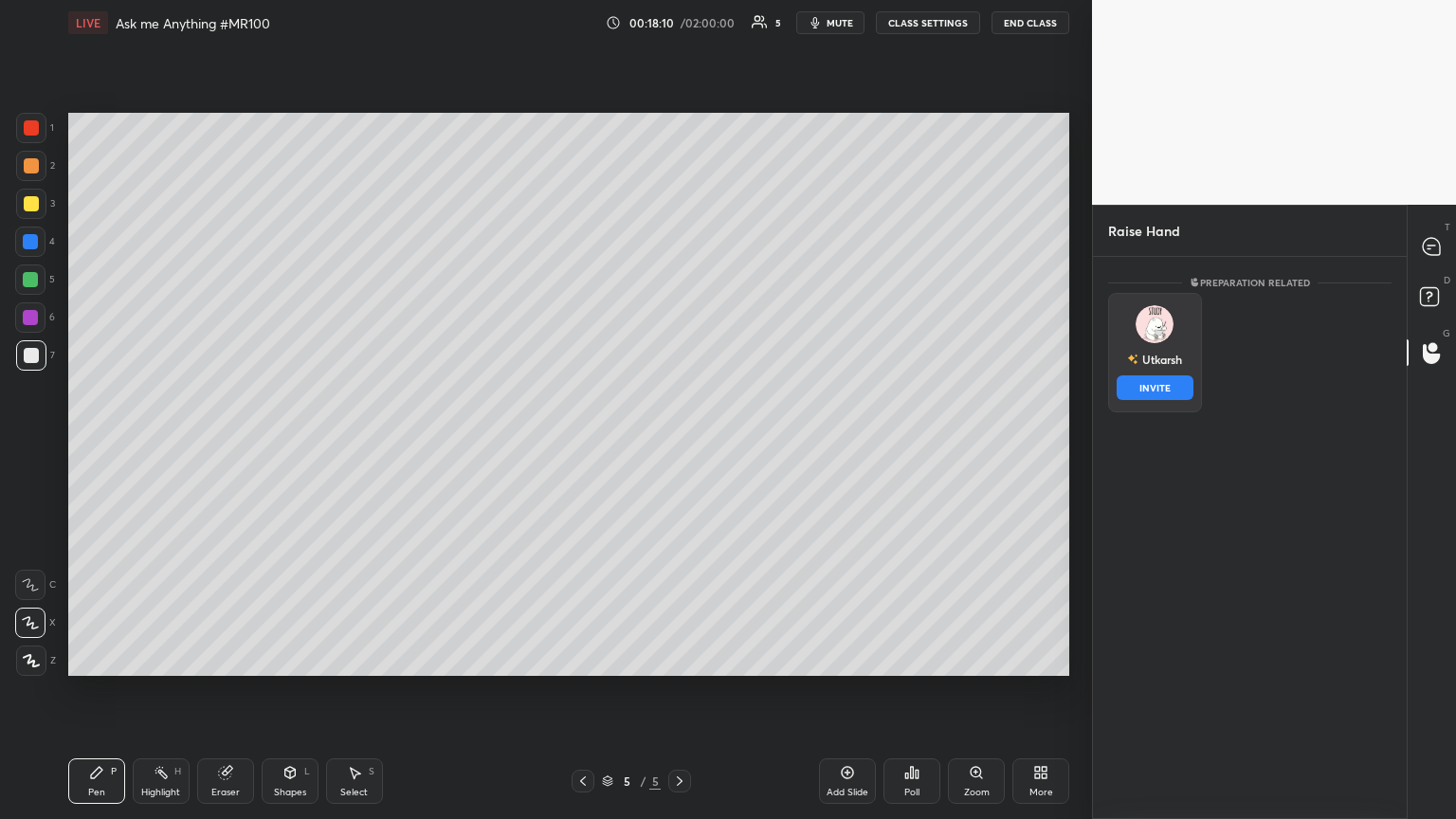 click on "INVITE" at bounding box center (1155, 388) 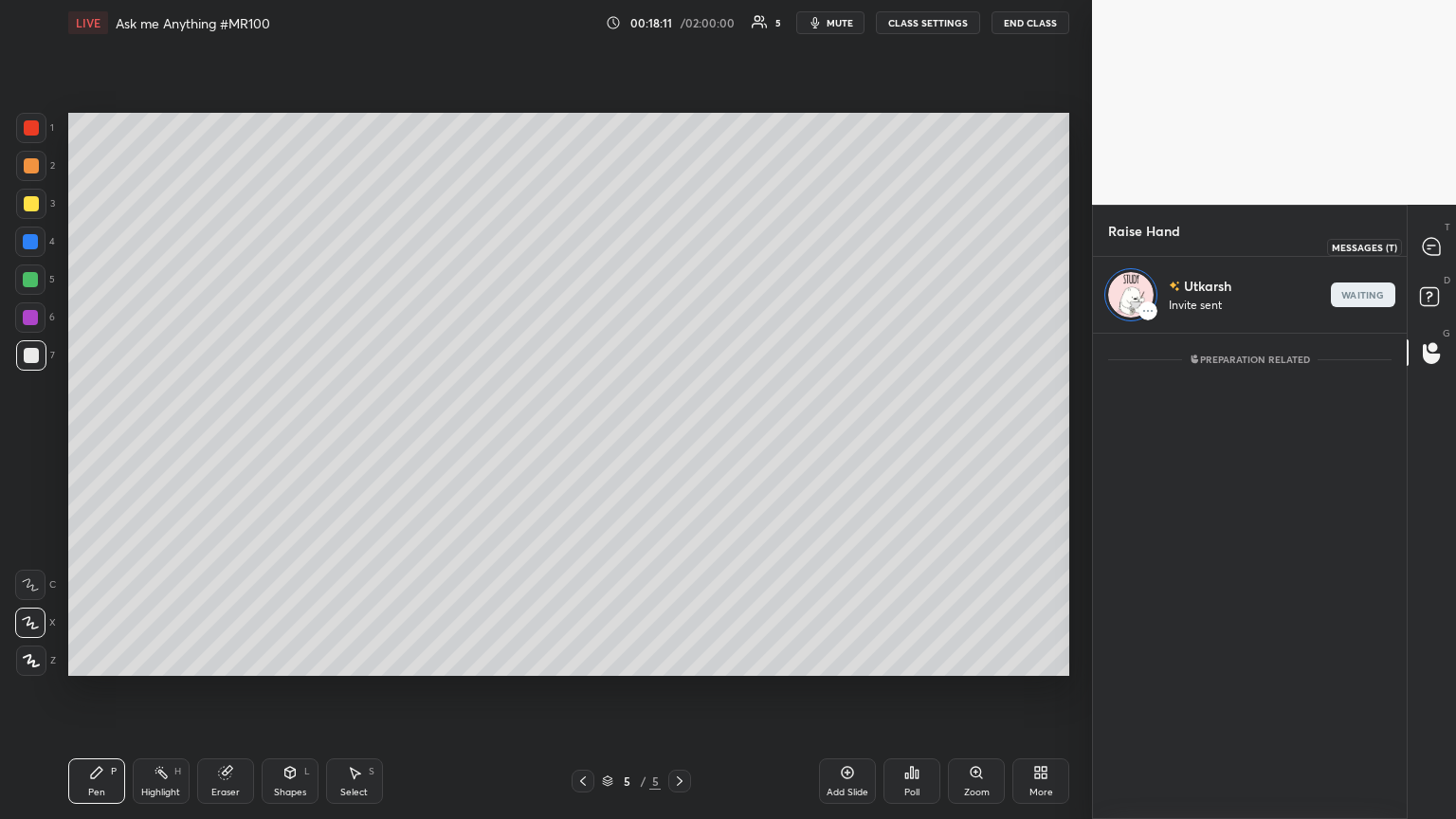click 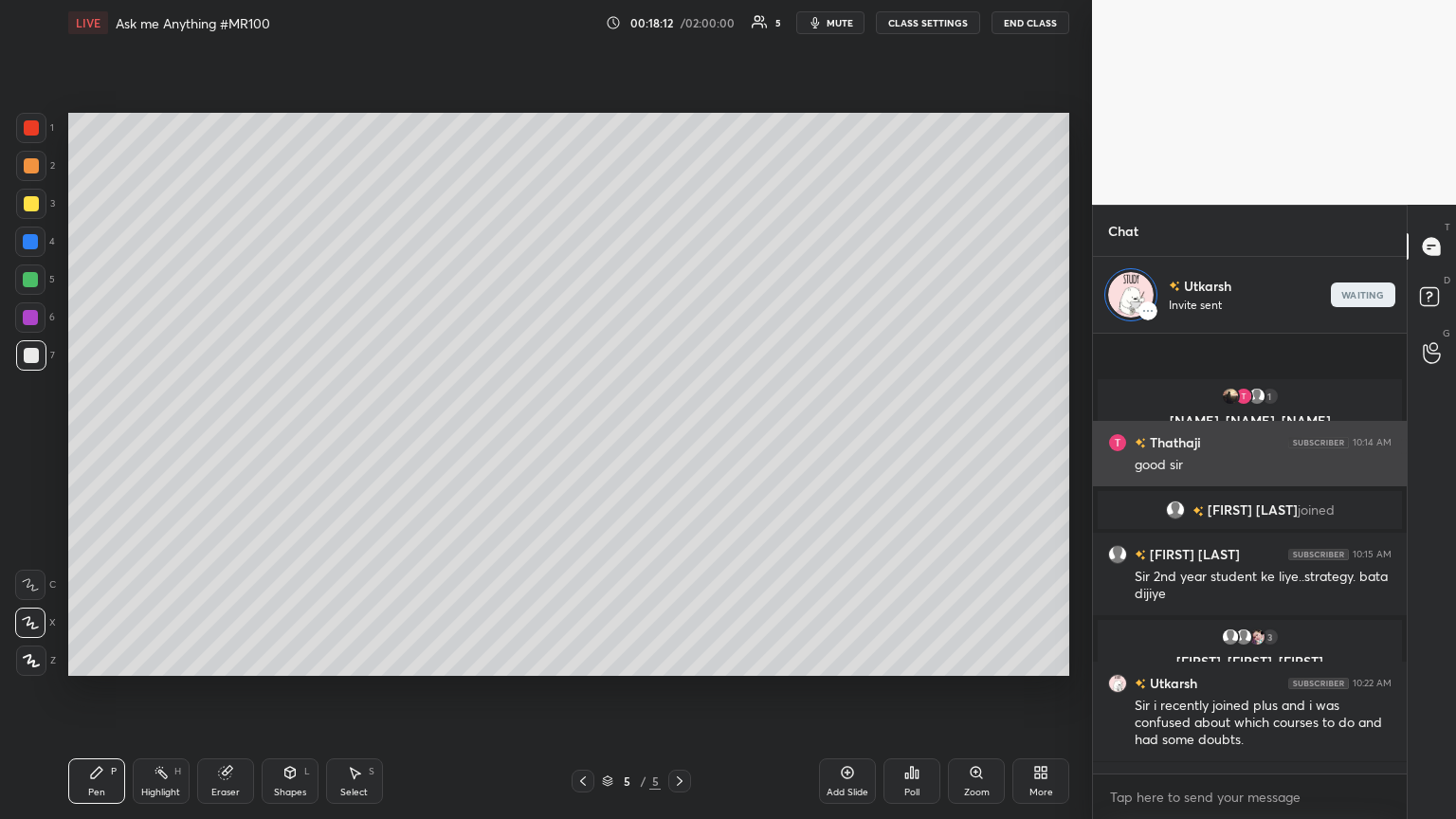 scroll, scrollTop: 138, scrollLeft: 0, axis: vertical 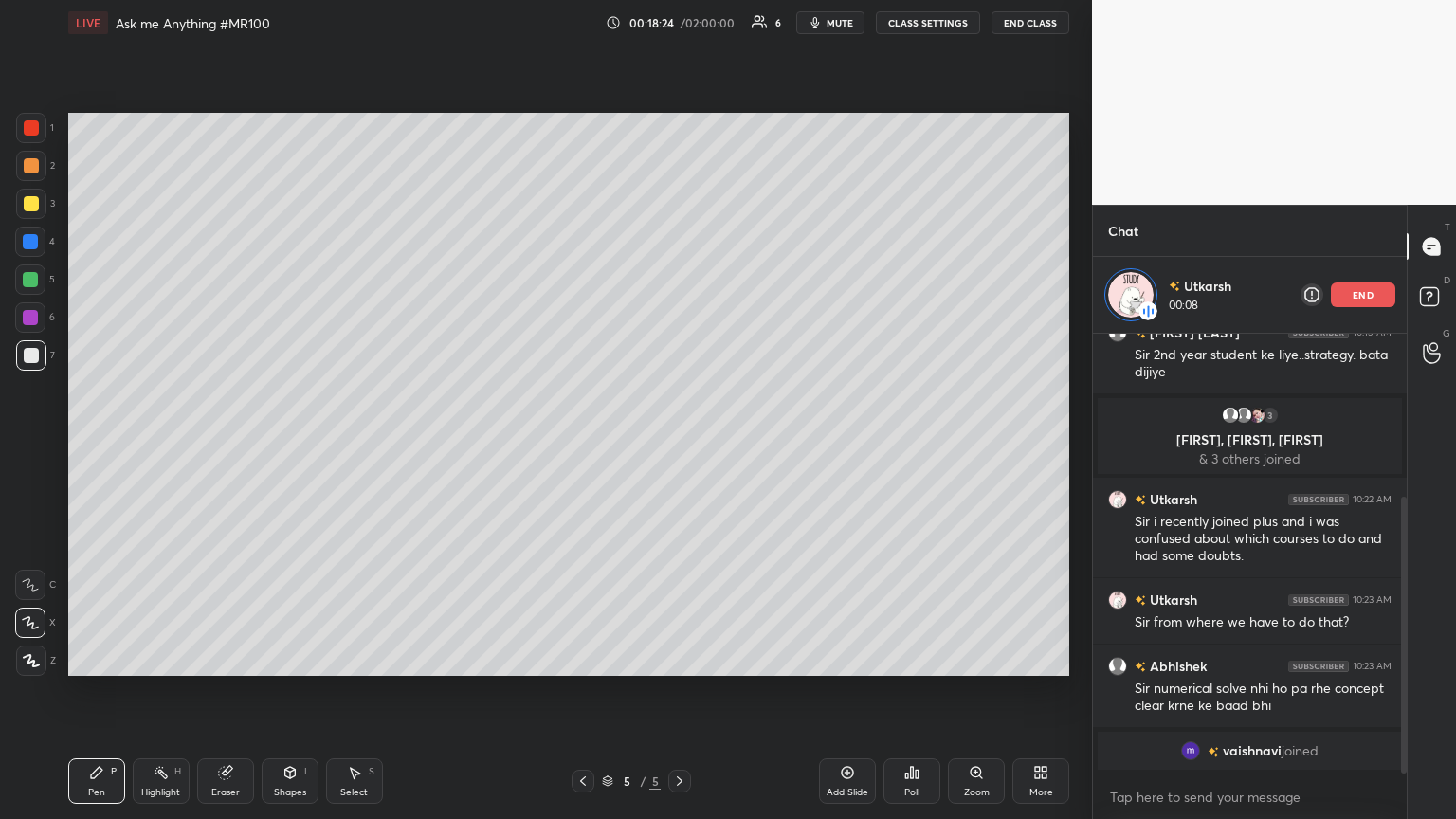 click on "Shapes L" at bounding box center [290, 781] 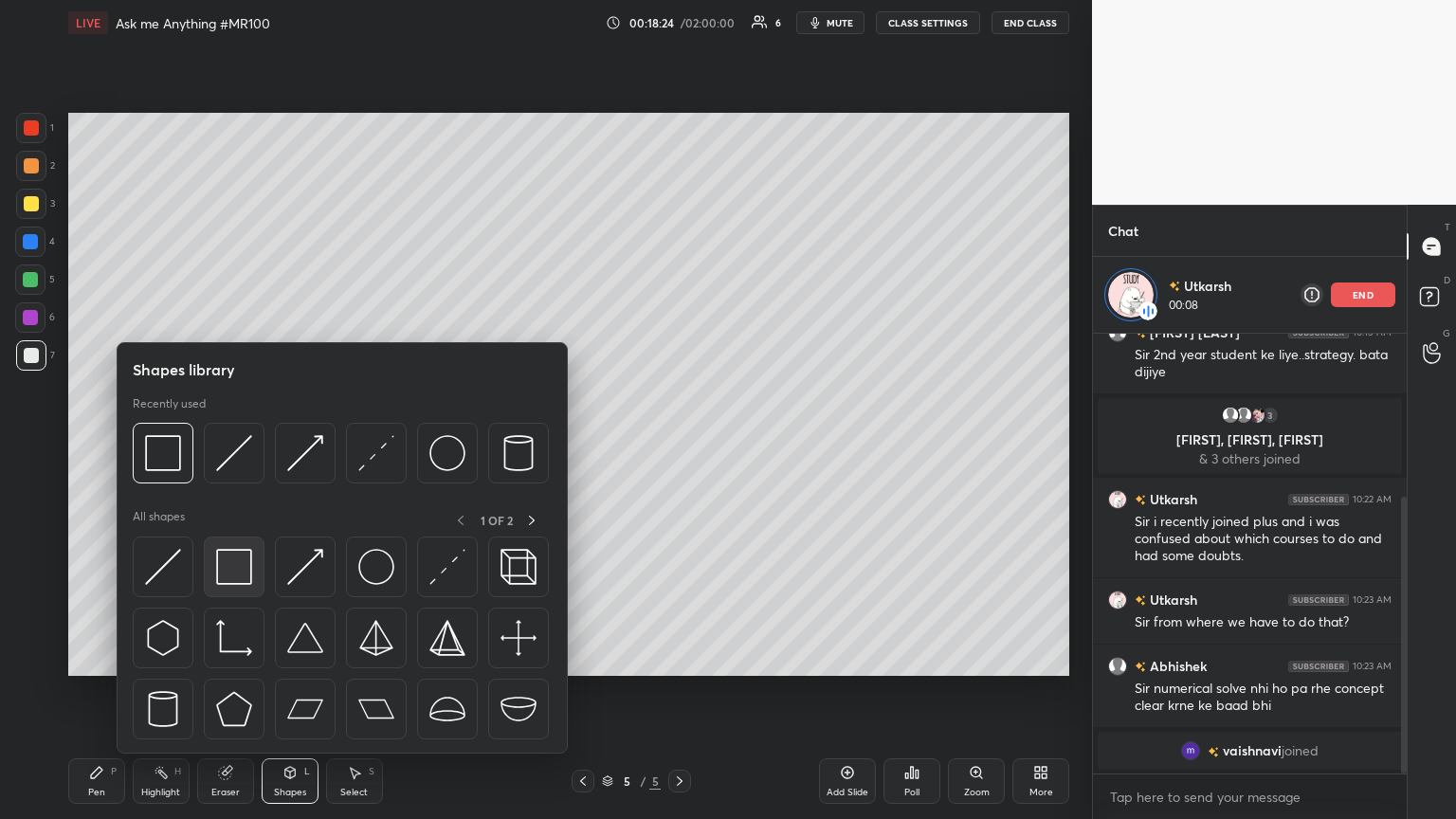 click at bounding box center [234, 567] 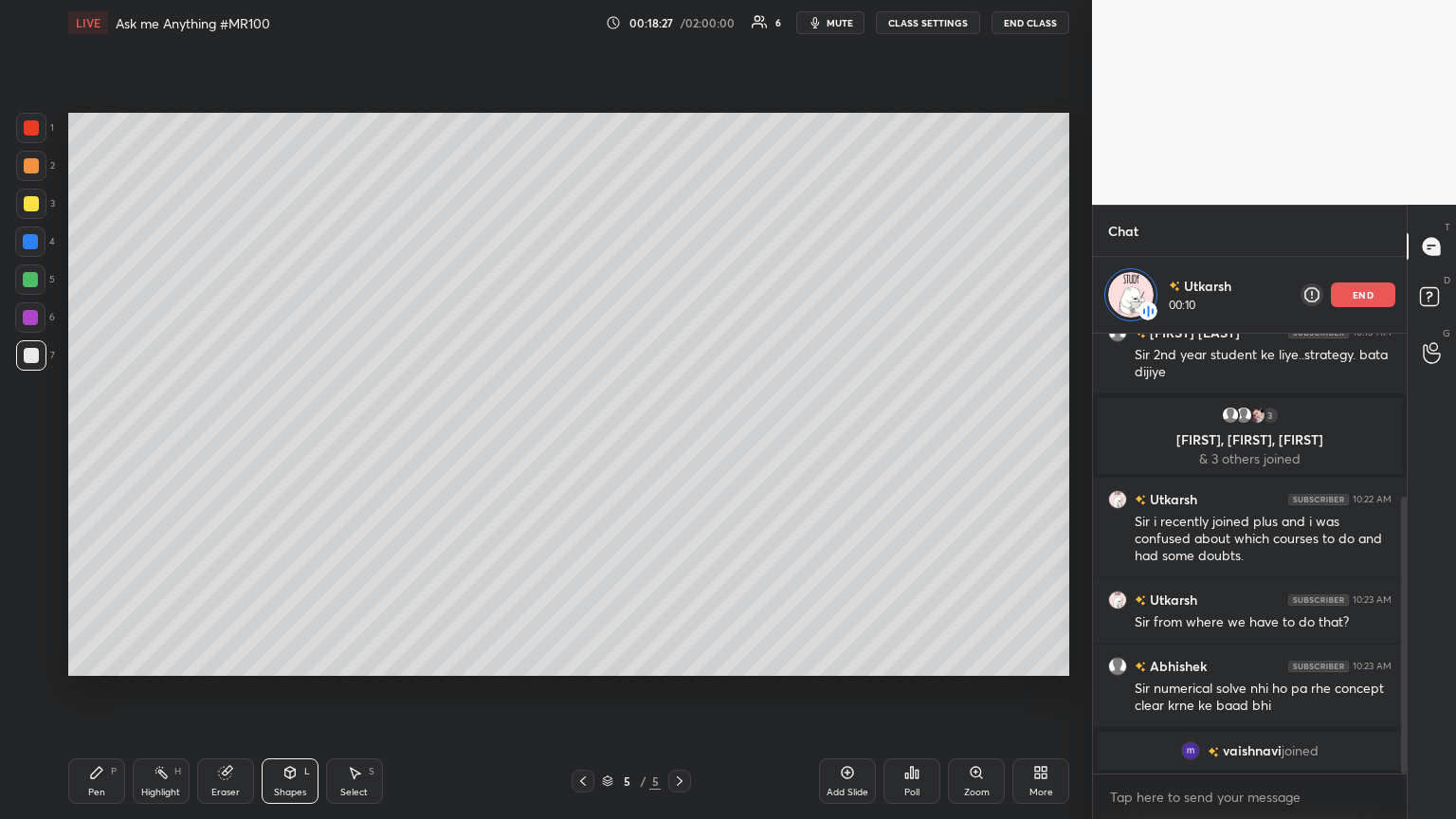 click on "Pen P" at bounding box center (97, 781) 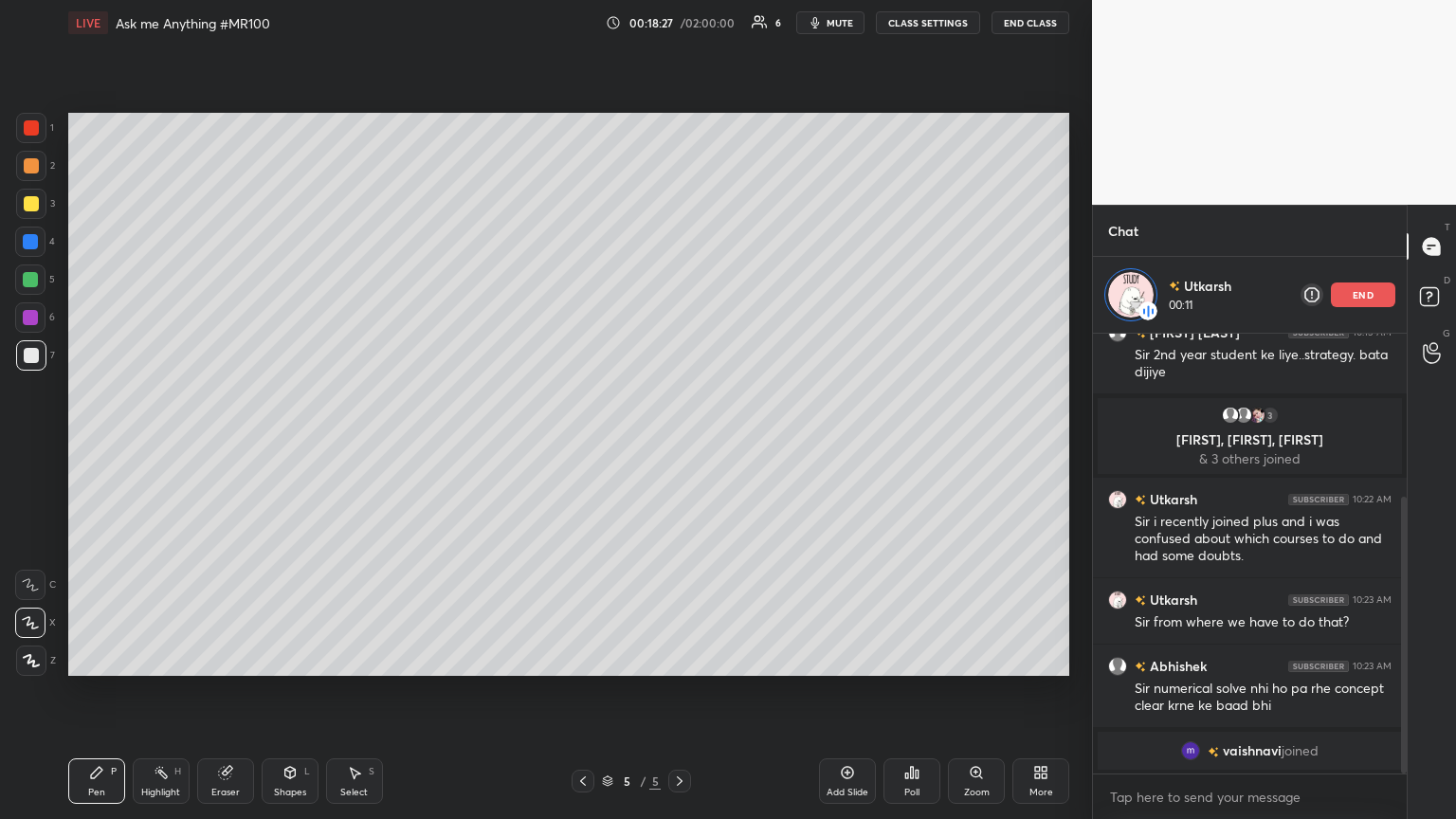 click at bounding box center (31, 355) 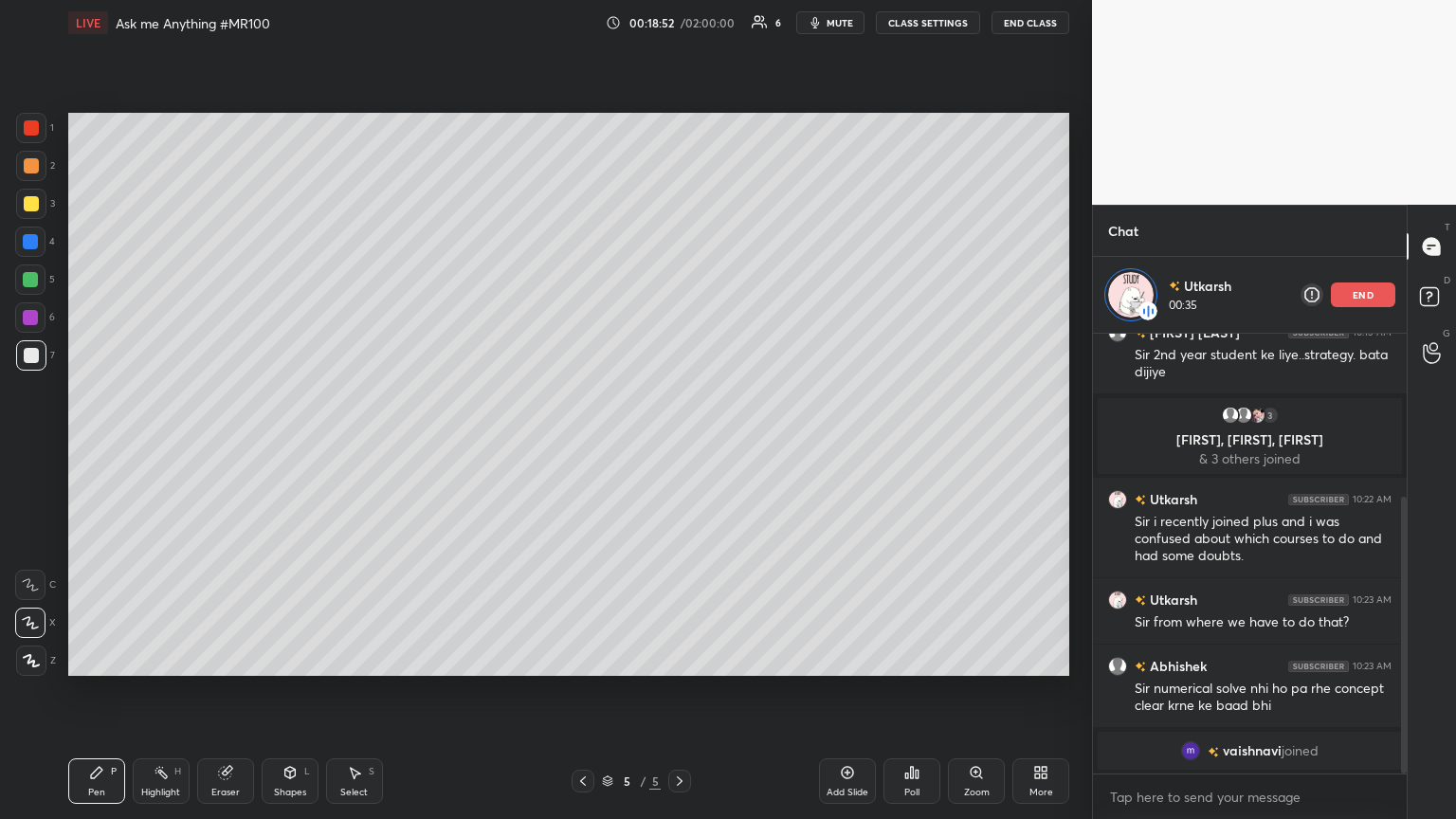 click on "Shapes L" at bounding box center [290, 781] 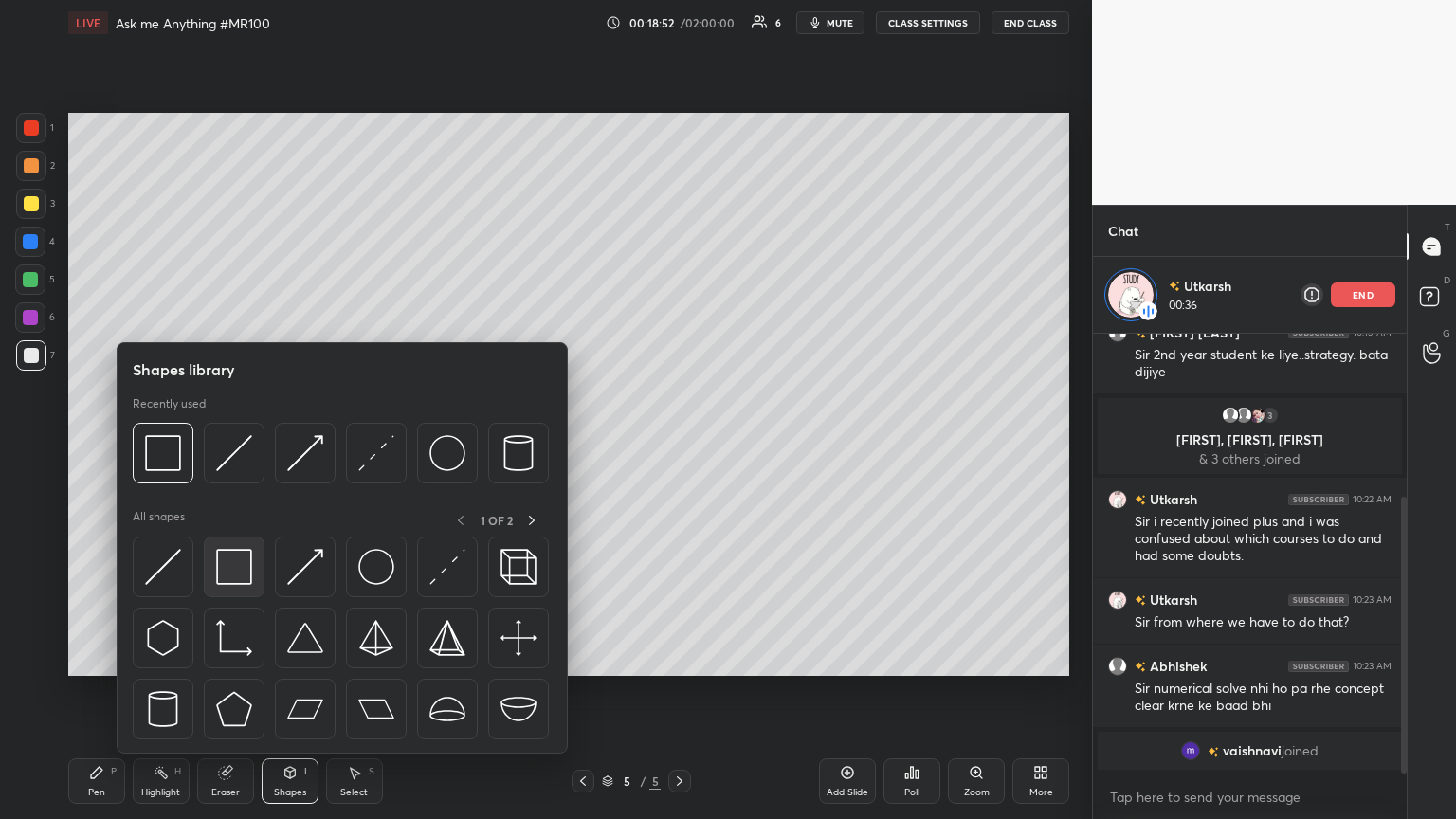 click at bounding box center [234, 567] 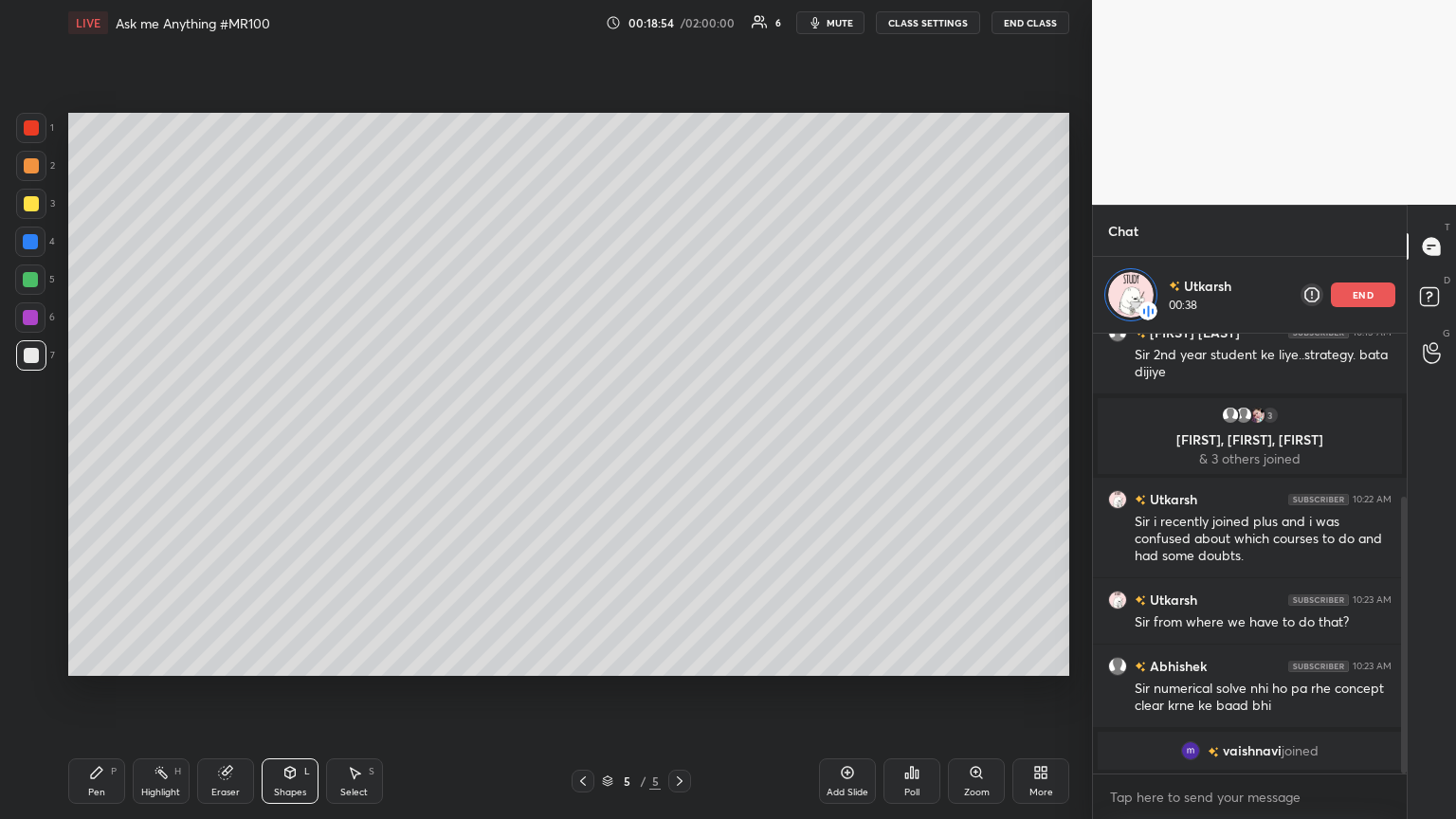 click at bounding box center (31, 204) 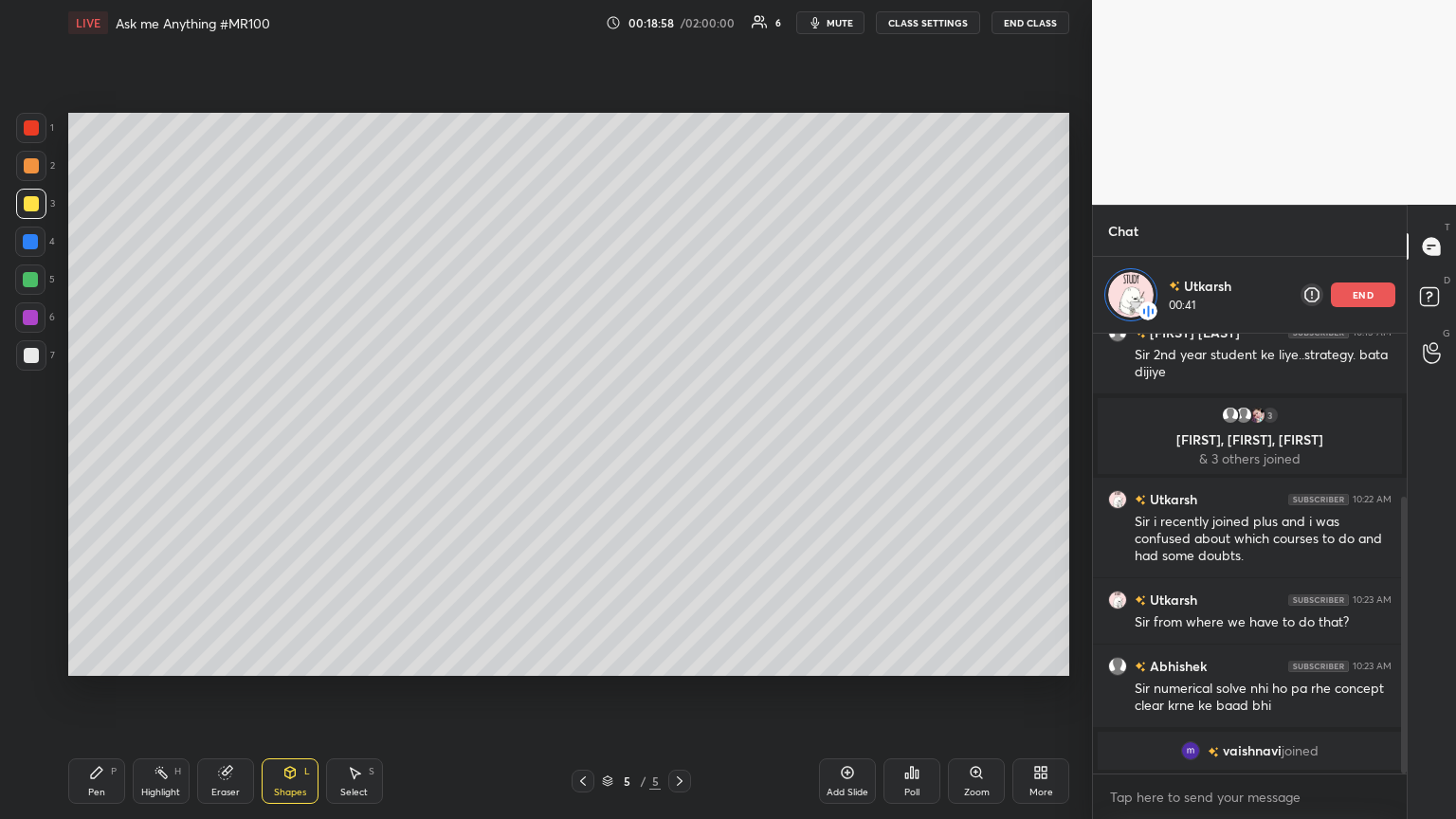 click on "Pen P" at bounding box center [97, 781] 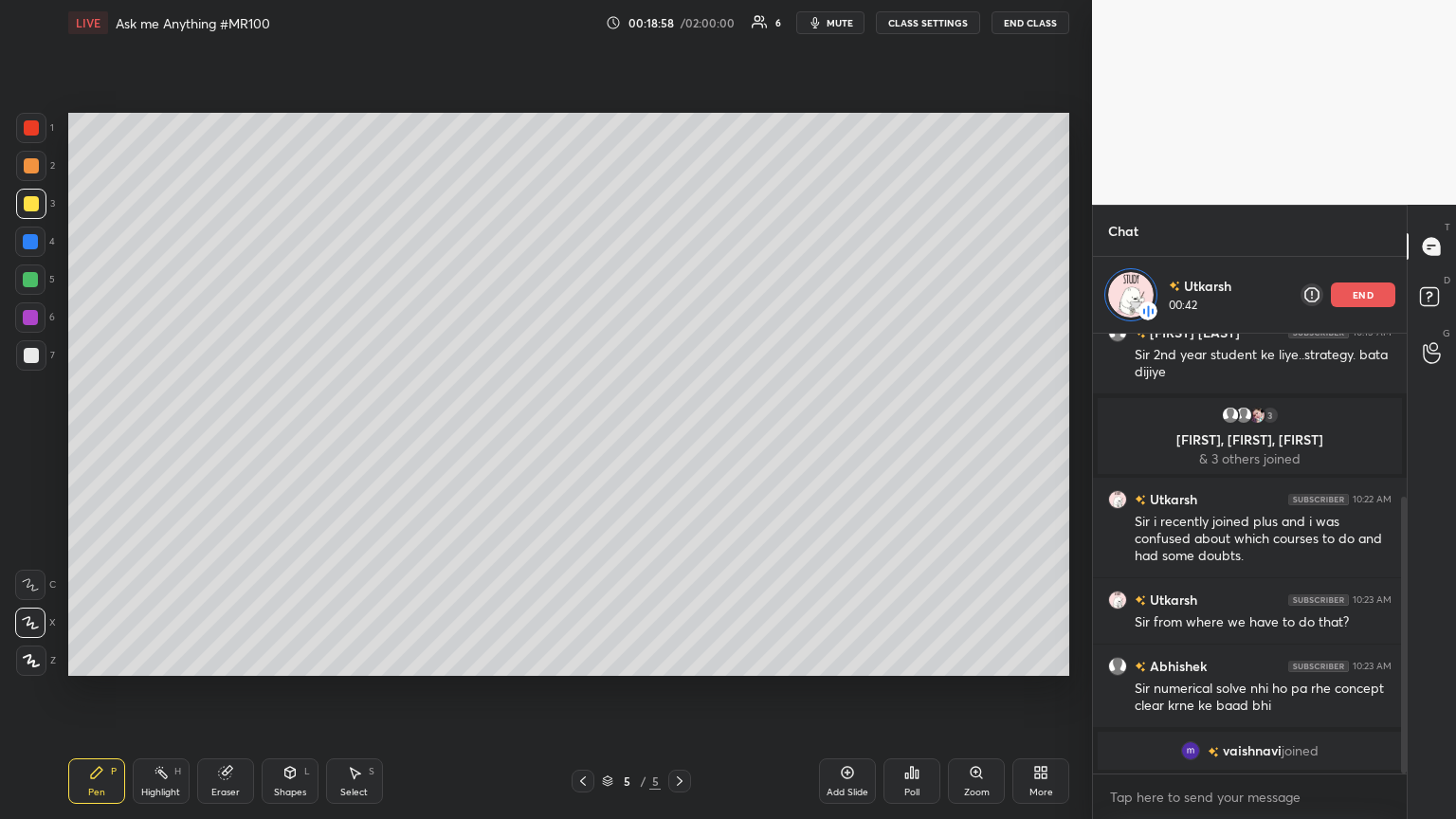 click at bounding box center [31, 355] 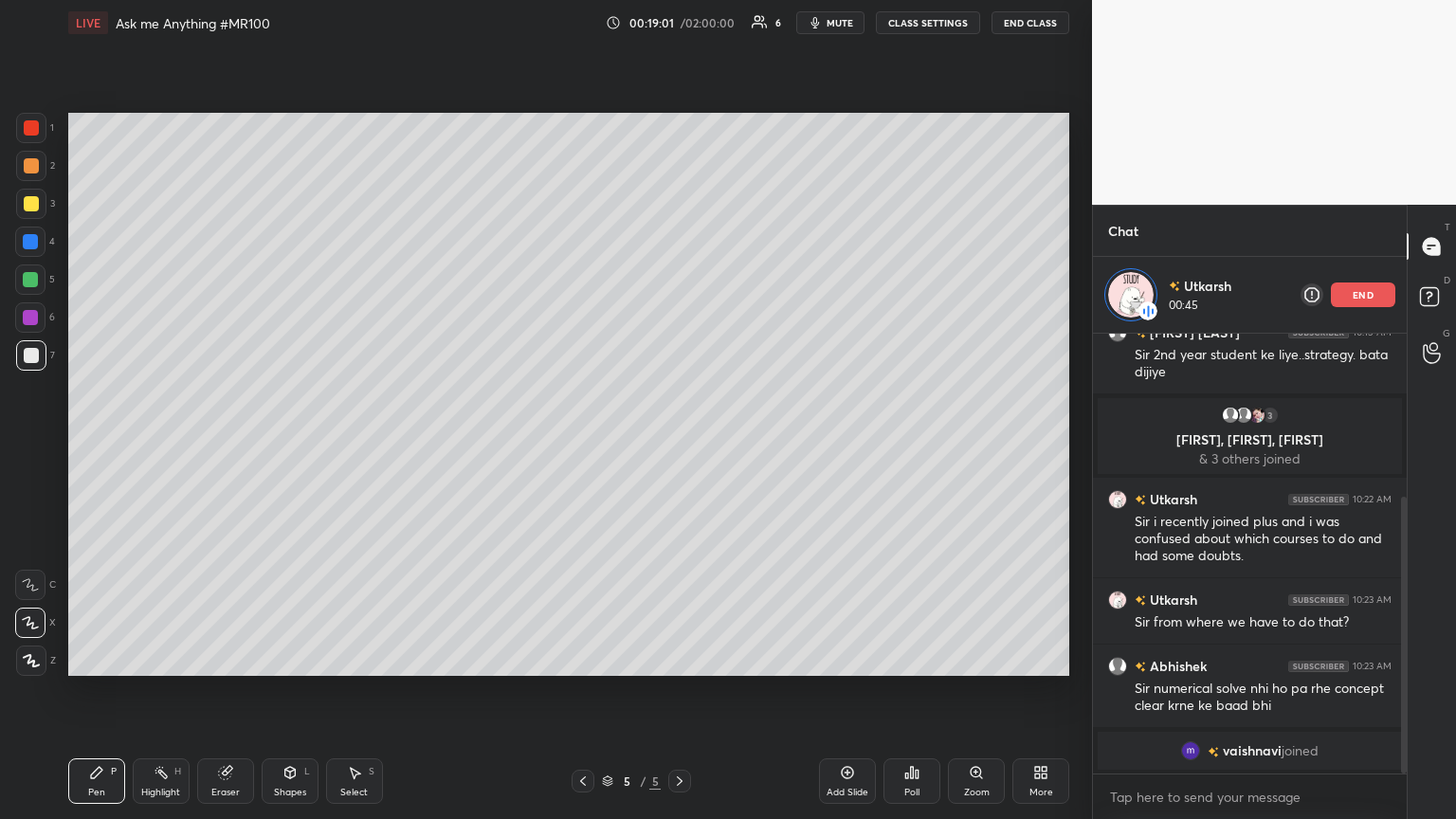 click 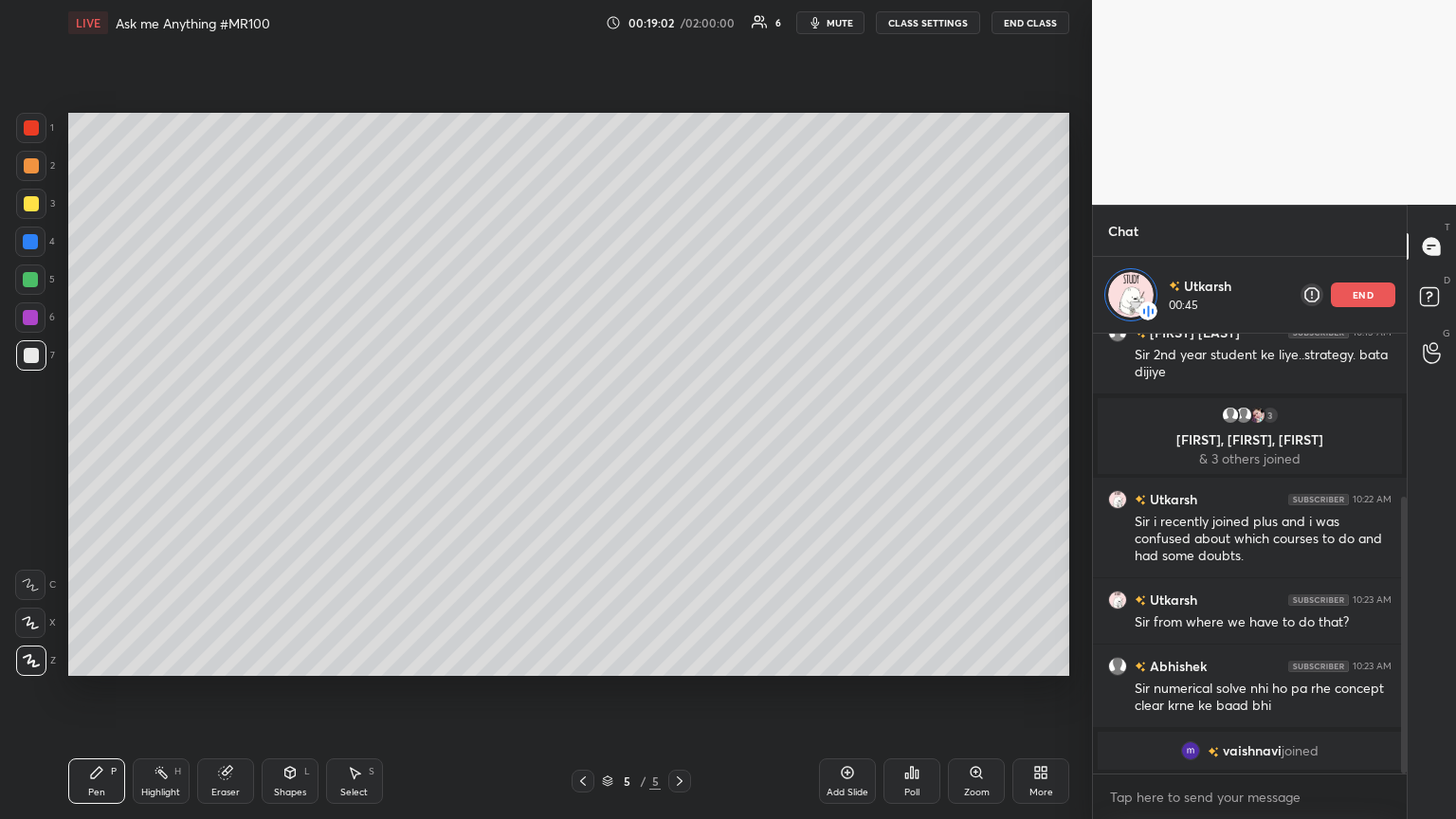 click 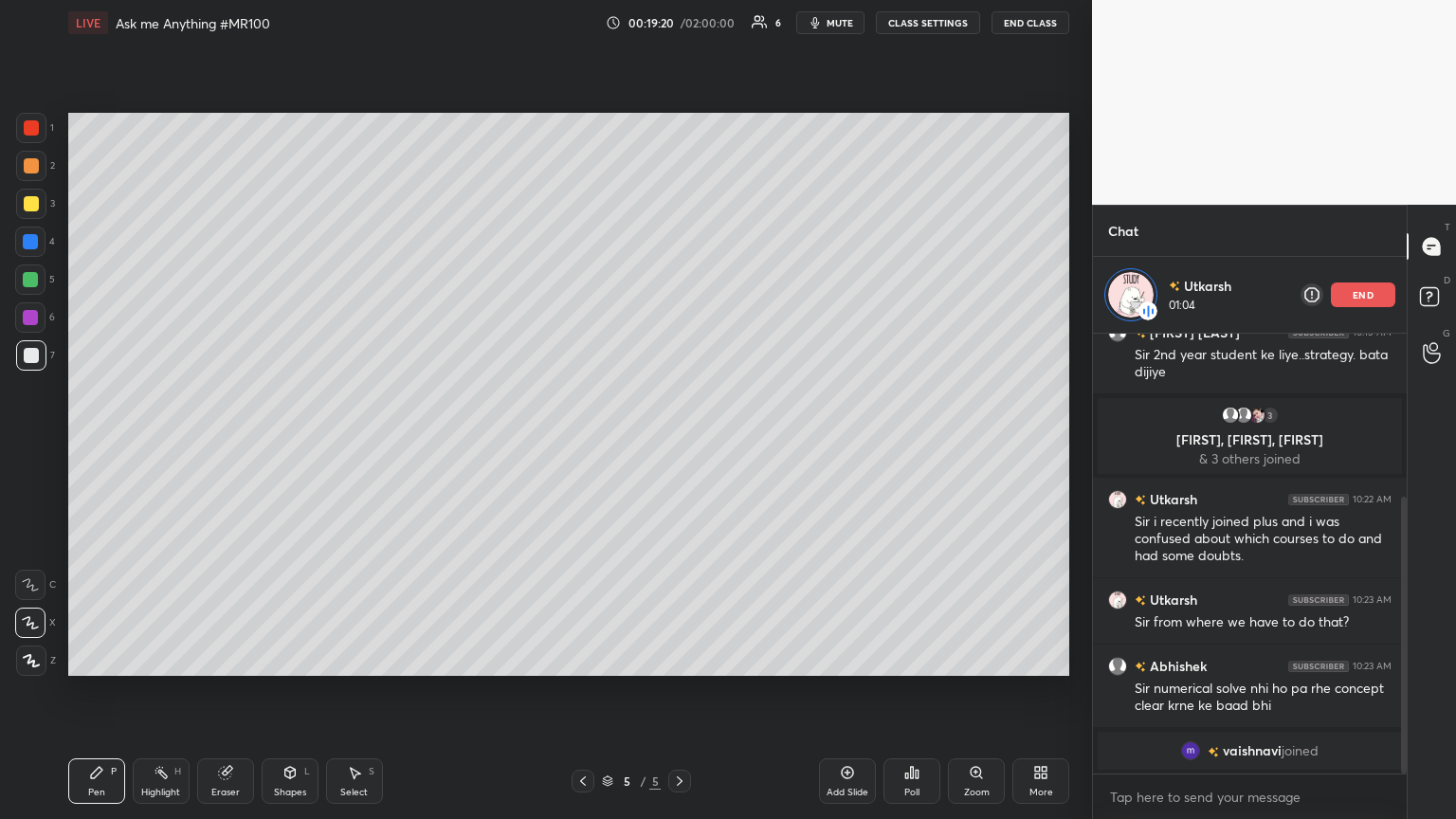 click at bounding box center [30, 318] 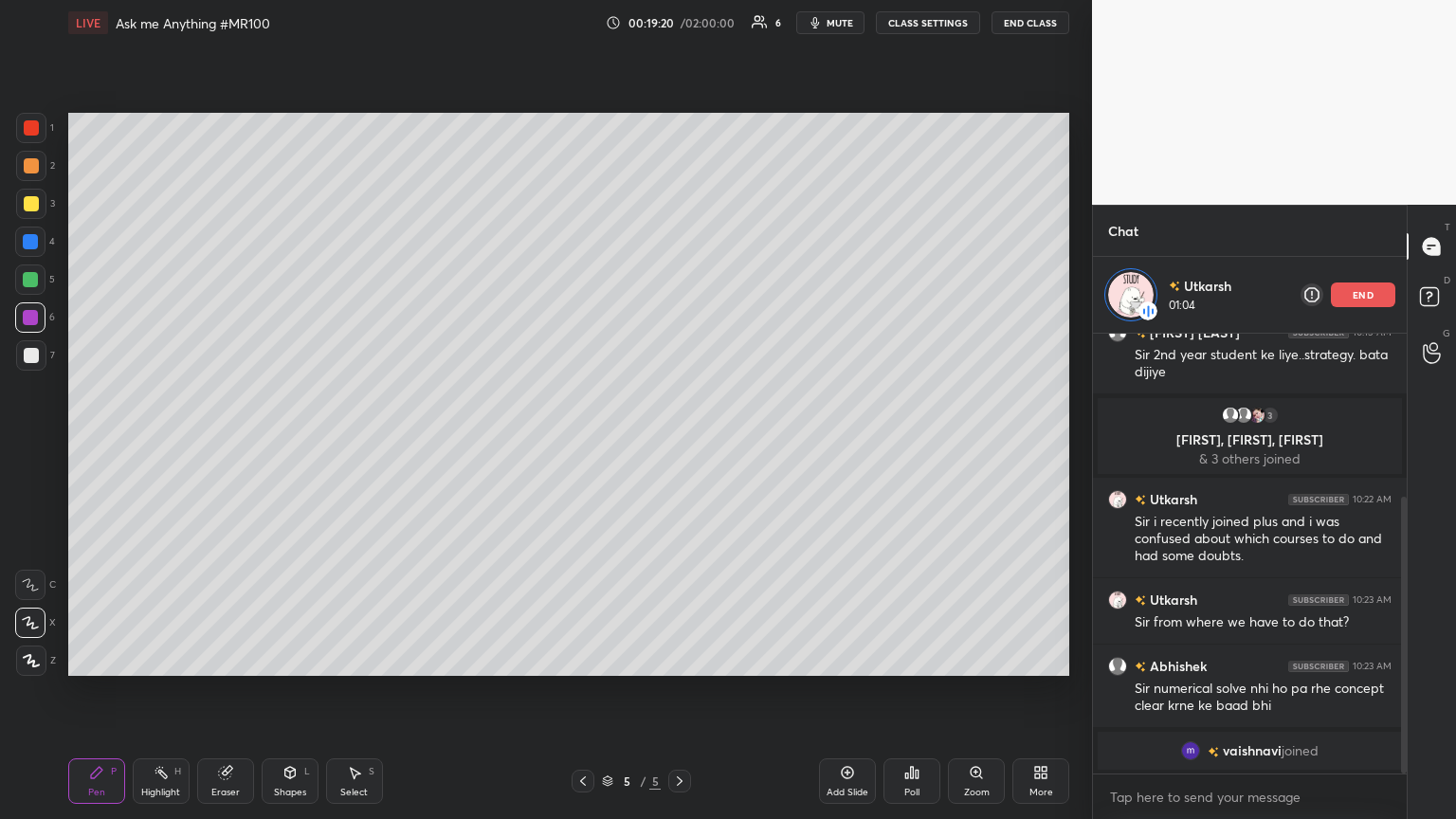 click at bounding box center (30, 280) 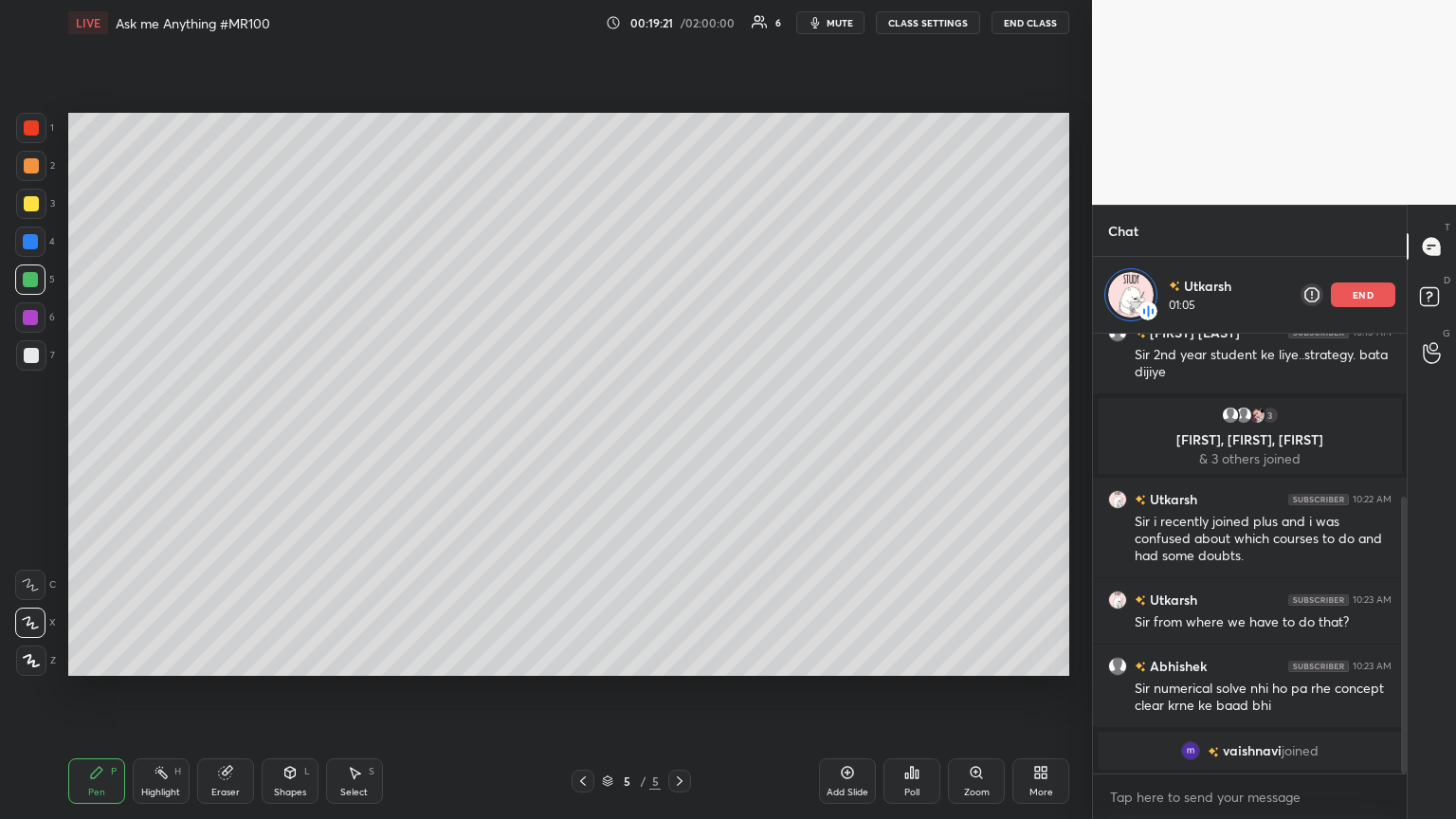 click at bounding box center [30, 318] 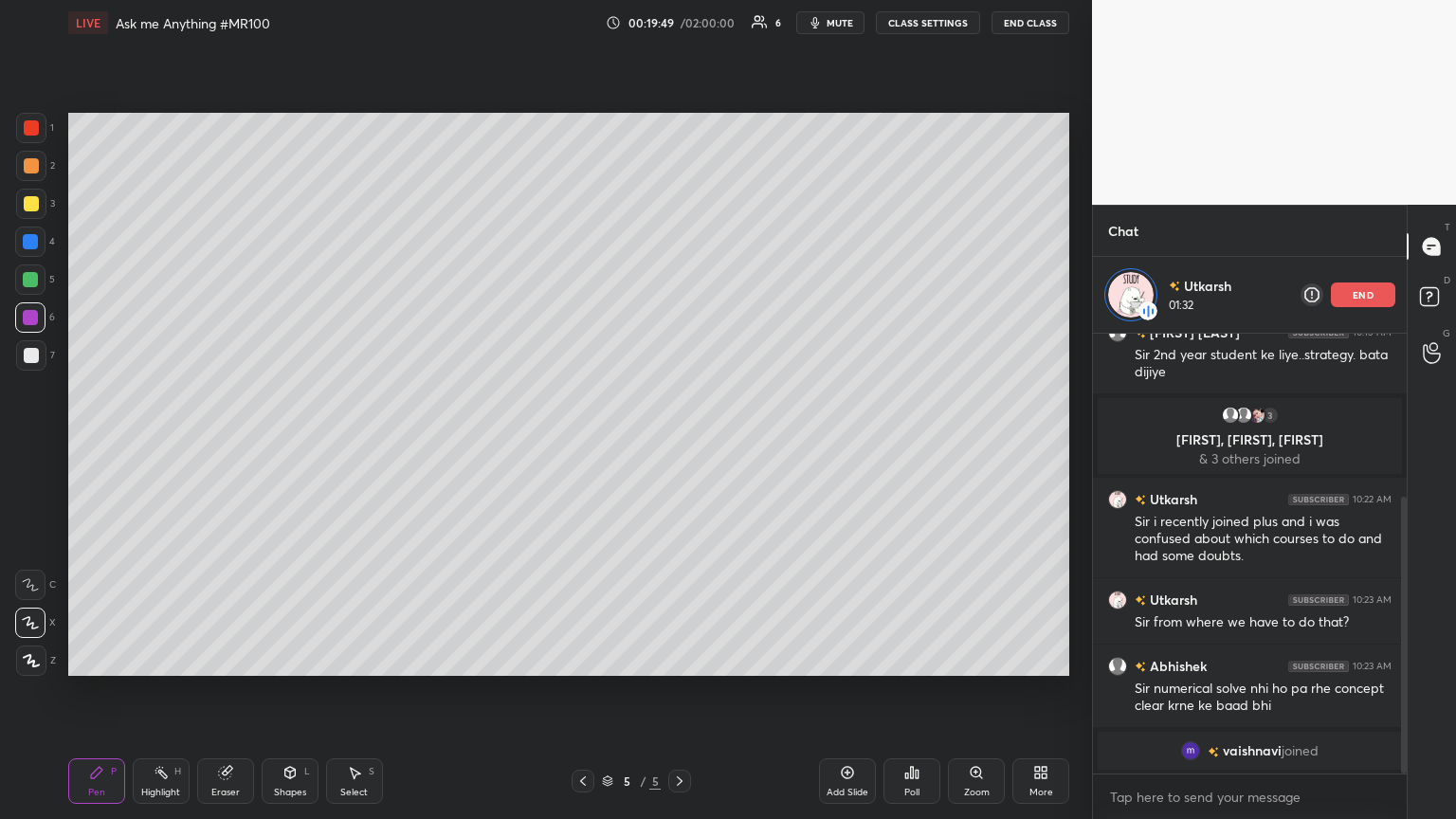 click on "Shapes" at bounding box center [290, 792] 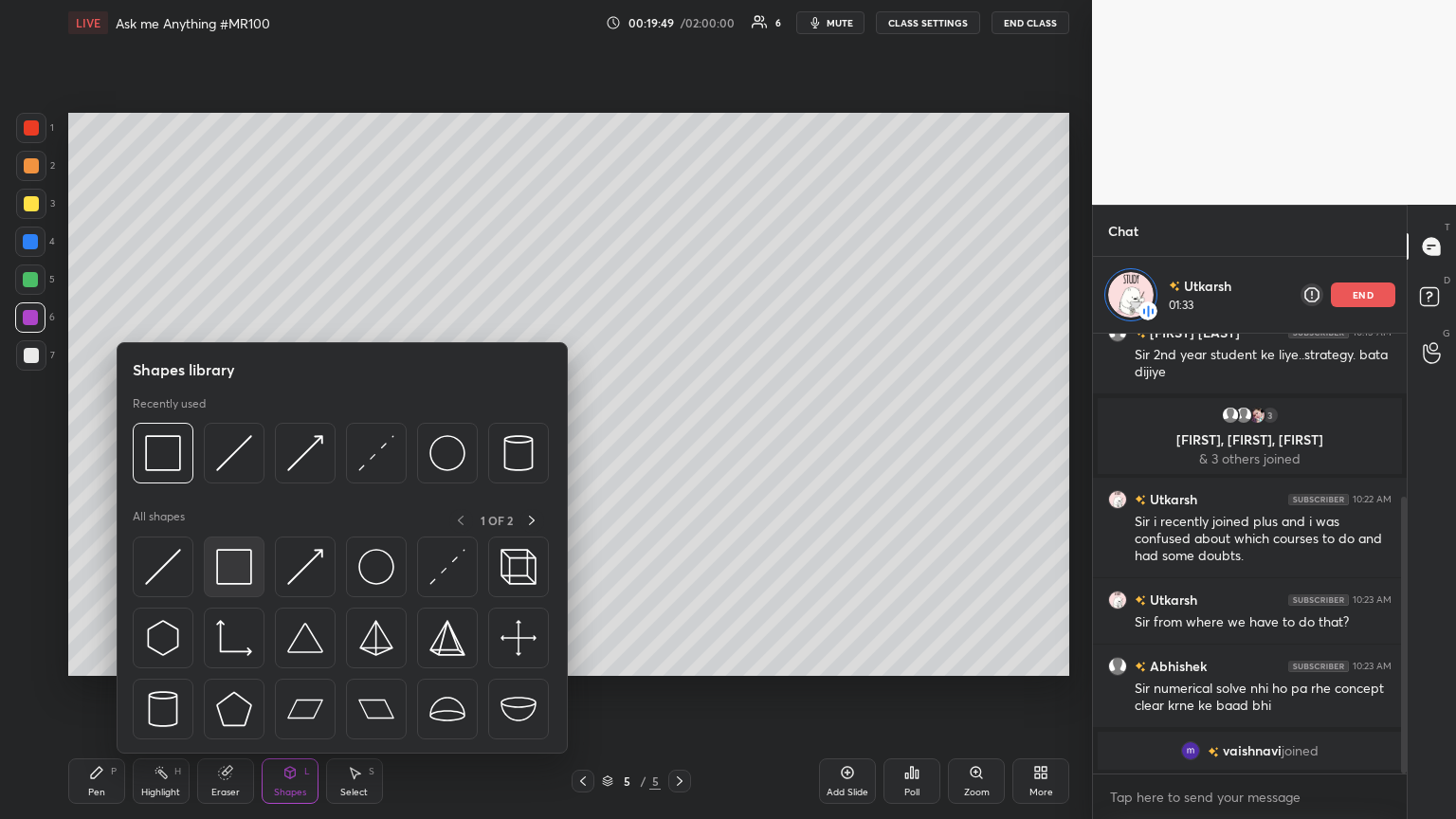 click at bounding box center [234, 567] 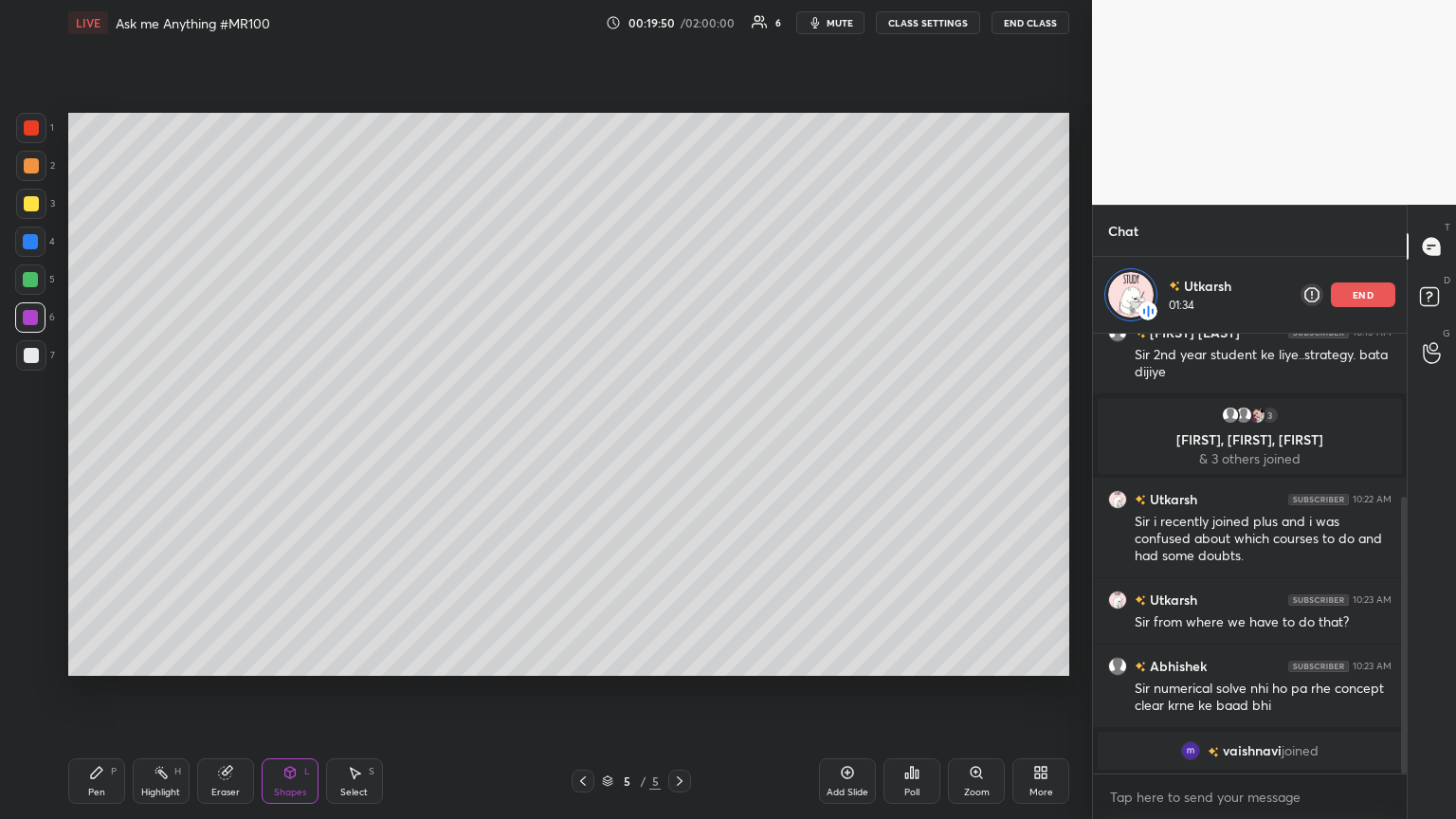 click at bounding box center (31, 355) 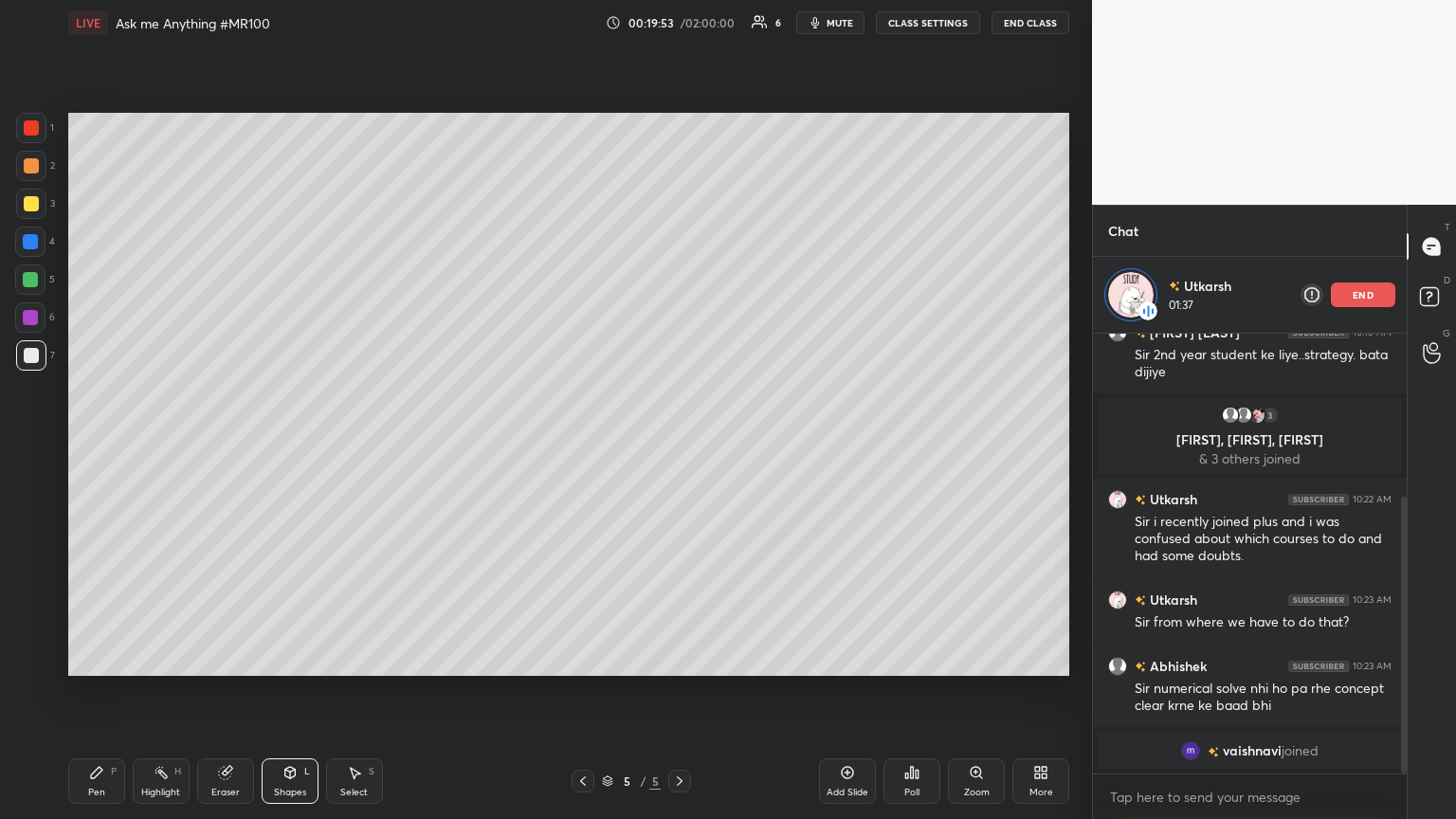 click 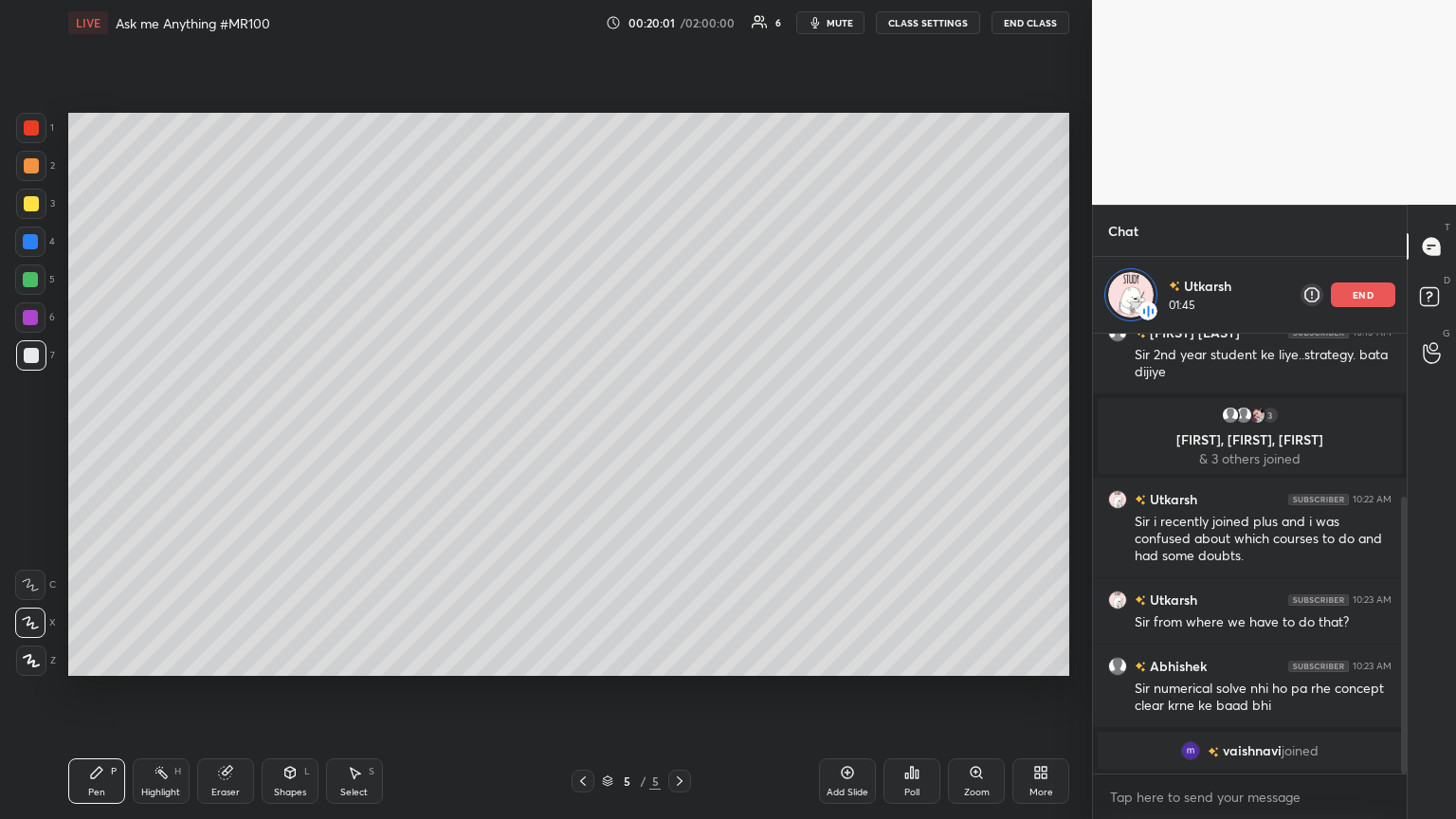click at bounding box center (31, 355) 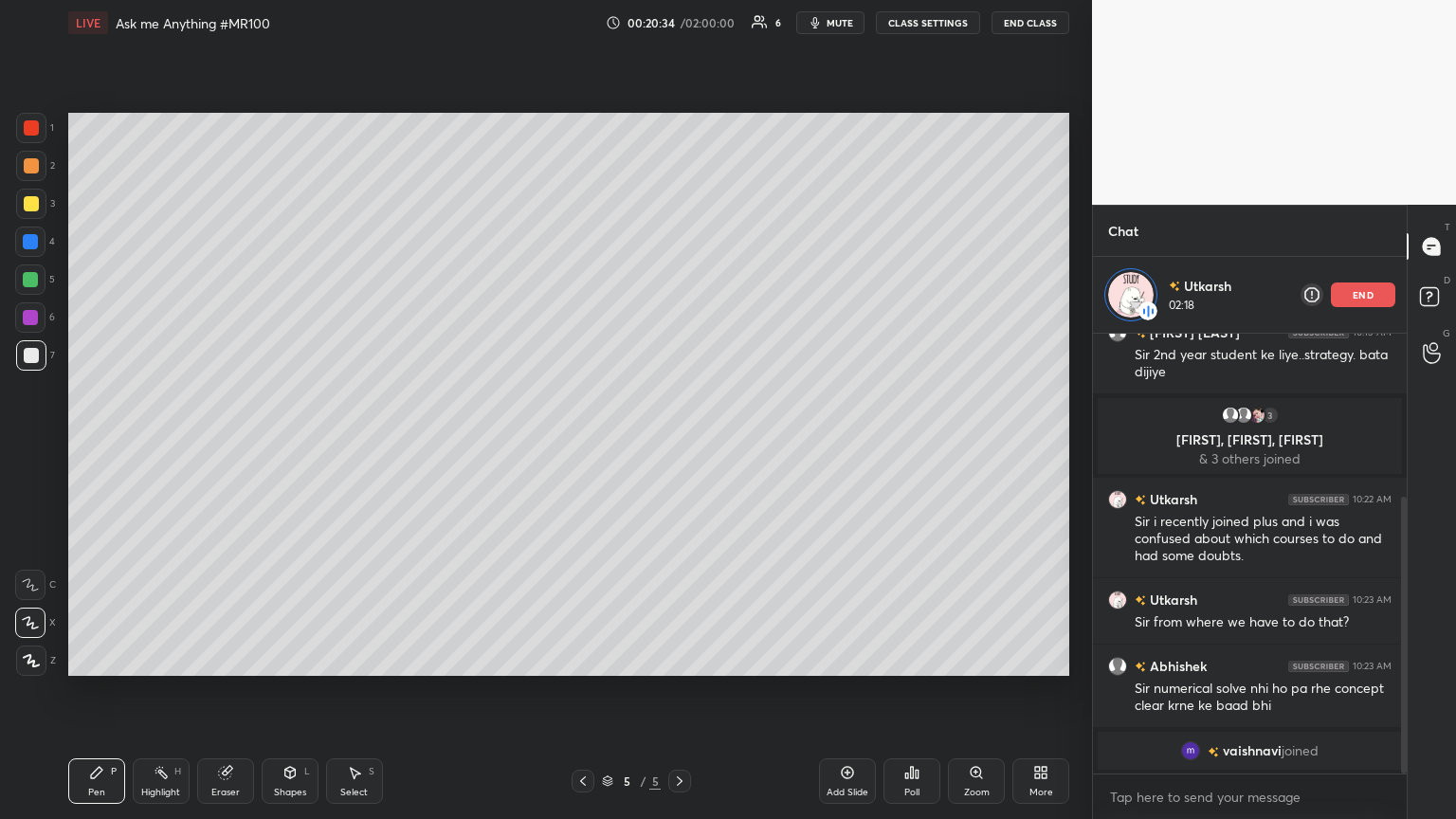 scroll, scrollTop: 401, scrollLeft: 308, axis: both 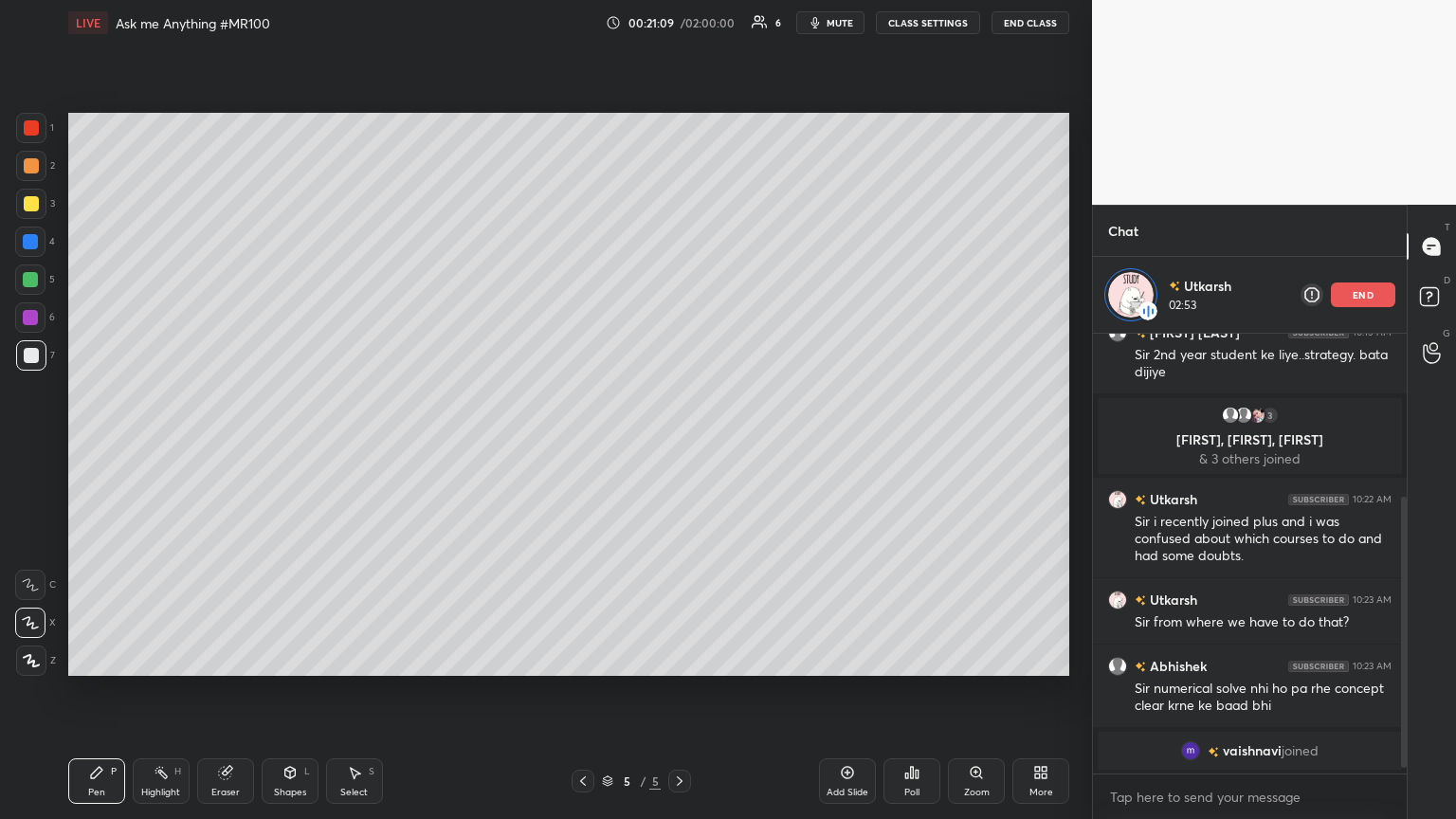 click on "1 2 3 4 5 6 7 C X Z C X Z E E Erase all   H H LIVE Ask me Anything #MR100 00:21:09 /  02:00:00 6 mute CLASS SETTINGS End Class Setting up your live class Poll for   secs No correct answer Start poll Back Ask me Anything #MR100 [FIRST] [LAST] Pen P Highlight H Eraser Shapes L Select S 5 / 5 Add Slide Poll Zoom More Chat [NAME] 02:53 end You  joined 1 [NAME], [NAME], [NAME] &  1 other  joined [NAME] 10:14 AM good sir [NAME]  joined [NAME] 10:15 AM Sir 2nd year student ke liye..strategy. bata dijiye 3 [NAME], [NAME], [NAME] &  3 others  joined [NAME] 10:22 AM Sir i recently joined plus and i was confused about which courses to do and had some doubts. [NAME] 10:23 AM Sir from where we have to do that? [NAME] 10:23 AM Sir numerical solve nhi ho pa rhe concept clear krne ke baad bhi [NAME]  joined JUMP TO LATEST Enable hand raising Enable raise hand to speak to learners. Once enabled, chat will be turned off temporarily. Enable x   introducing Raise a hand with a doubt How it works? Got it T D G" at bounding box center [728, 410] 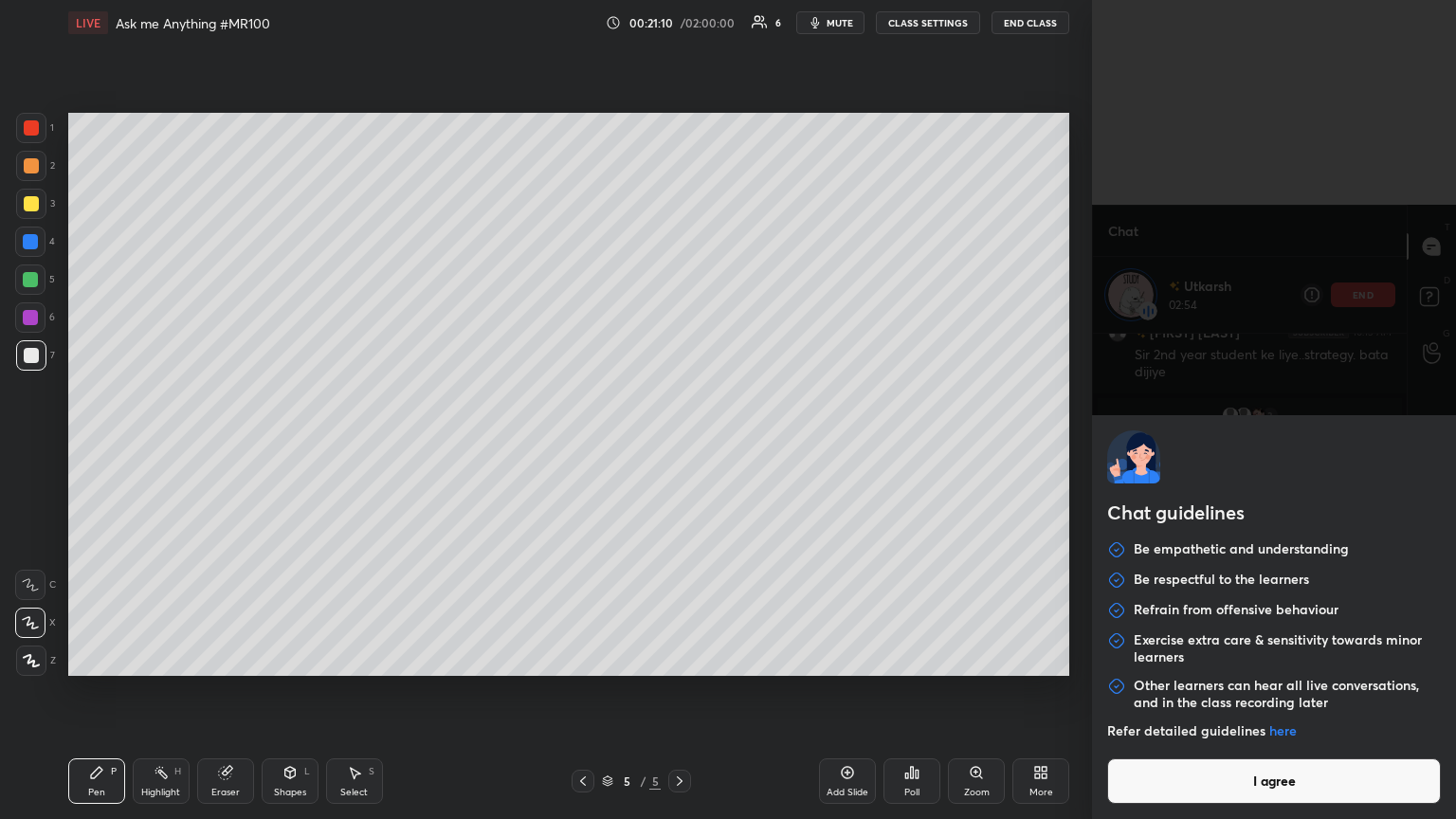 click on "I agree" at bounding box center (1274, 781) 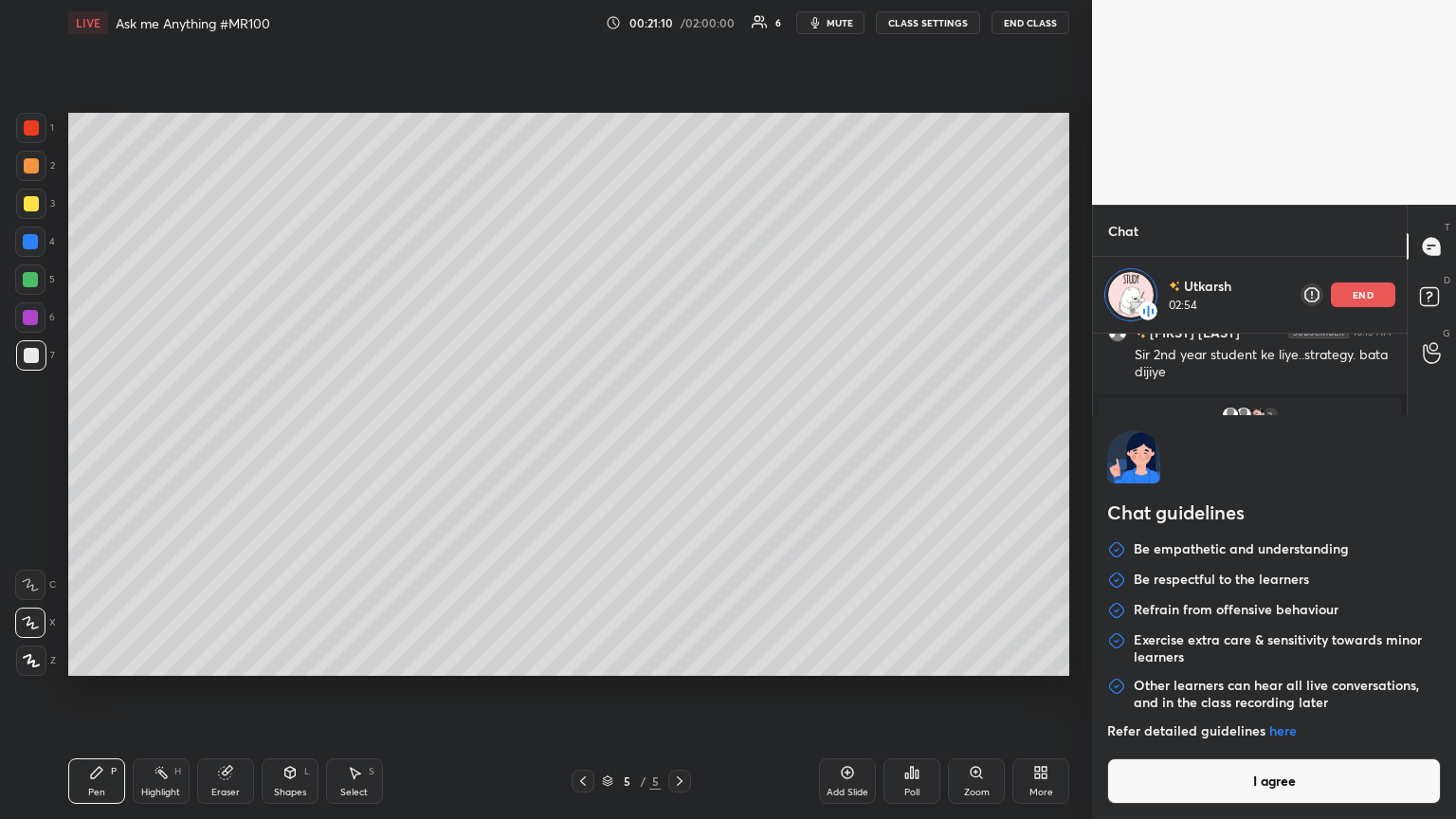 type on "x" 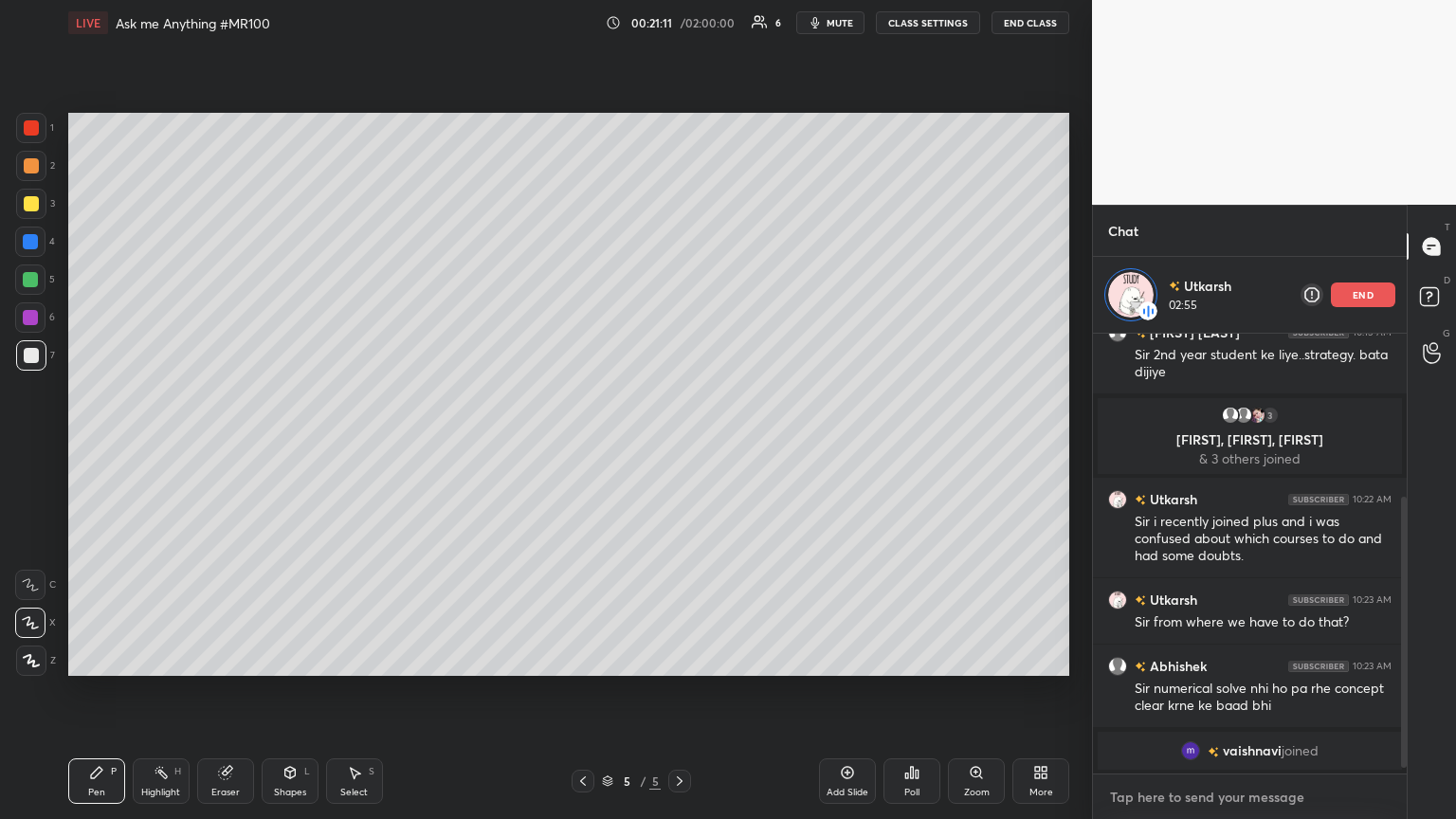 type on "8" 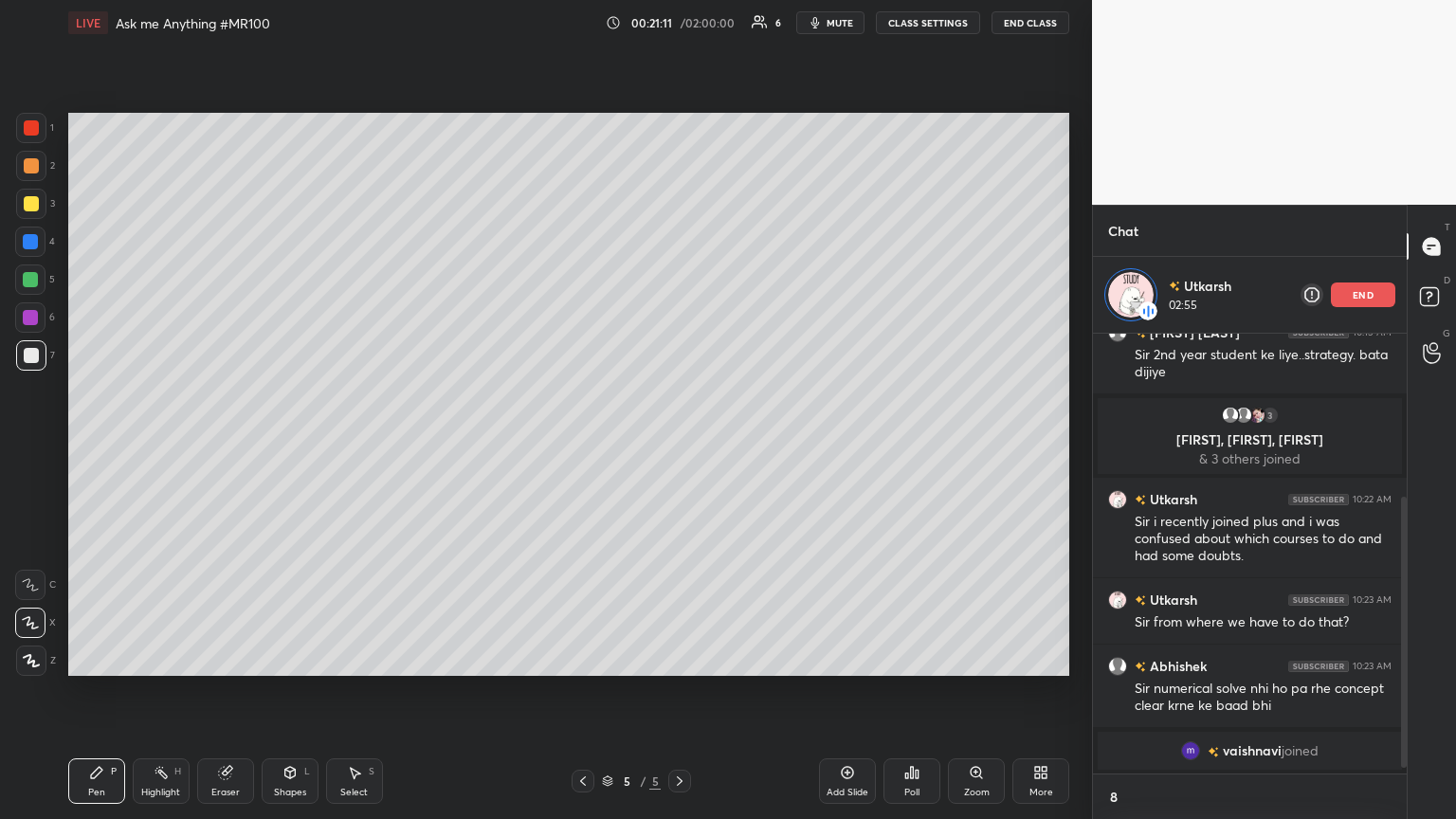 scroll, scrollTop: 434, scrollLeft: 308, axis: both 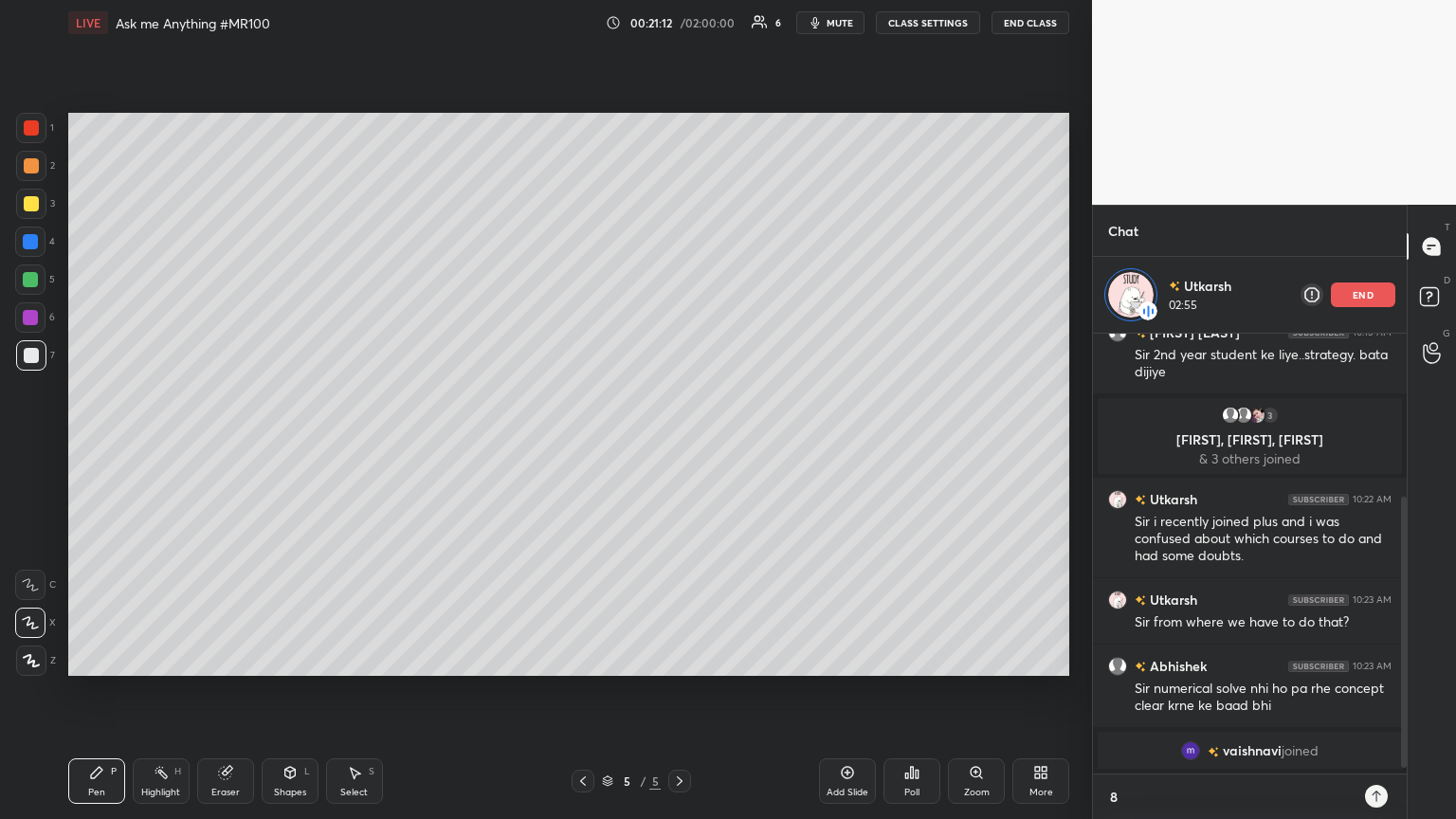 type on "83" 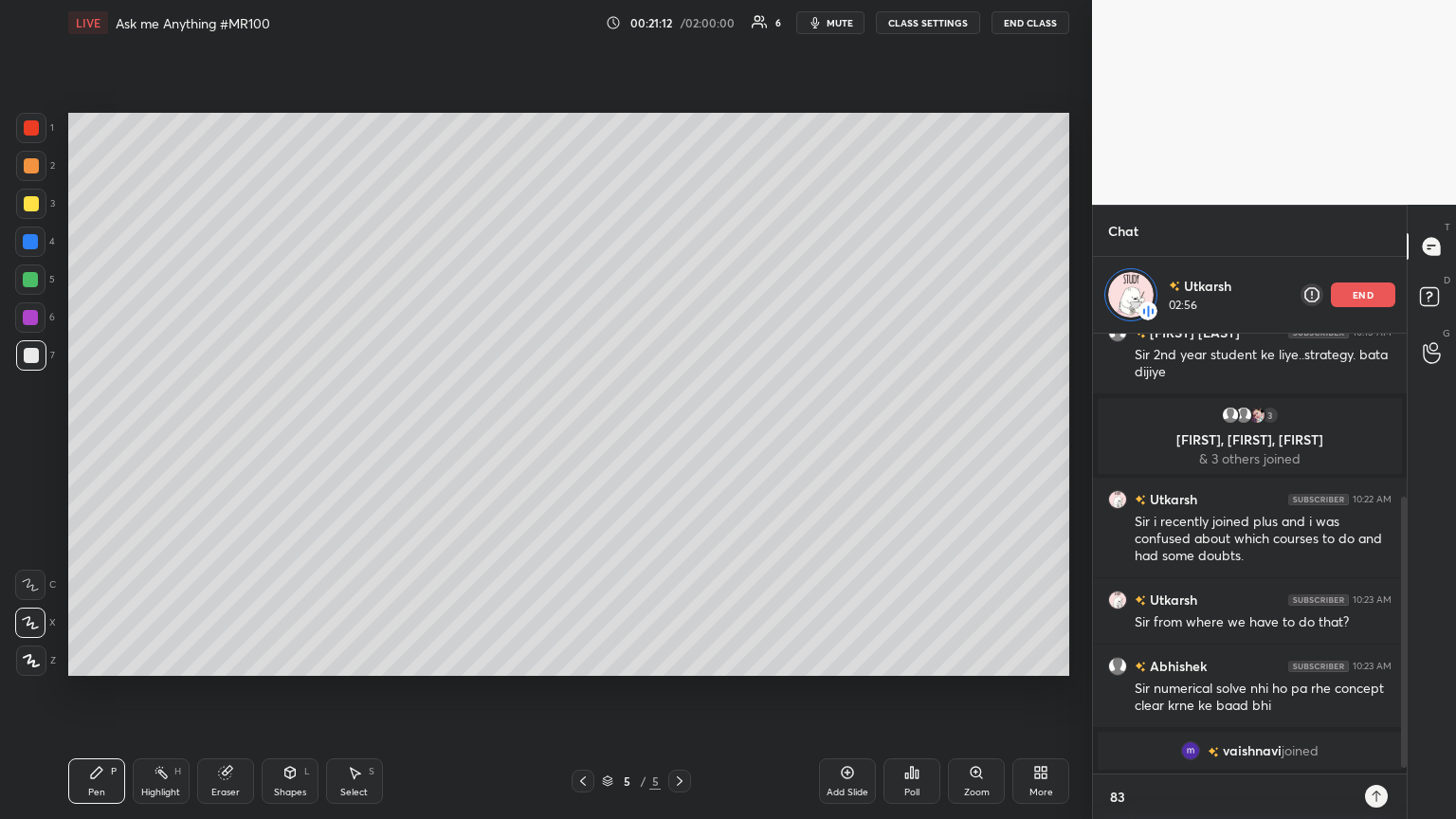 type on "839" 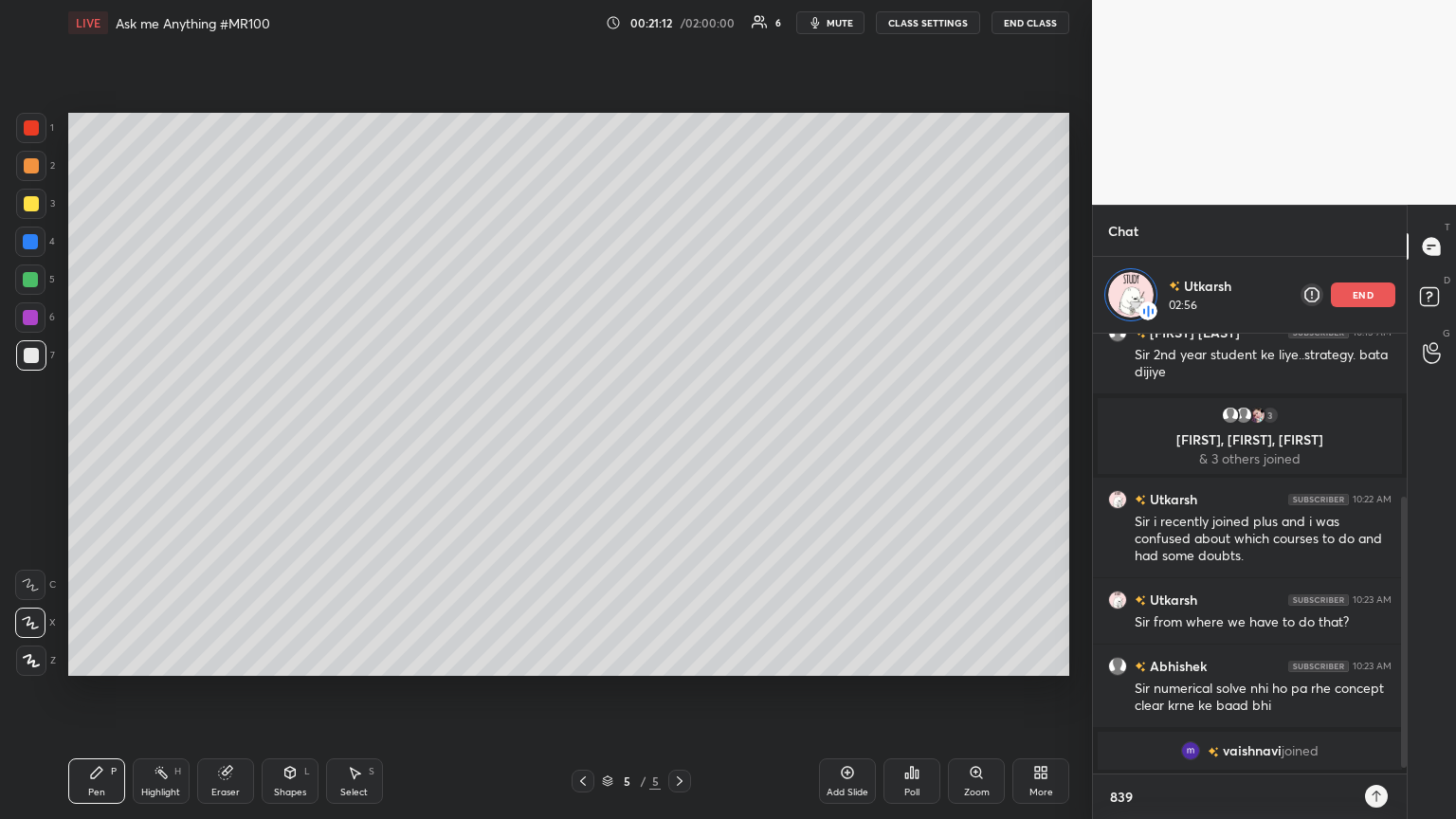 type on "8399" 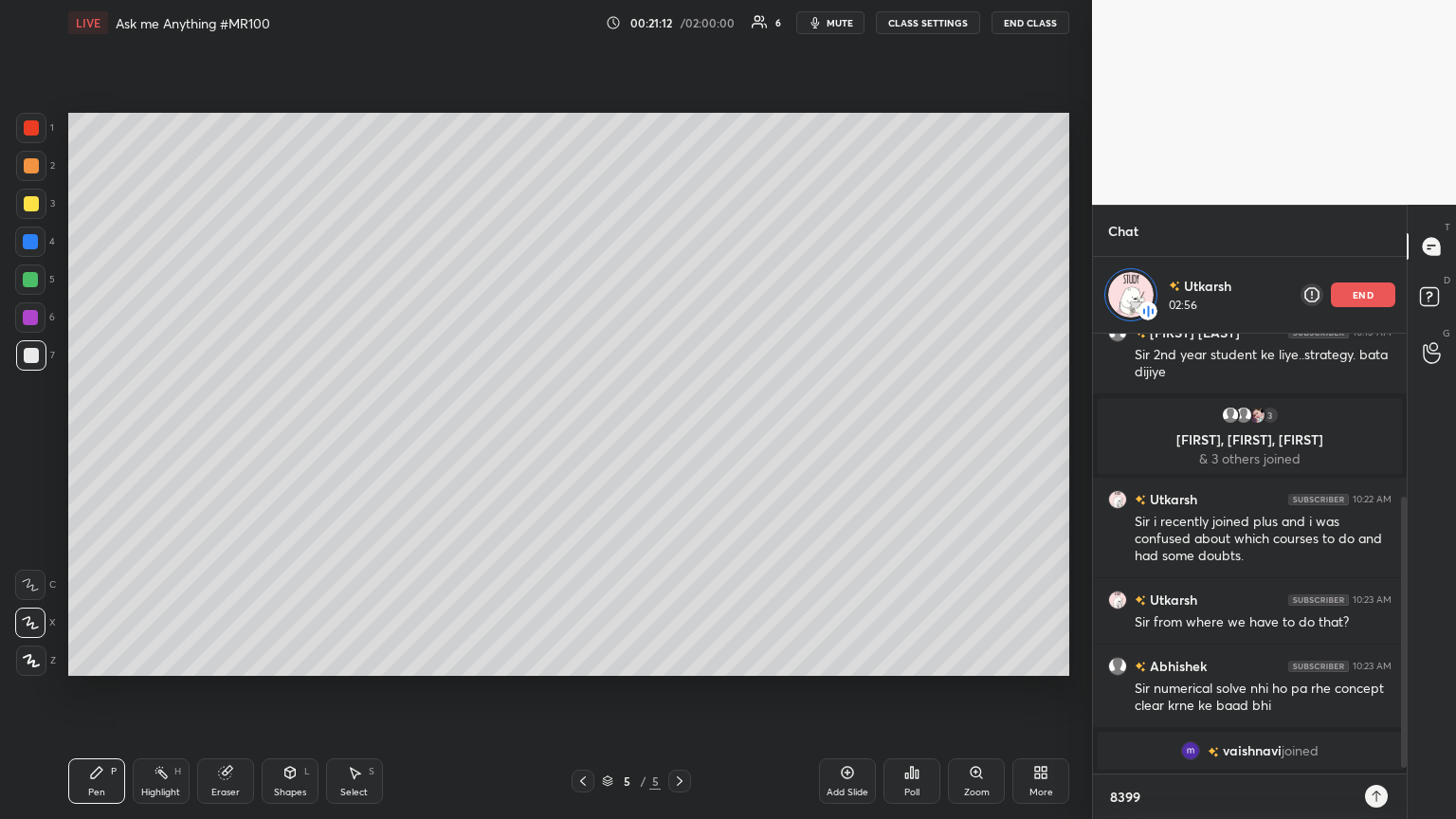 type on "[PHONE]" 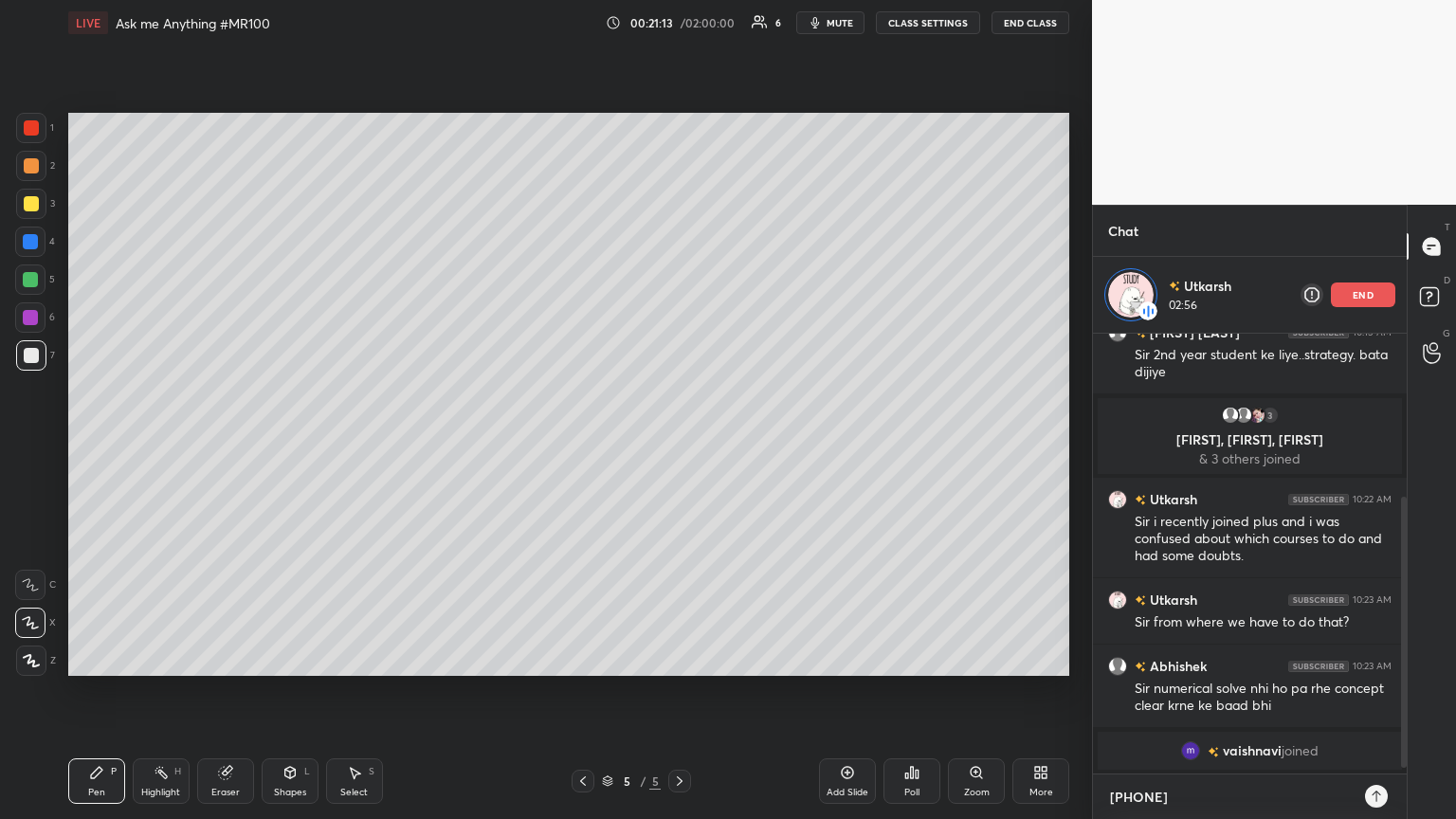 type on "[PHONE]" 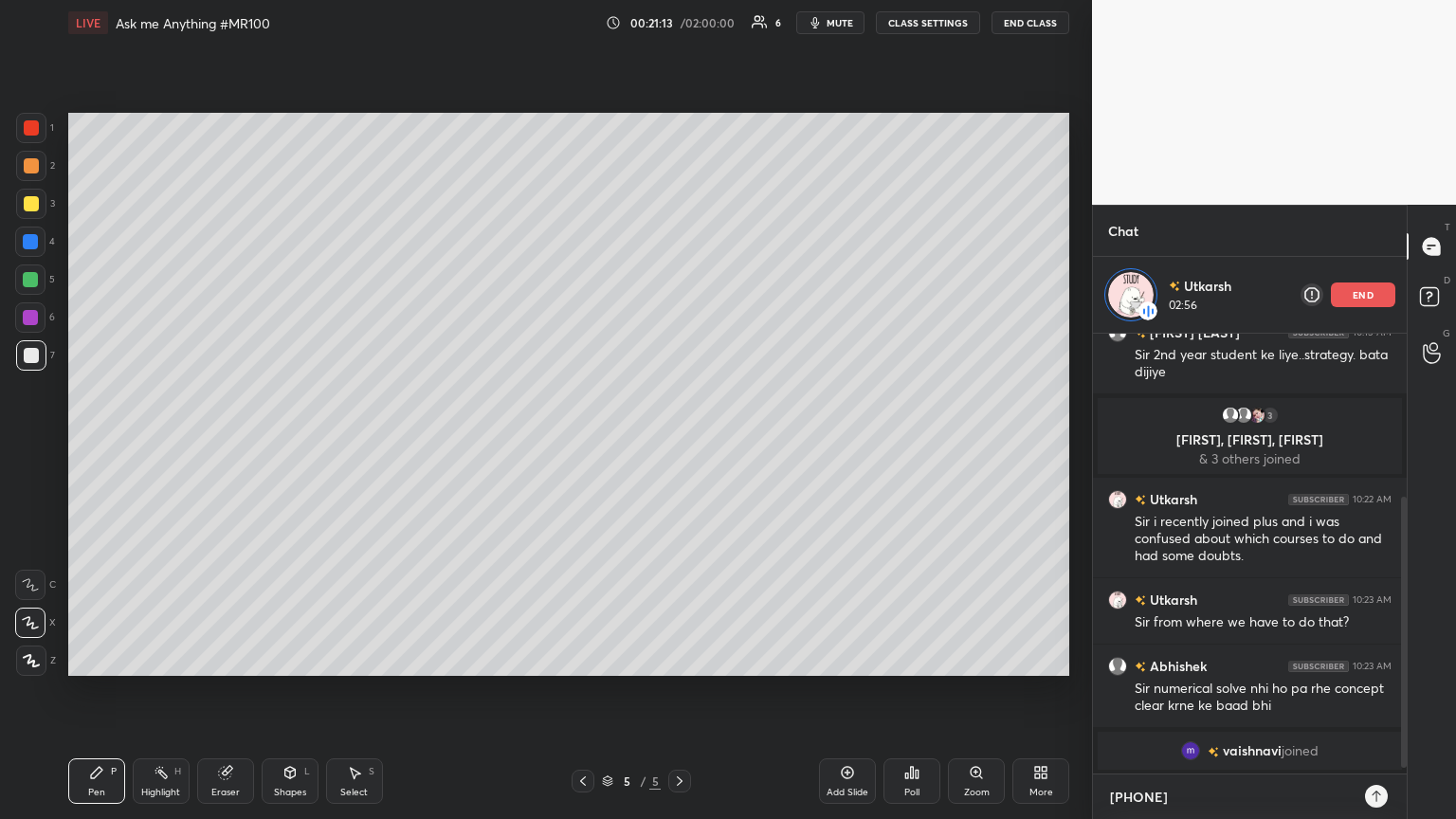 type on "x" 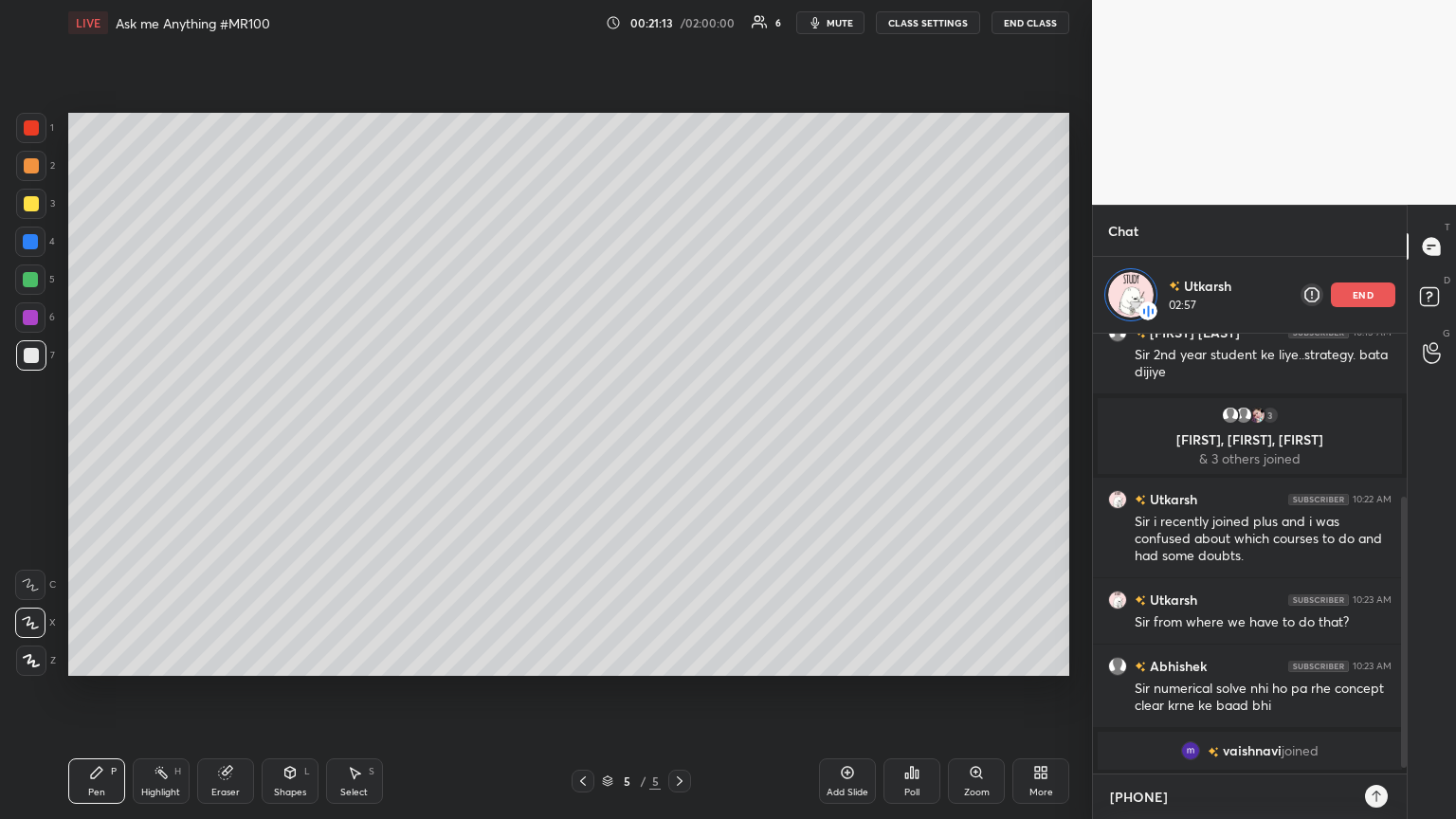 type on "[PHONE]" 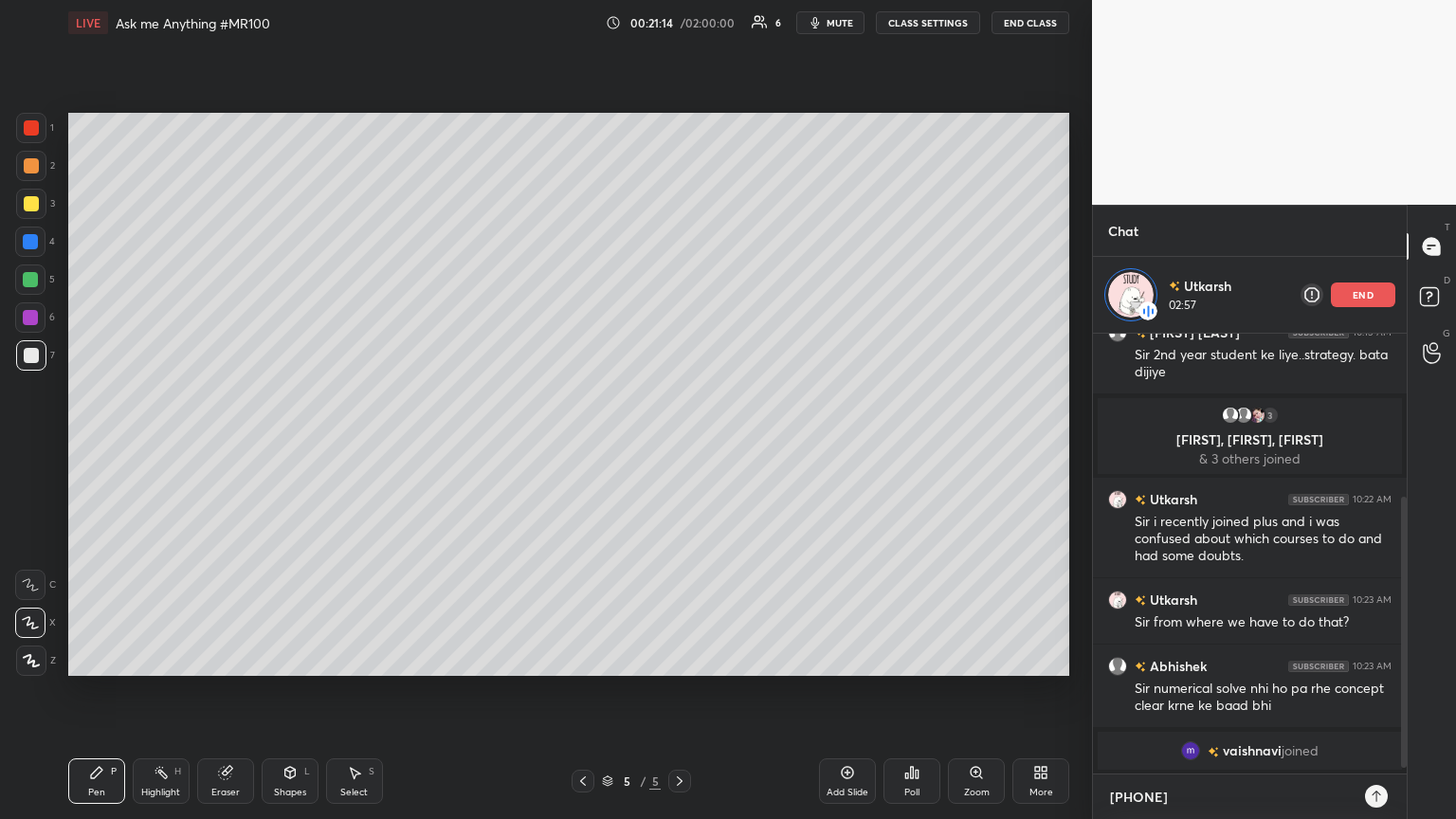 type on "[PHONE]" 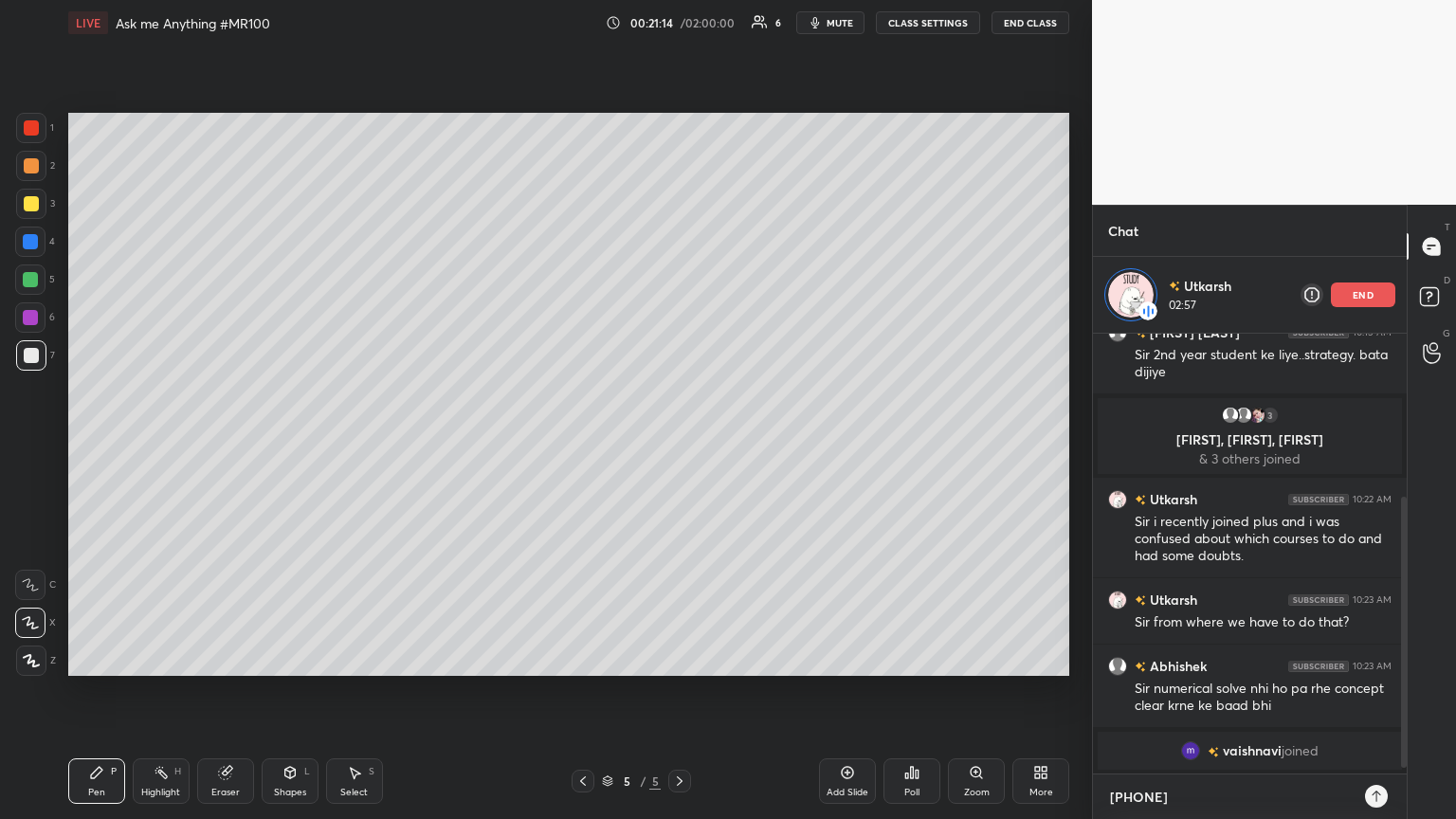 type on "x" 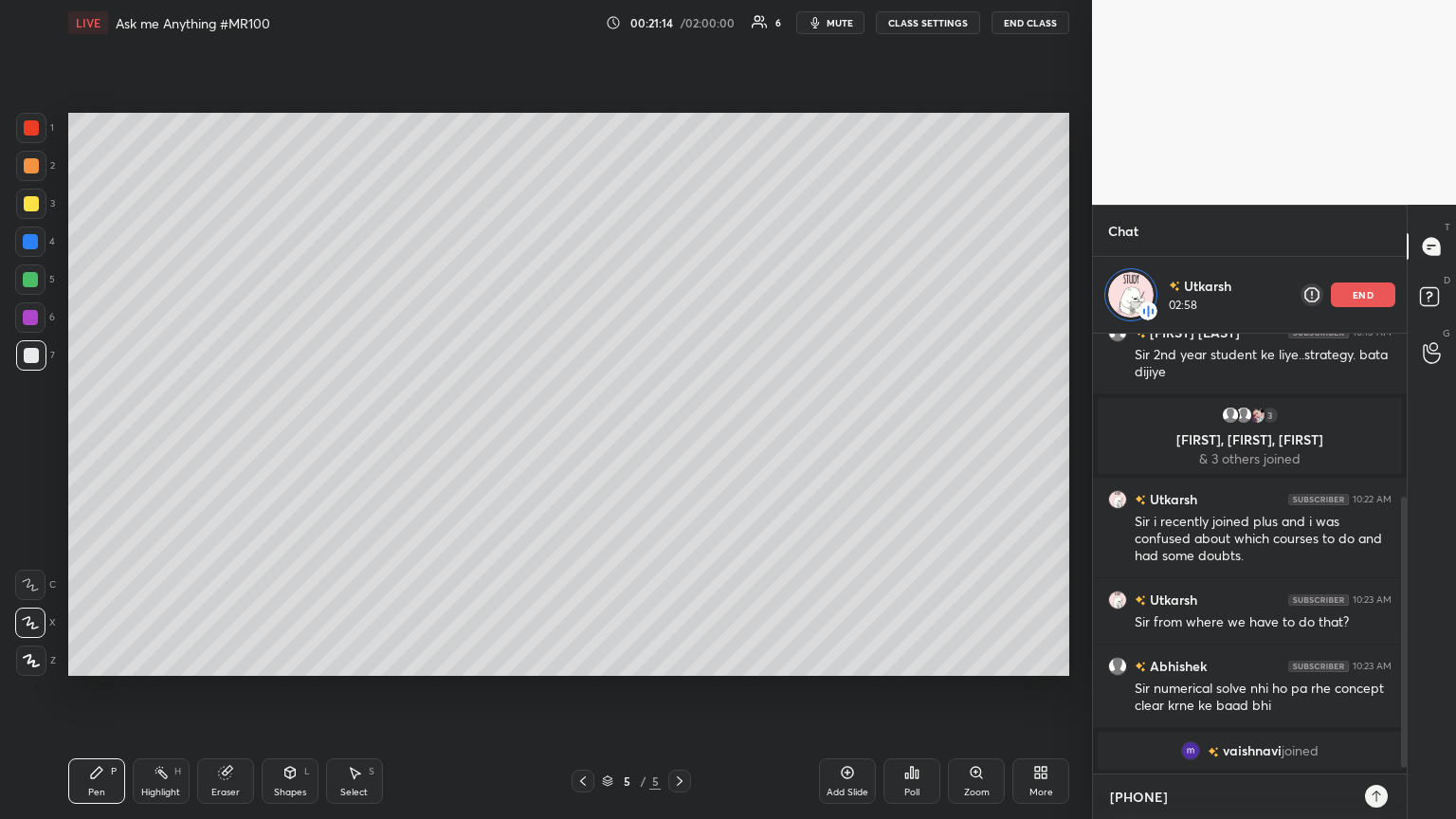 type 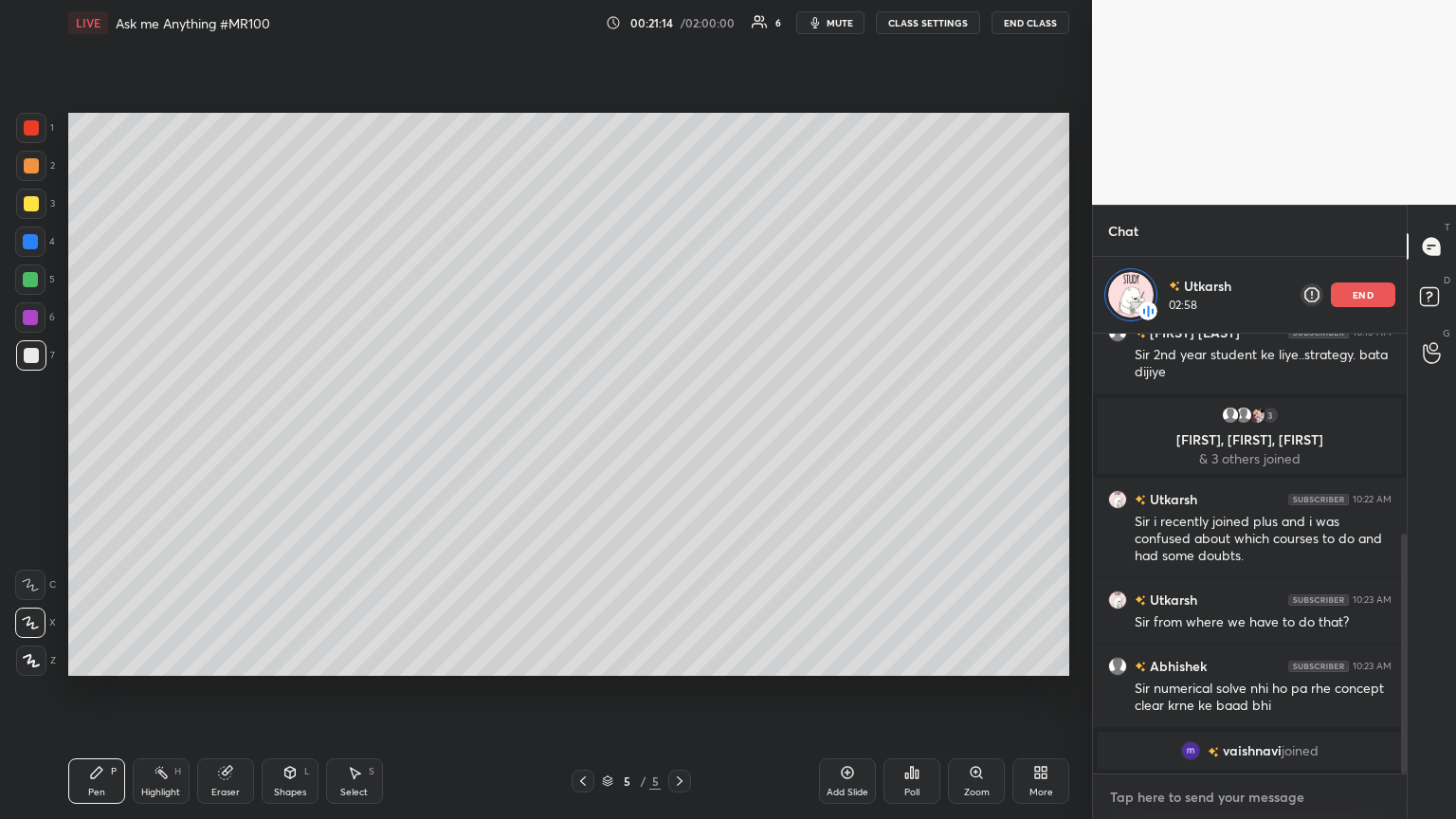 scroll, scrollTop: 366, scrollLeft: 0, axis: vertical 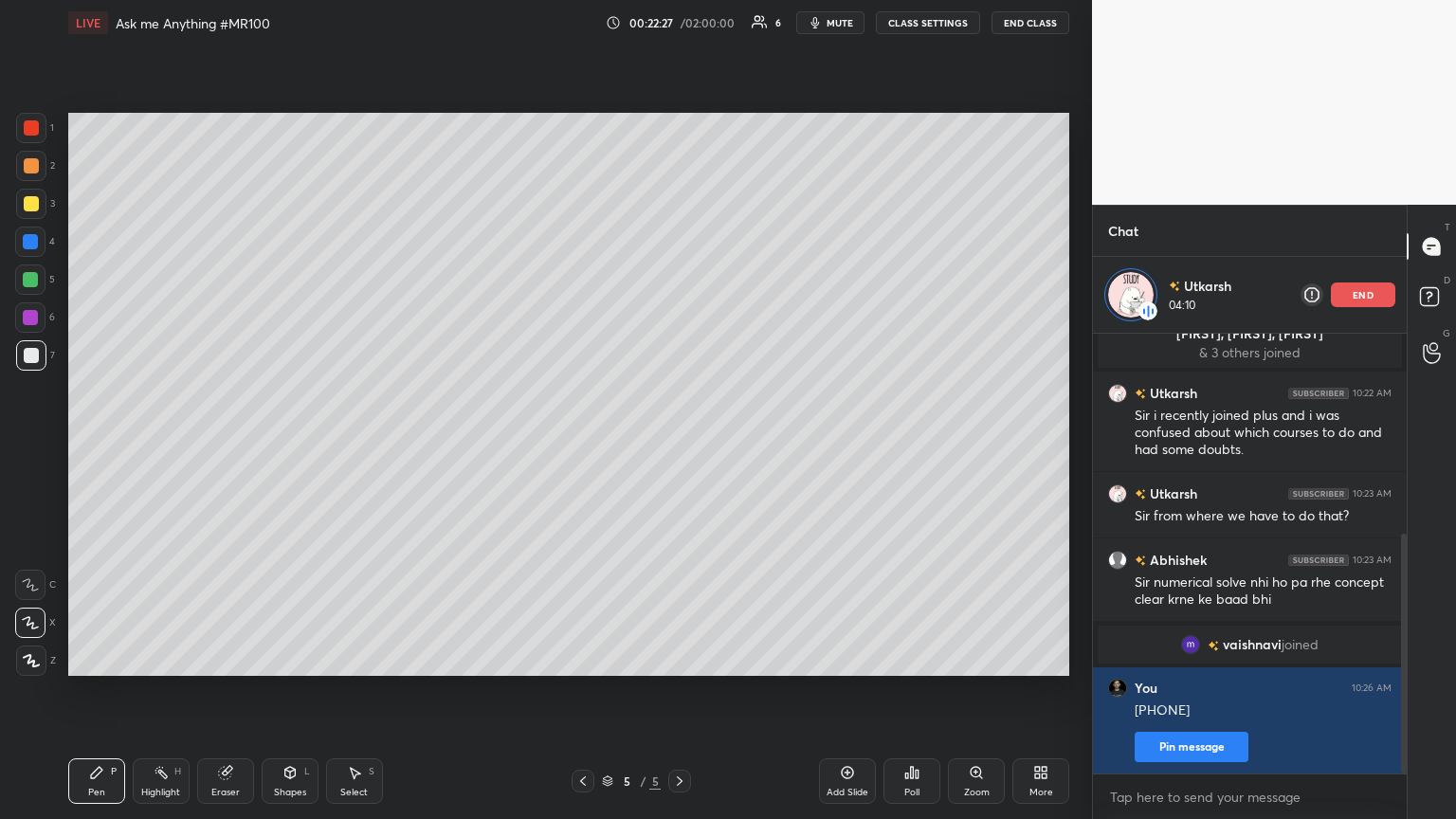 click at bounding box center [31, 204] 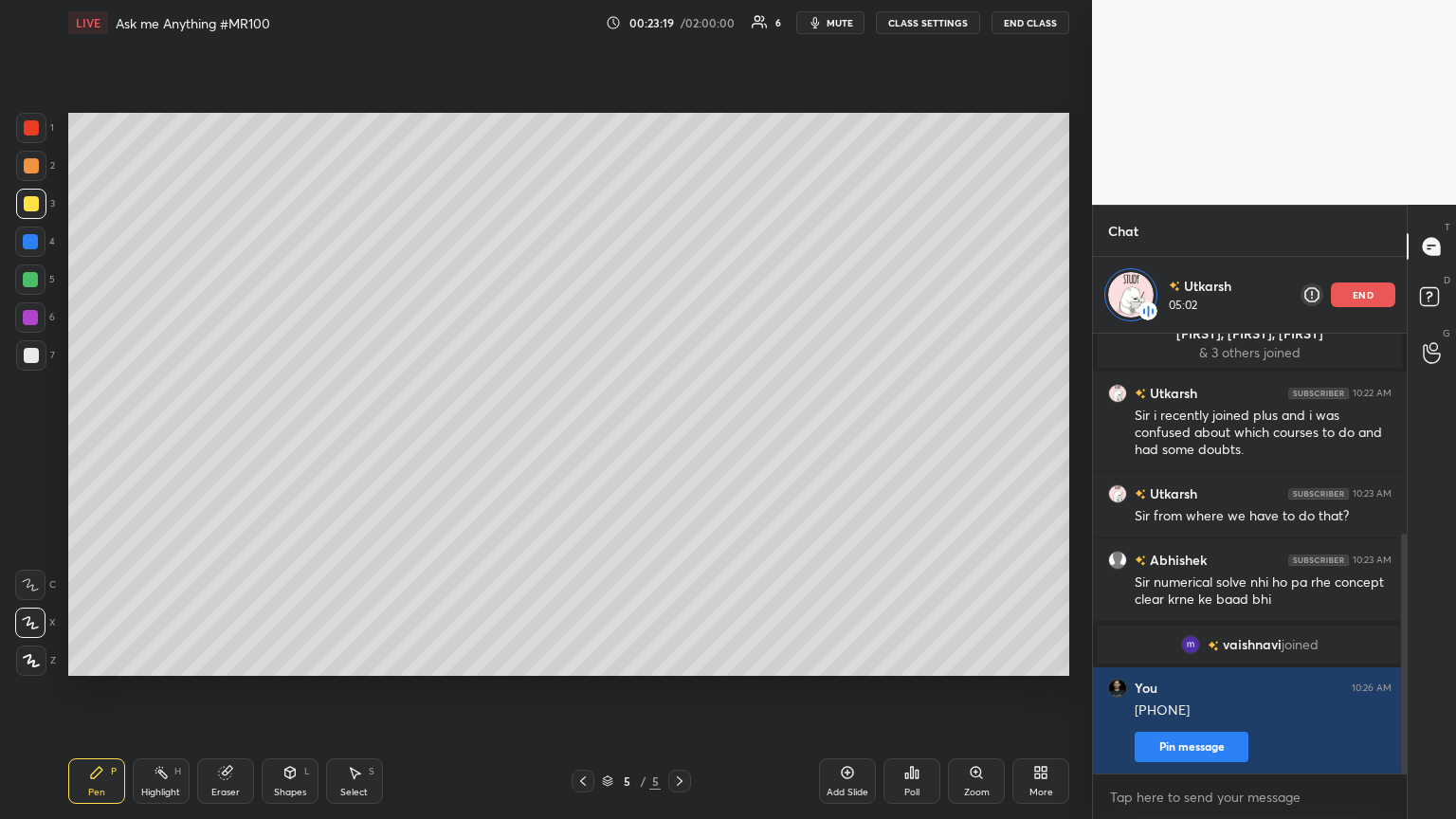 click on "Shapes L" at bounding box center [290, 781] 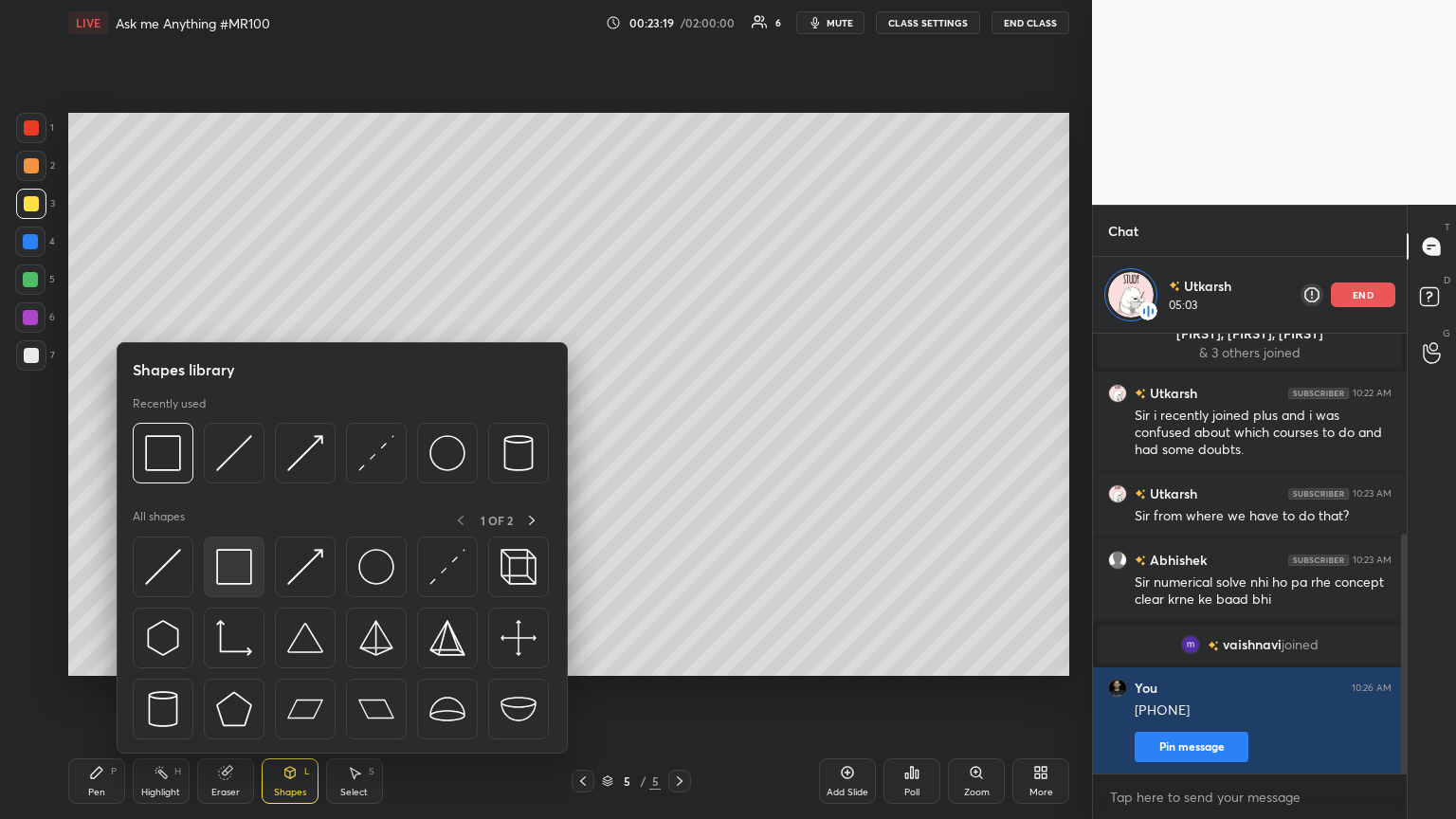 click at bounding box center (234, 567) 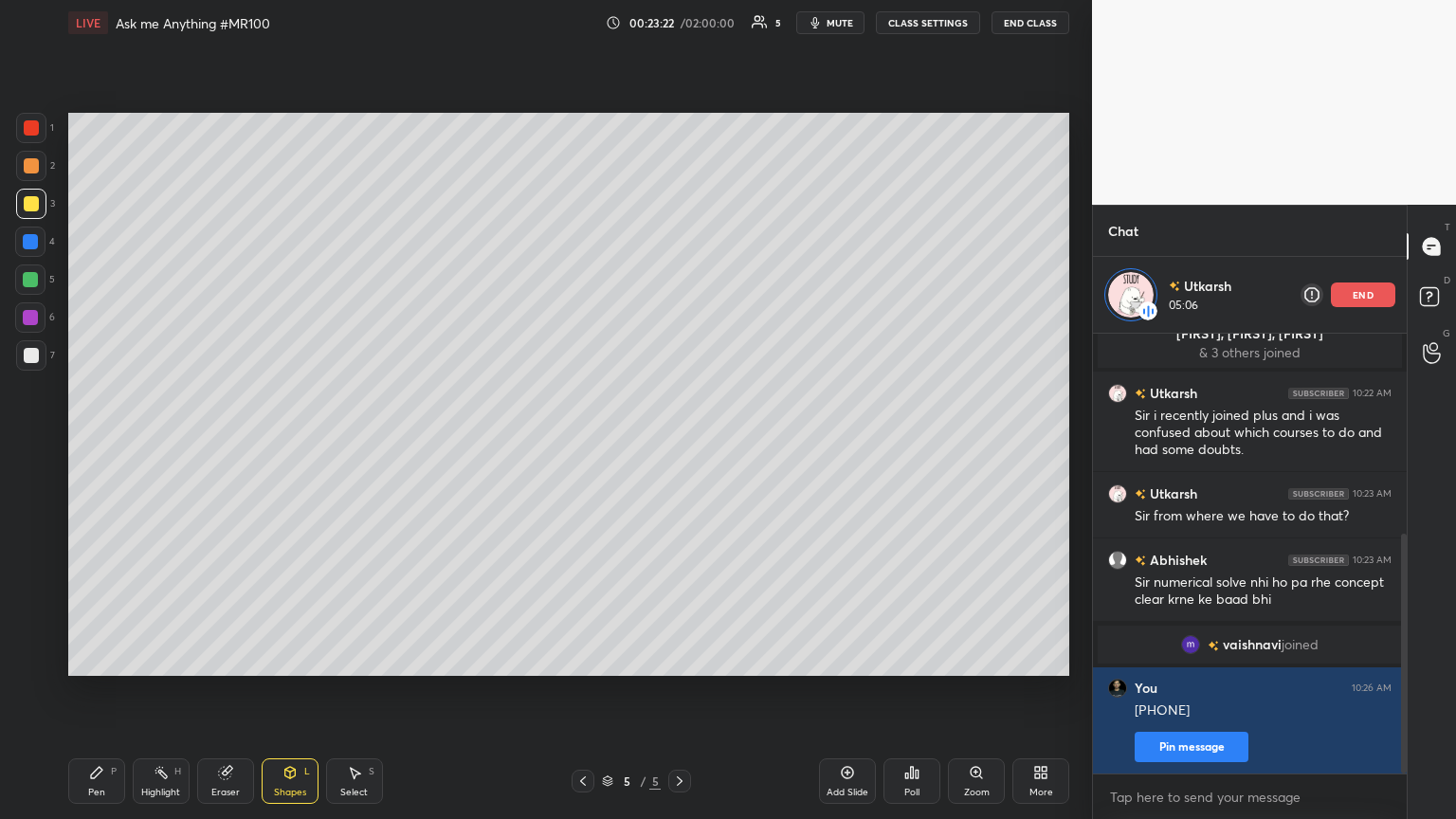 click on "Pen" at bounding box center (97, 792) 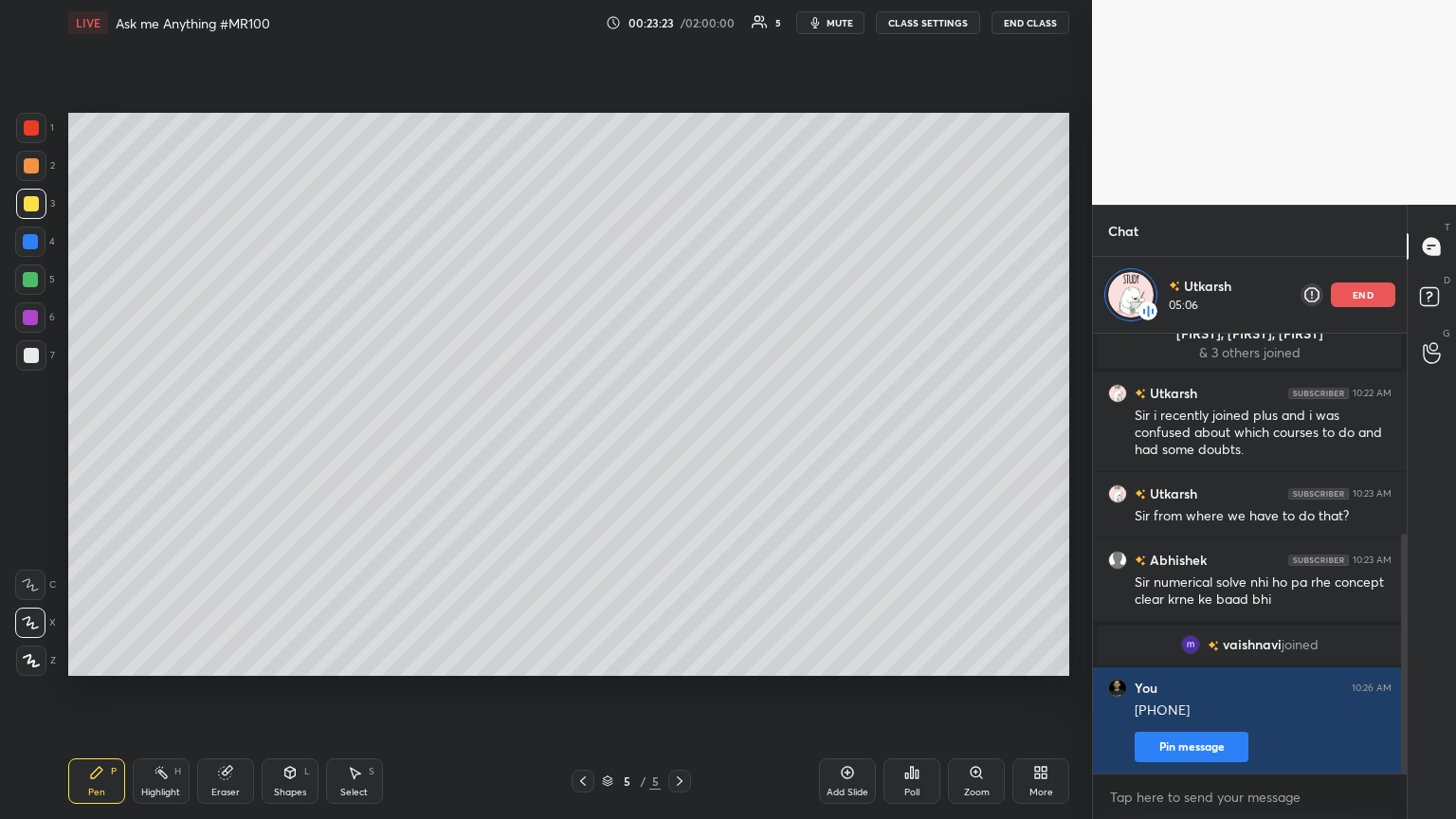 click at bounding box center (31, 355) 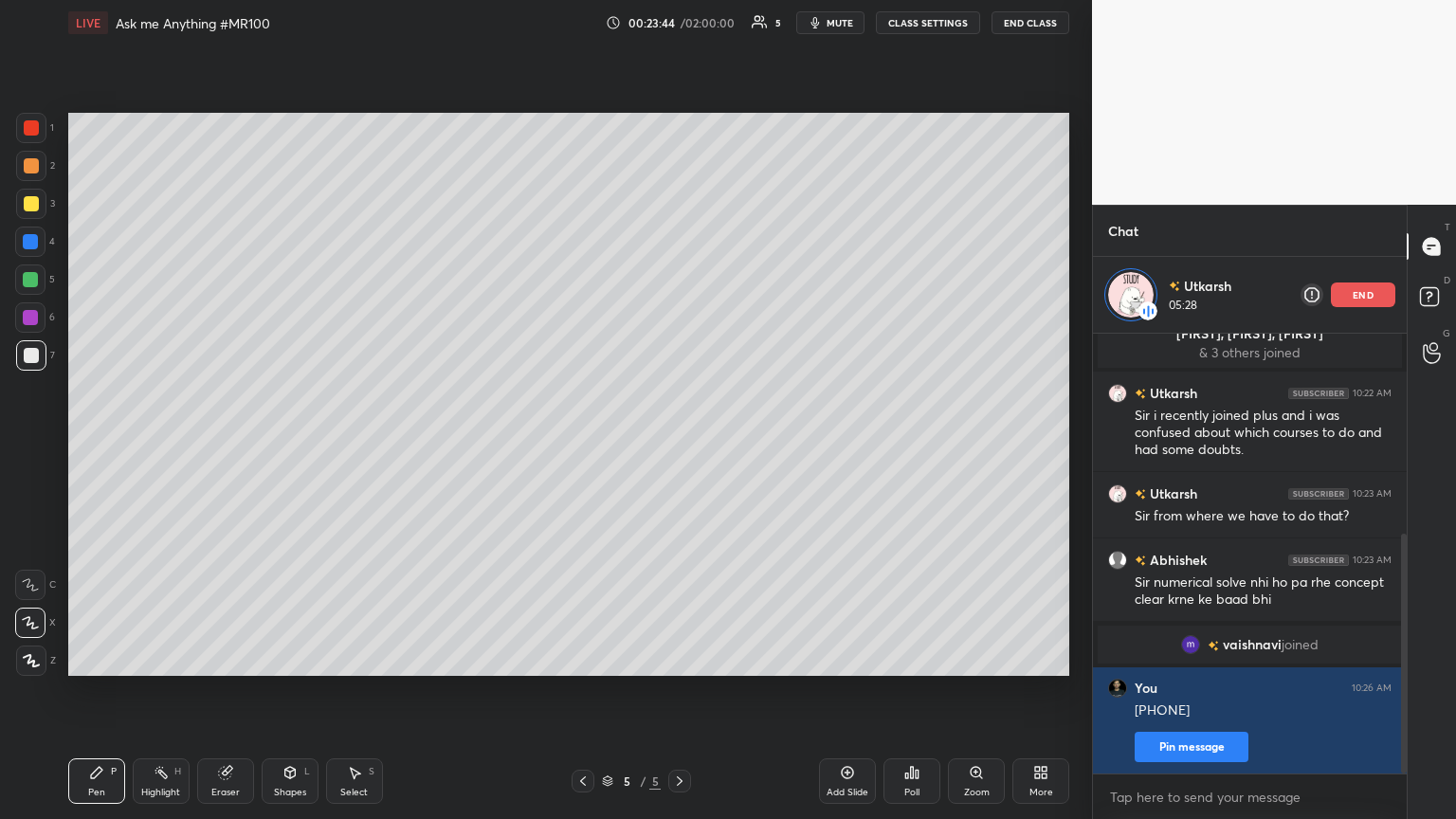 click at bounding box center (31, 204) 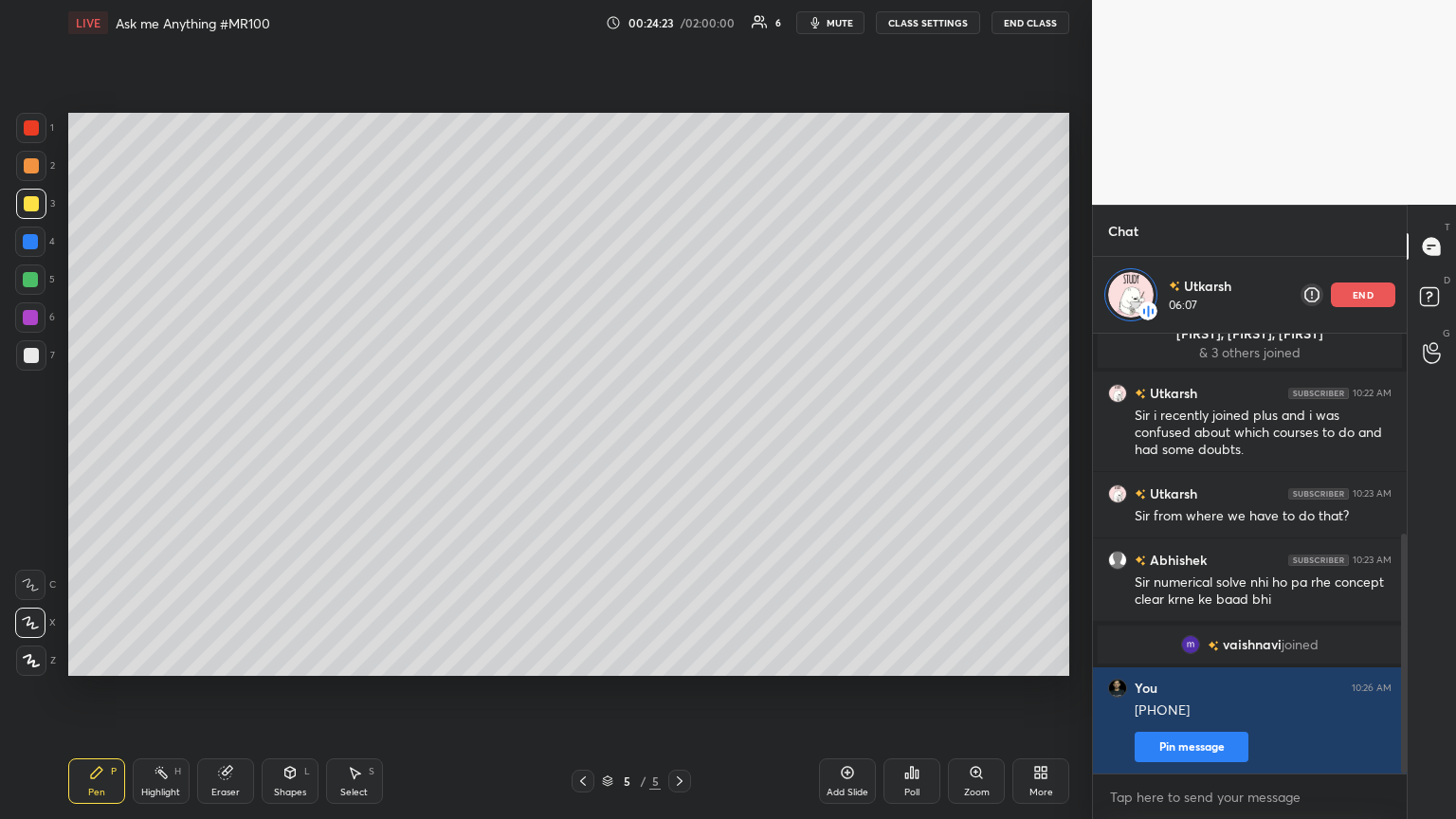 click on "Eraser" at bounding box center [226, 781] 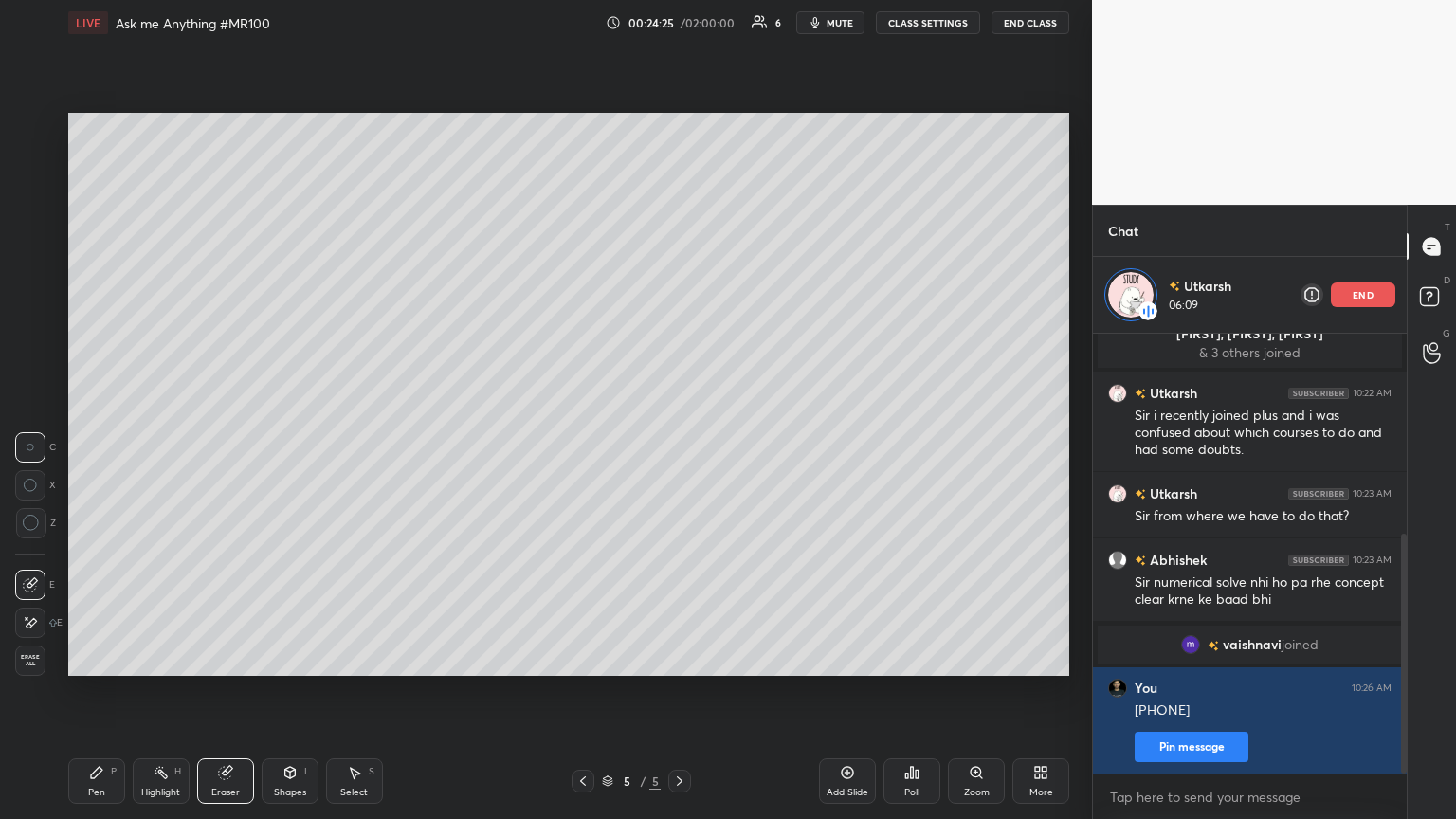 click on "Pen P" at bounding box center [97, 781] 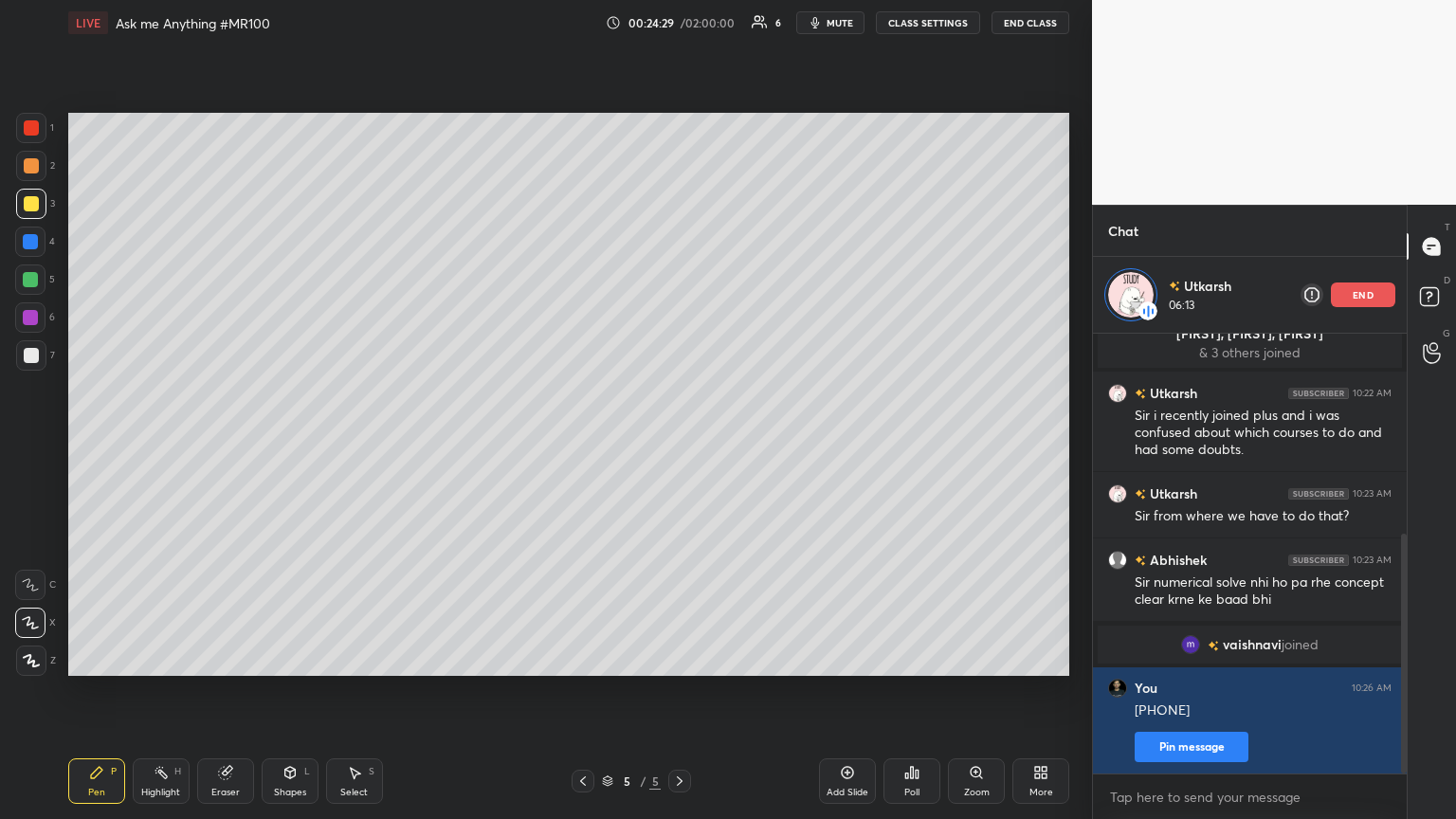 scroll, scrollTop: 411, scrollLeft: 0, axis: vertical 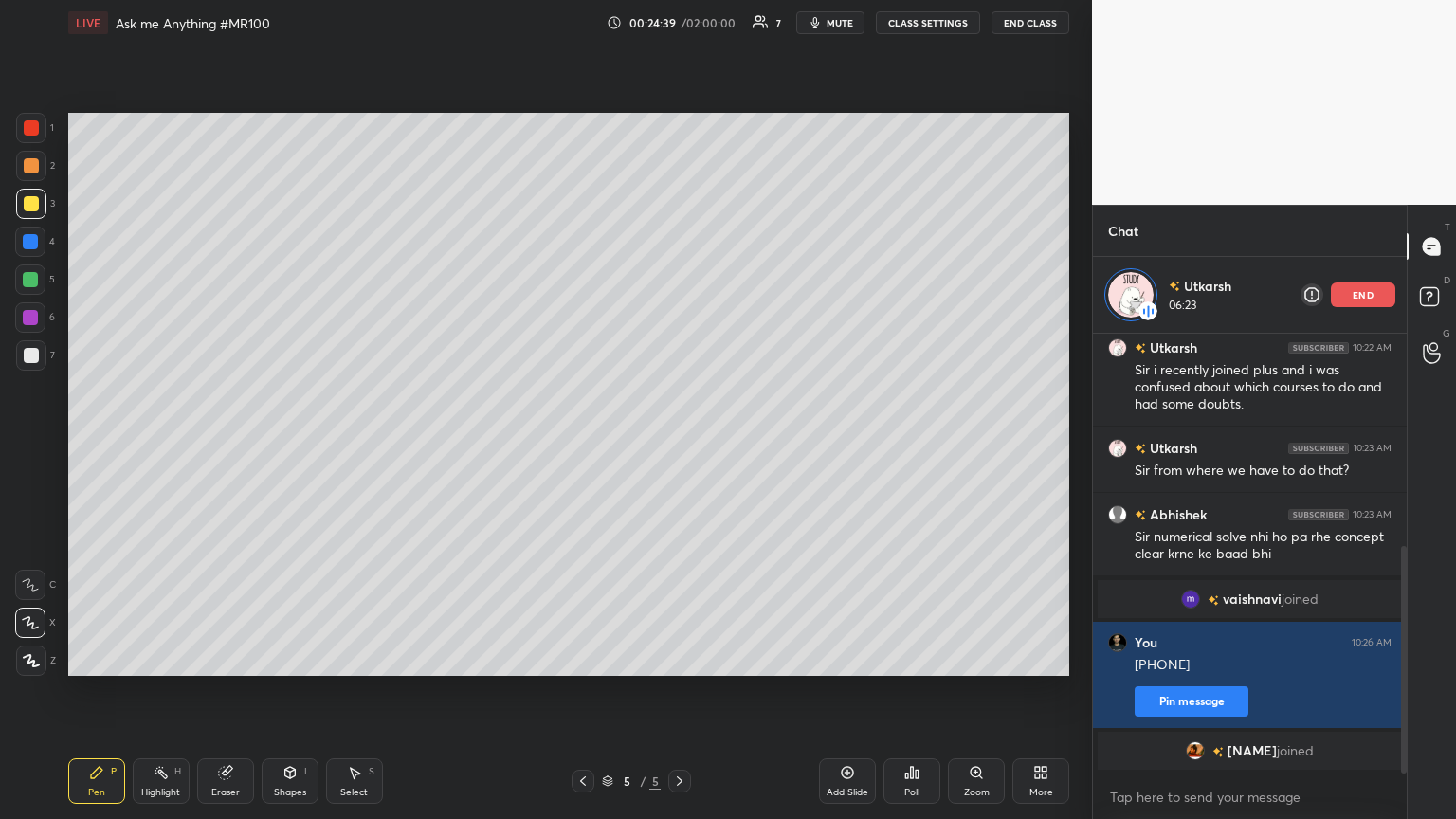 drag, startPoint x: 960, startPoint y: 677, endPoint x: 916, endPoint y: 686, distance: 44.911023 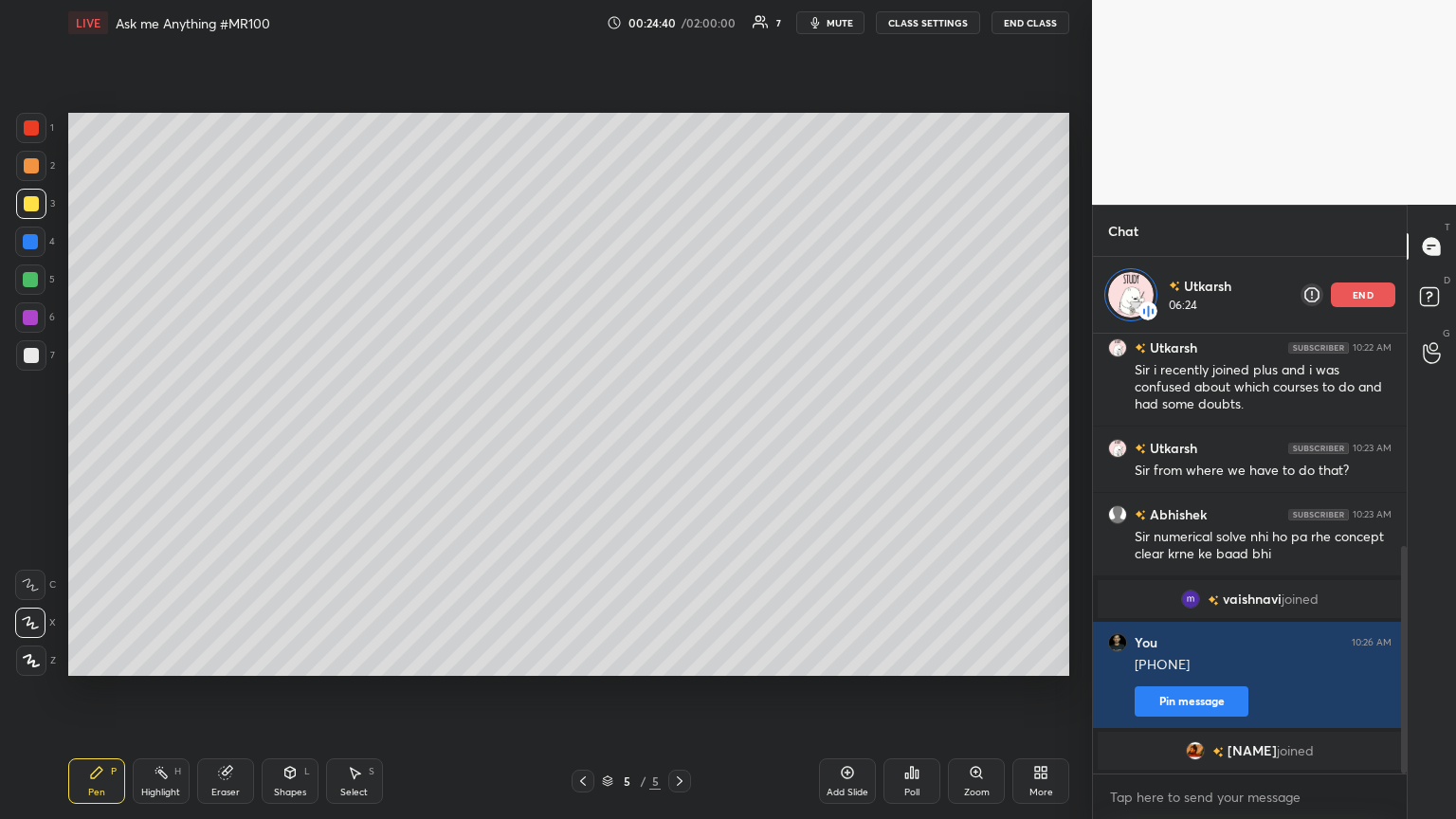 click on "Setting up your live class Poll for   secs No correct answer Start poll" at bounding box center (569, 394) 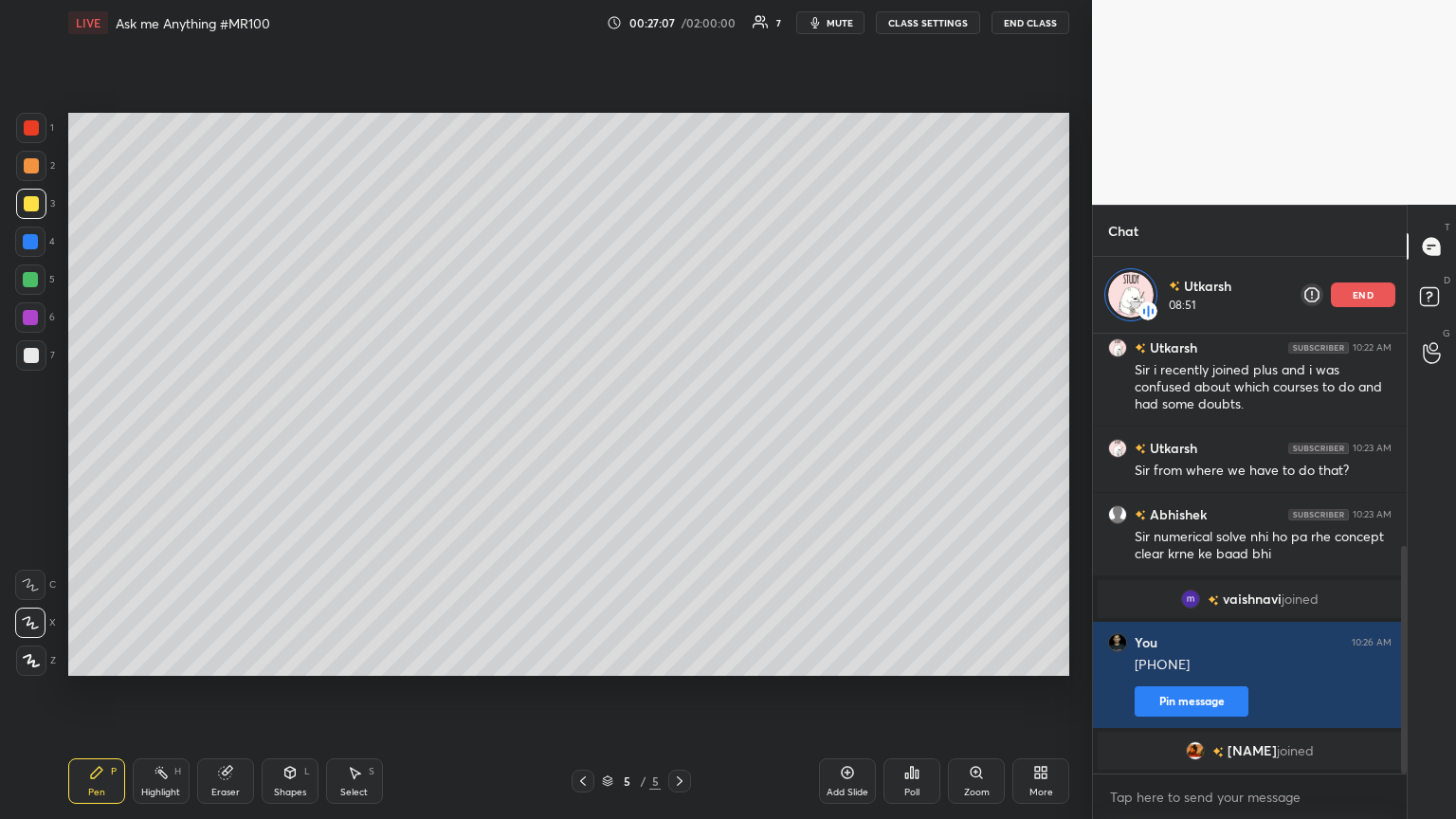 click at bounding box center [31, 355] 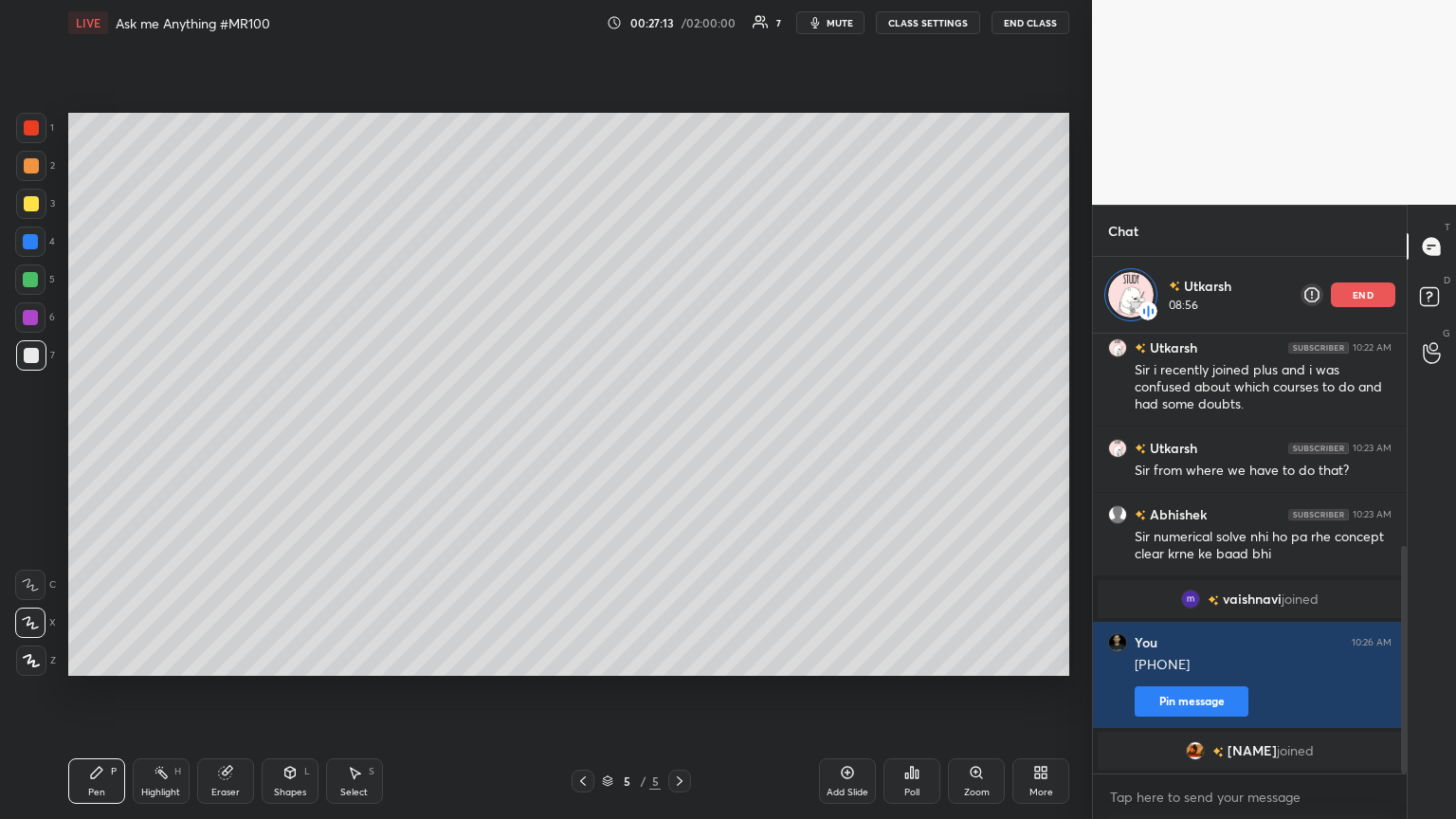 click at bounding box center [31, 204] 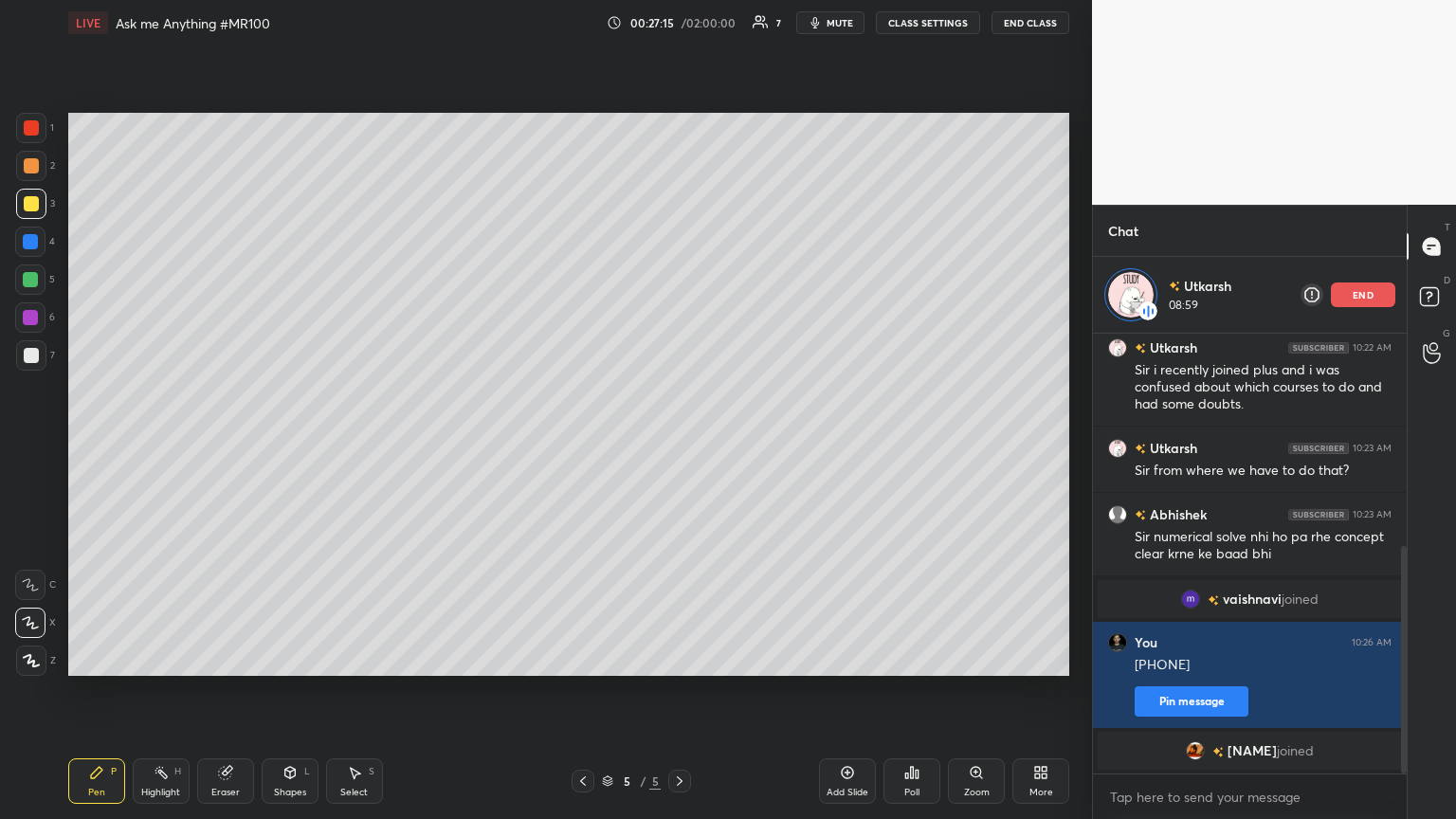 click on "Shapes" at bounding box center (290, 792) 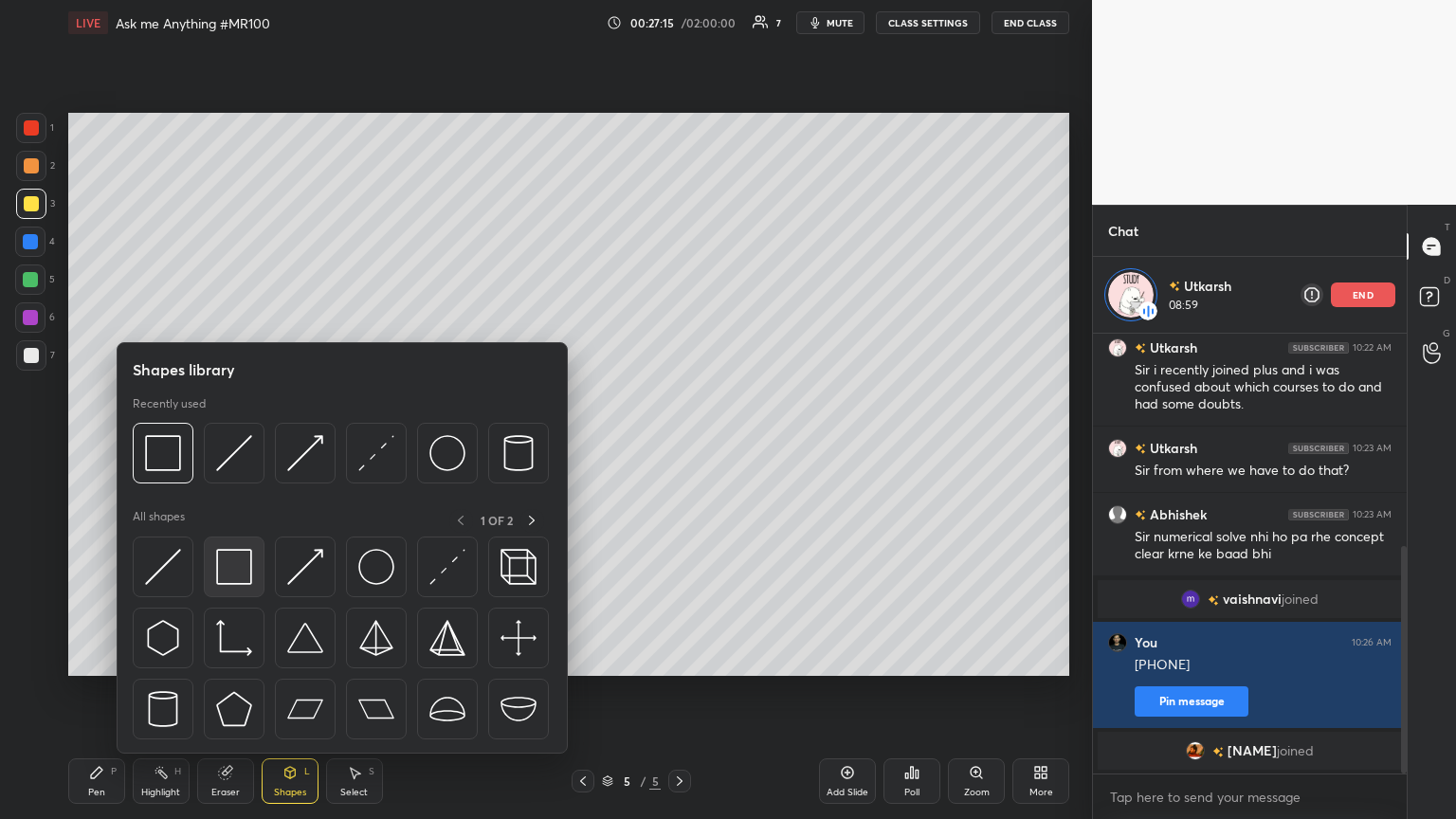 click at bounding box center (234, 567) 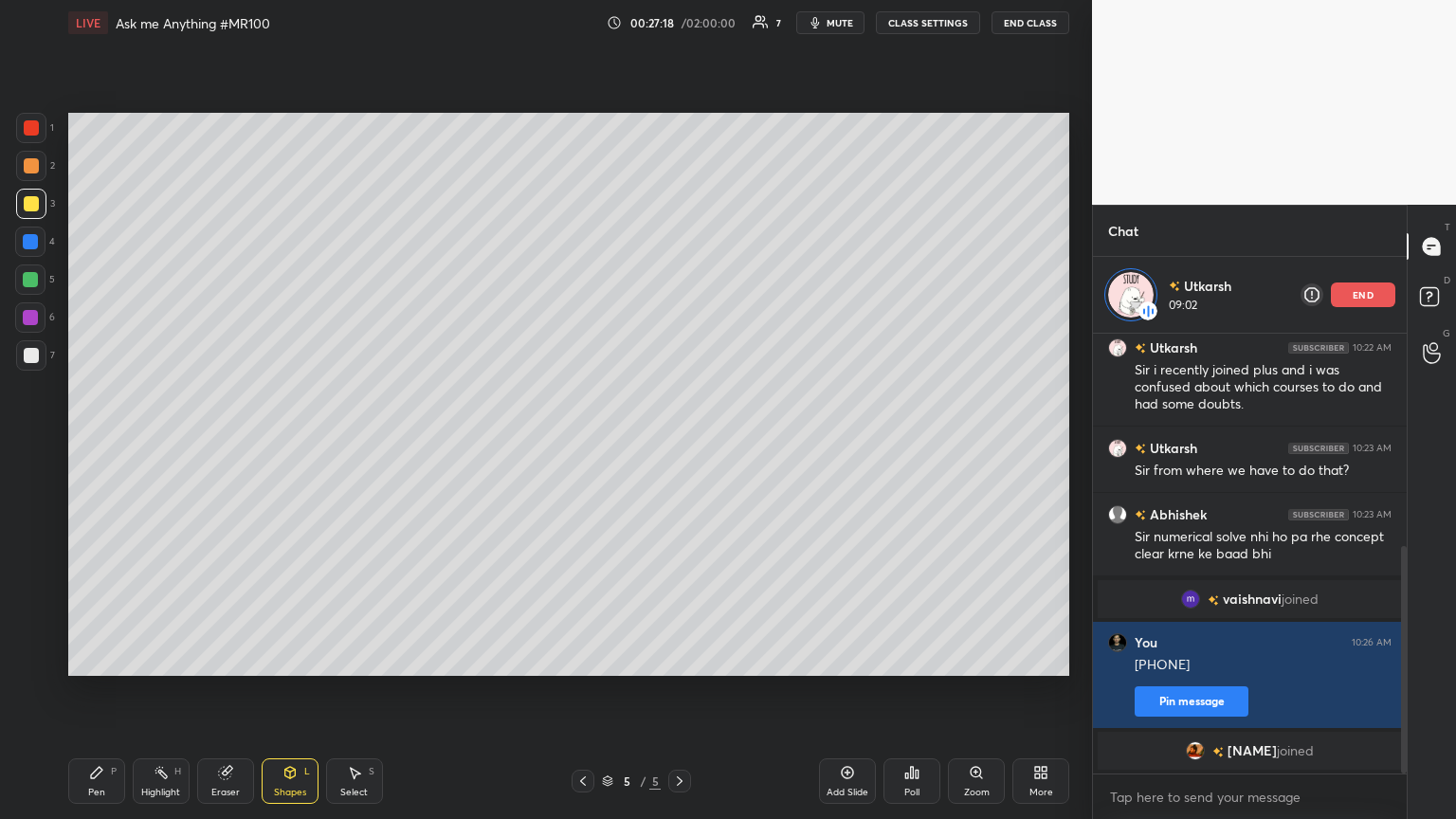 click on "Pen P" at bounding box center [97, 781] 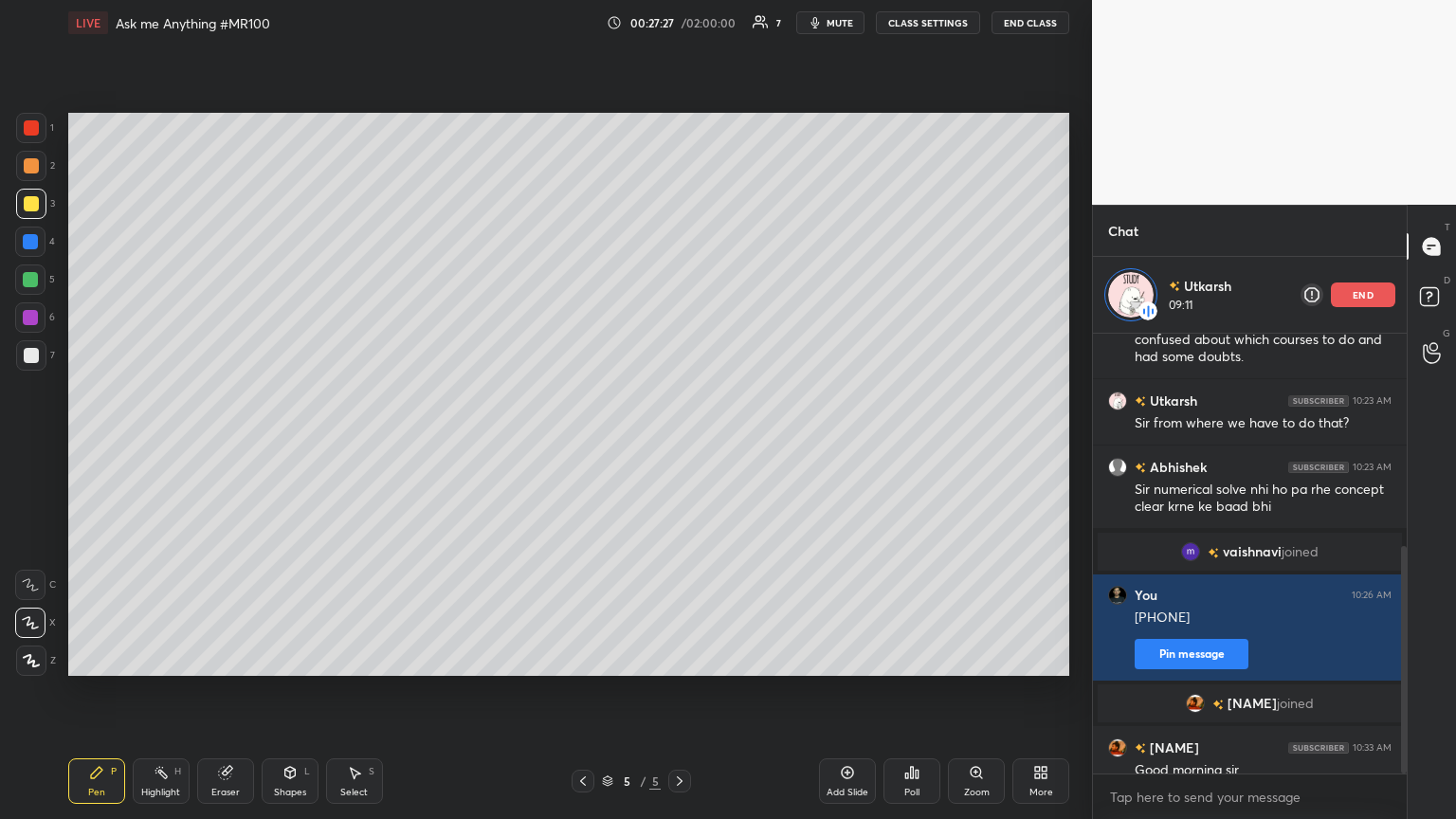 scroll, scrollTop: 430, scrollLeft: 0, axis: vertical 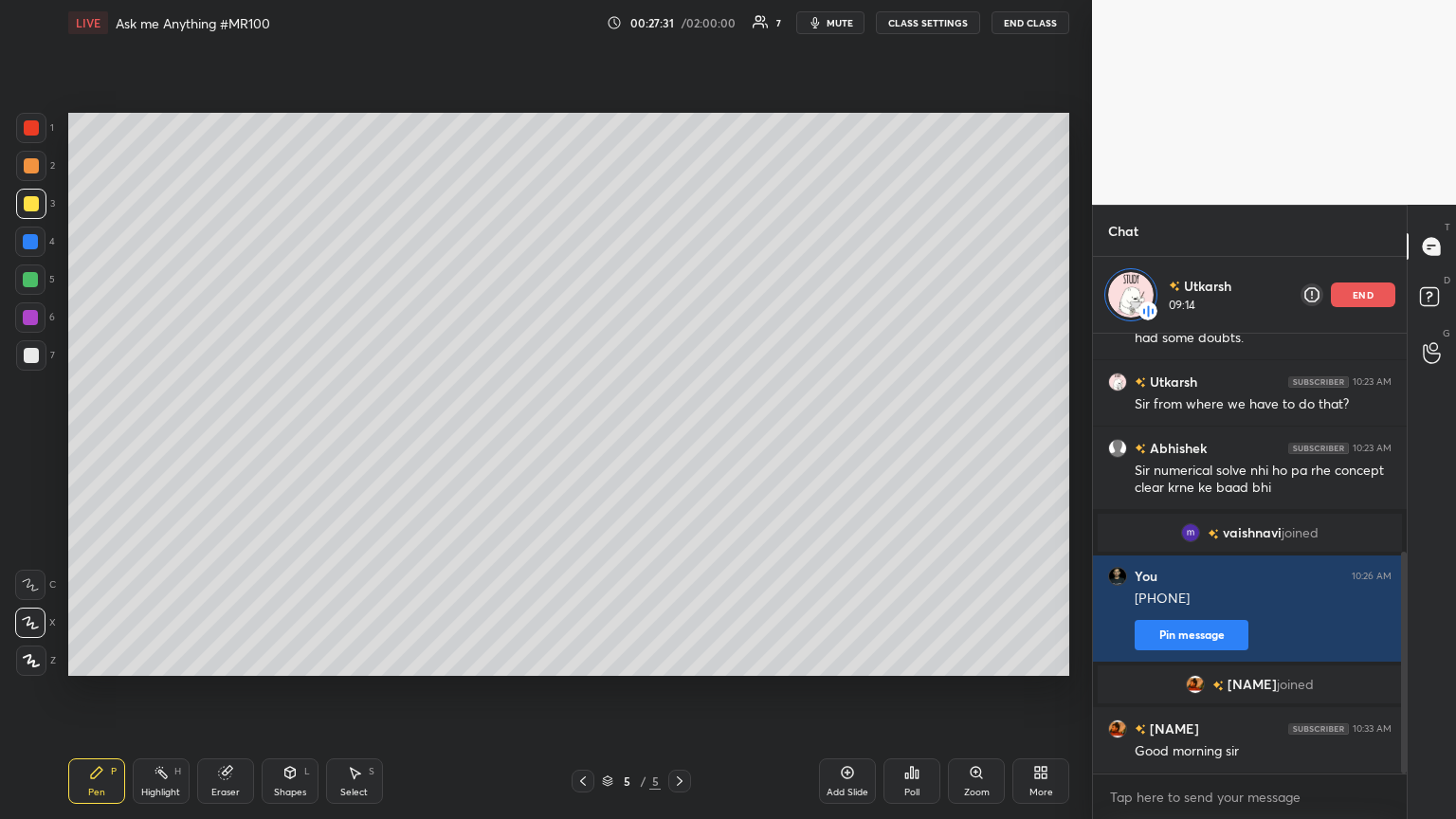 drag, startPoint x: 228, startPoint y: 785, endPoint x: 230, endPoint y: 771, distance: 14.142136 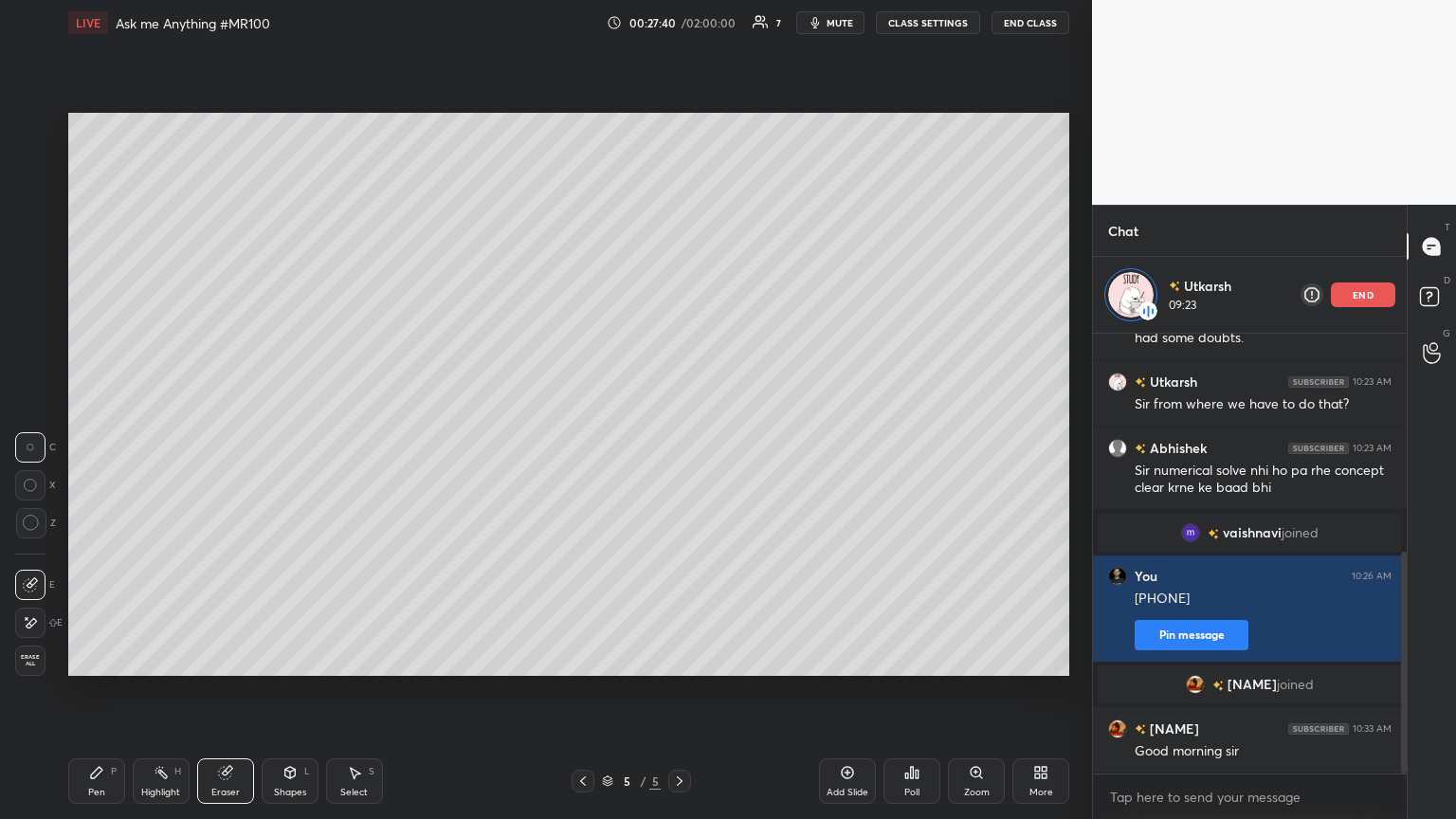 click 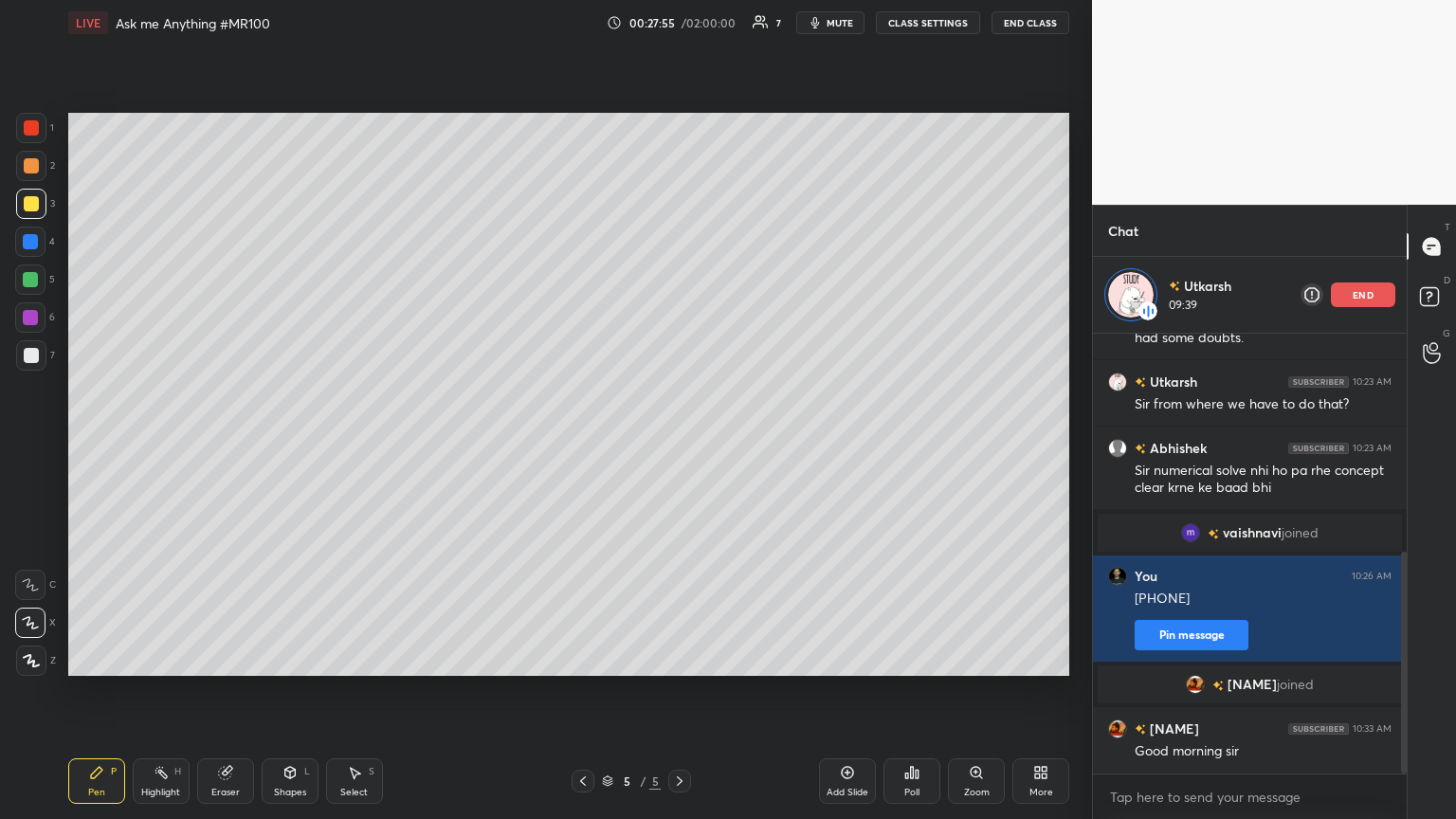 click on "Shapes" at bounding box center [290, 792] 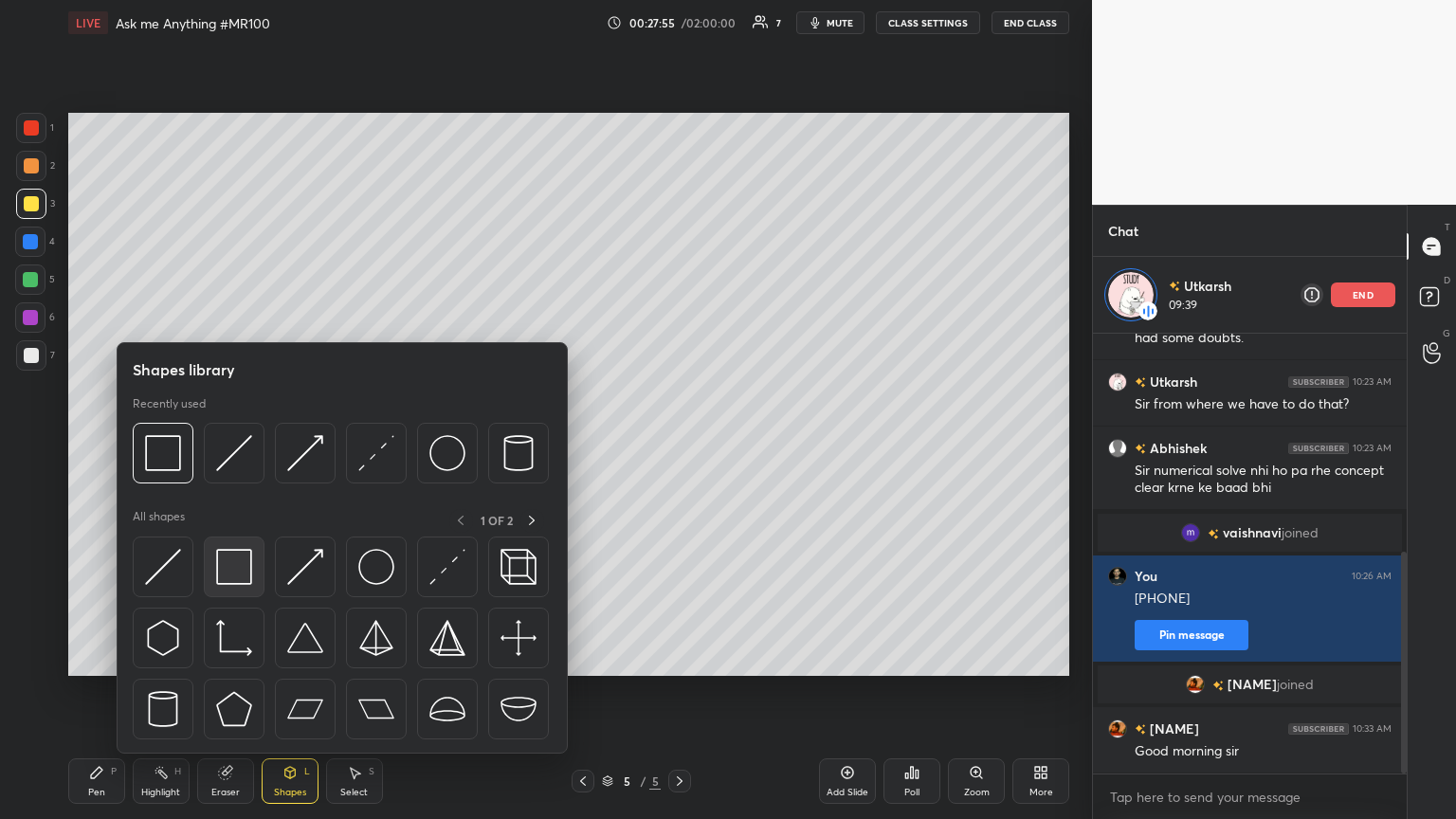click at bounding box center (234, 567) 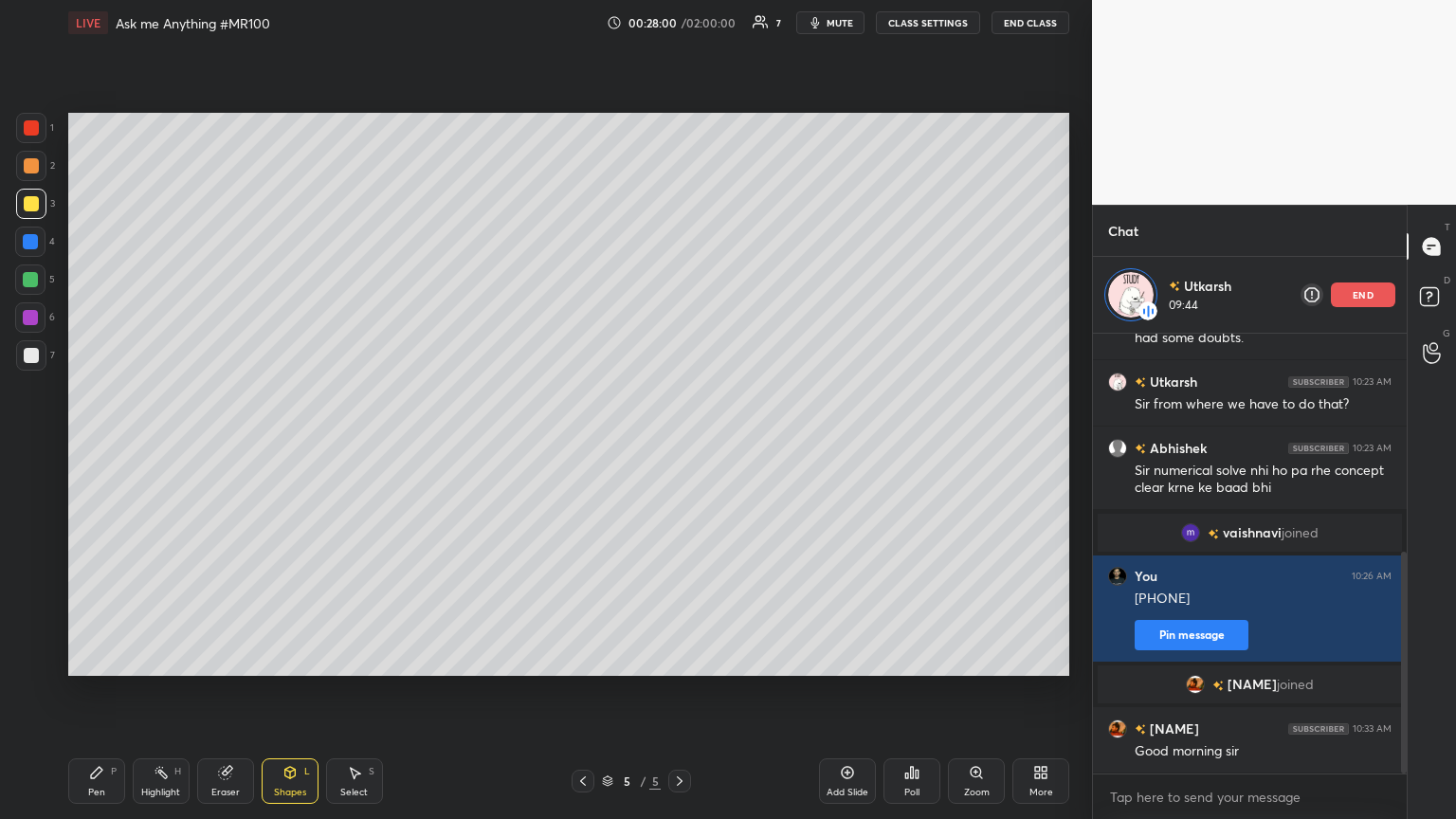 click on "Pen P Highlight H Eraser Shapes L Select S 5 / 5 Add Slide Poll Zoom More" at bounding box center (569, 781) 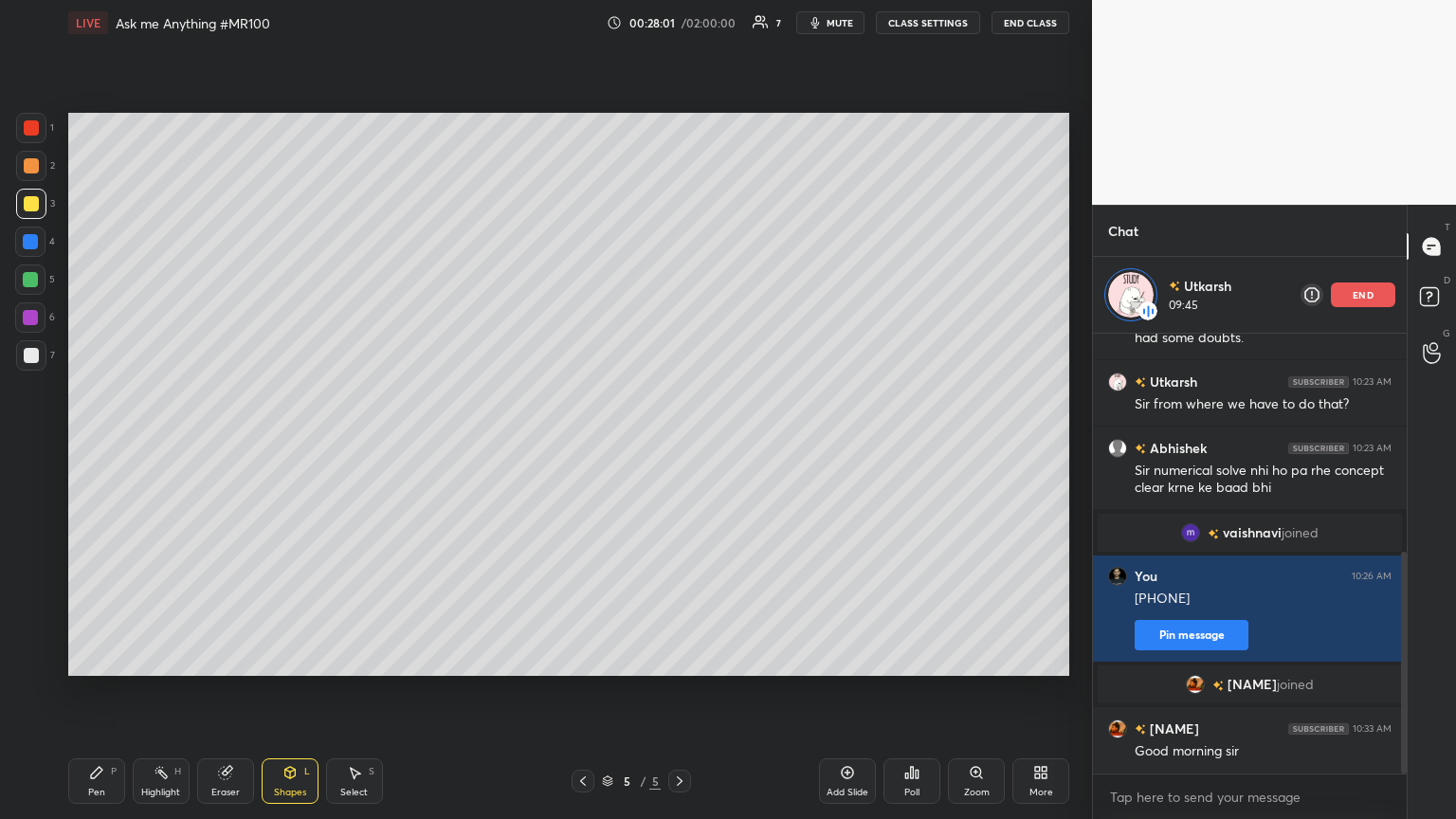 click on "Shapes L" at bounding box center [290, 781] 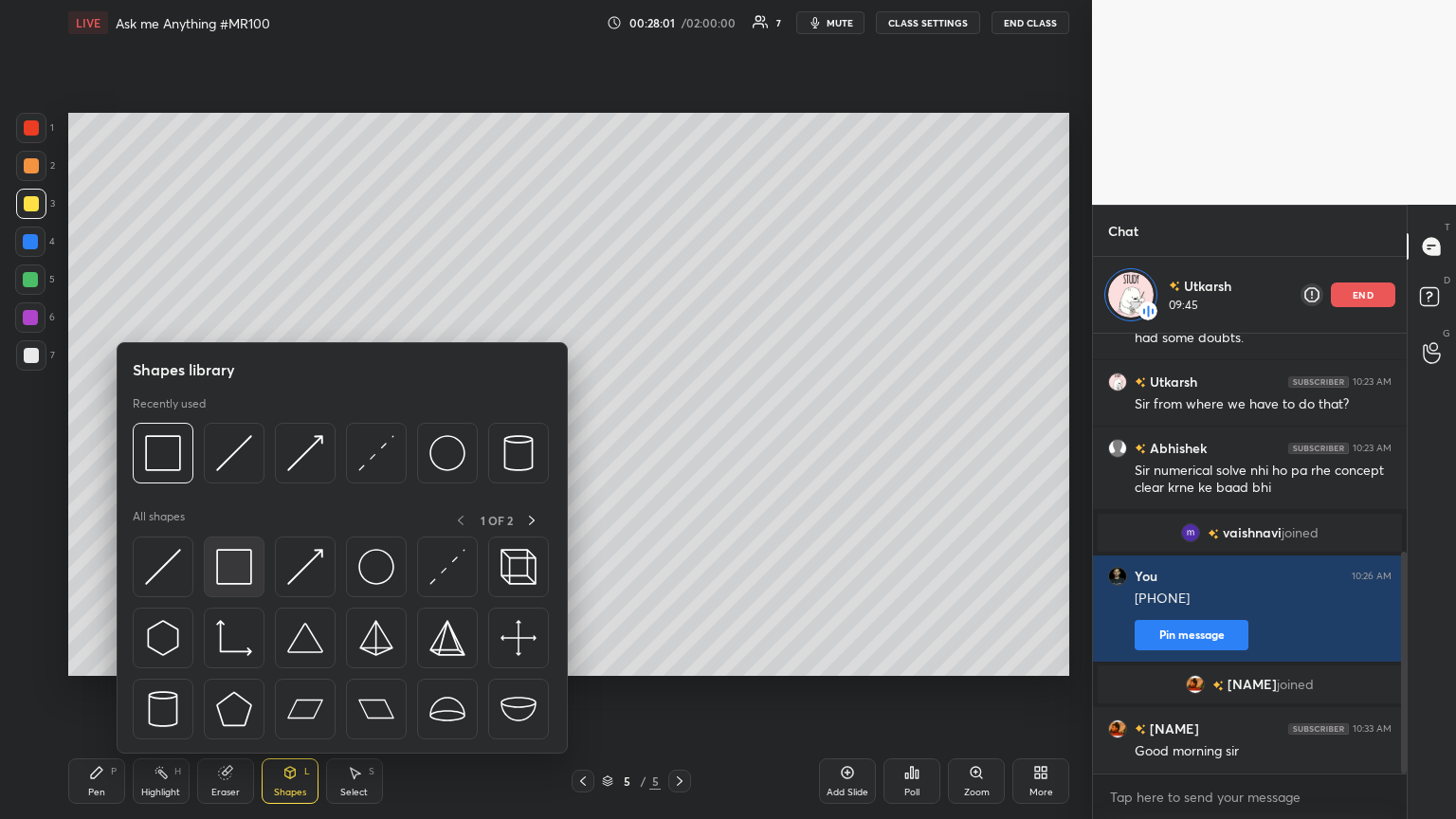 click at bounding box center [234, 567] 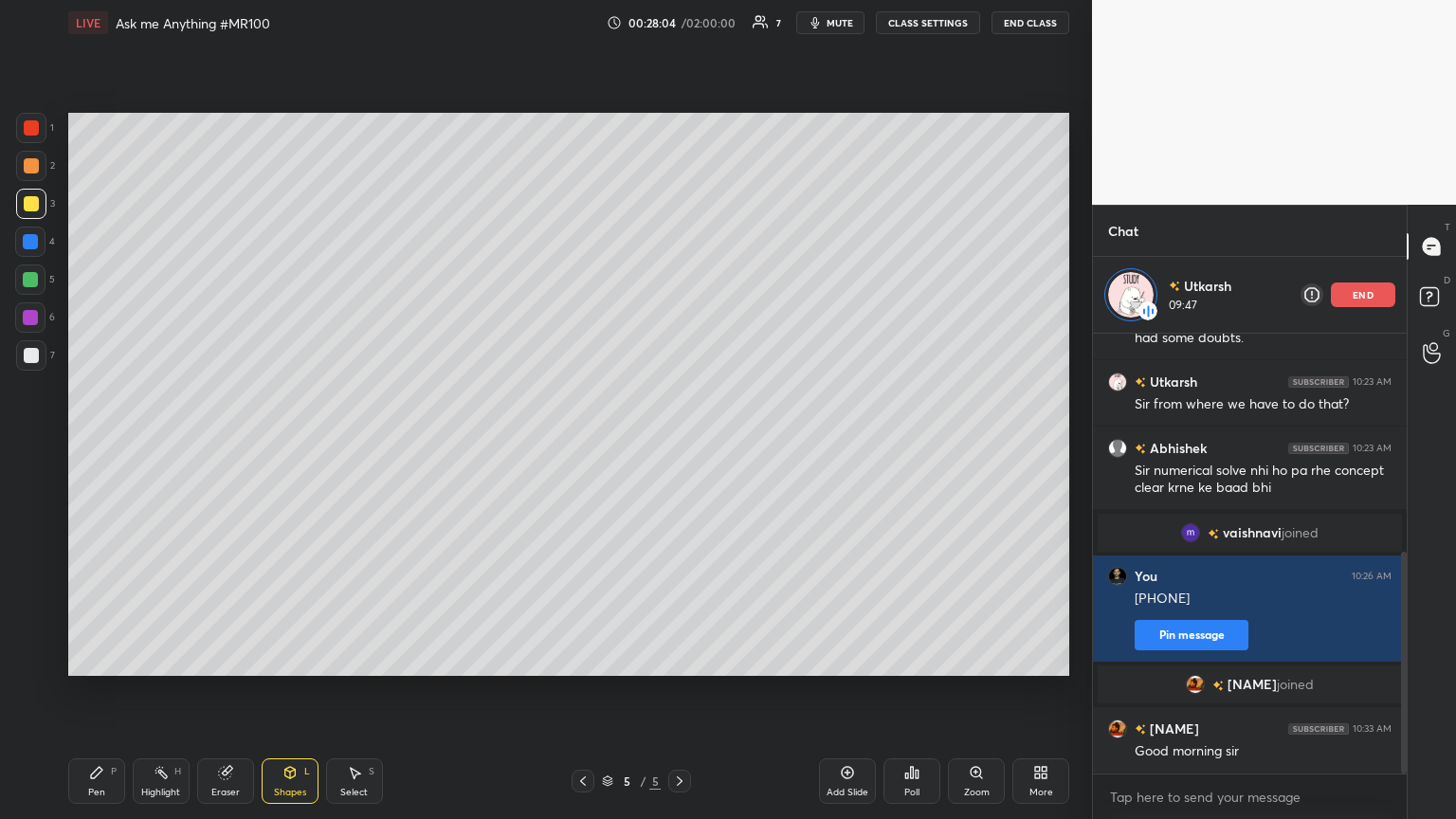 click on "Pen P" at bounding box center [97, 781] 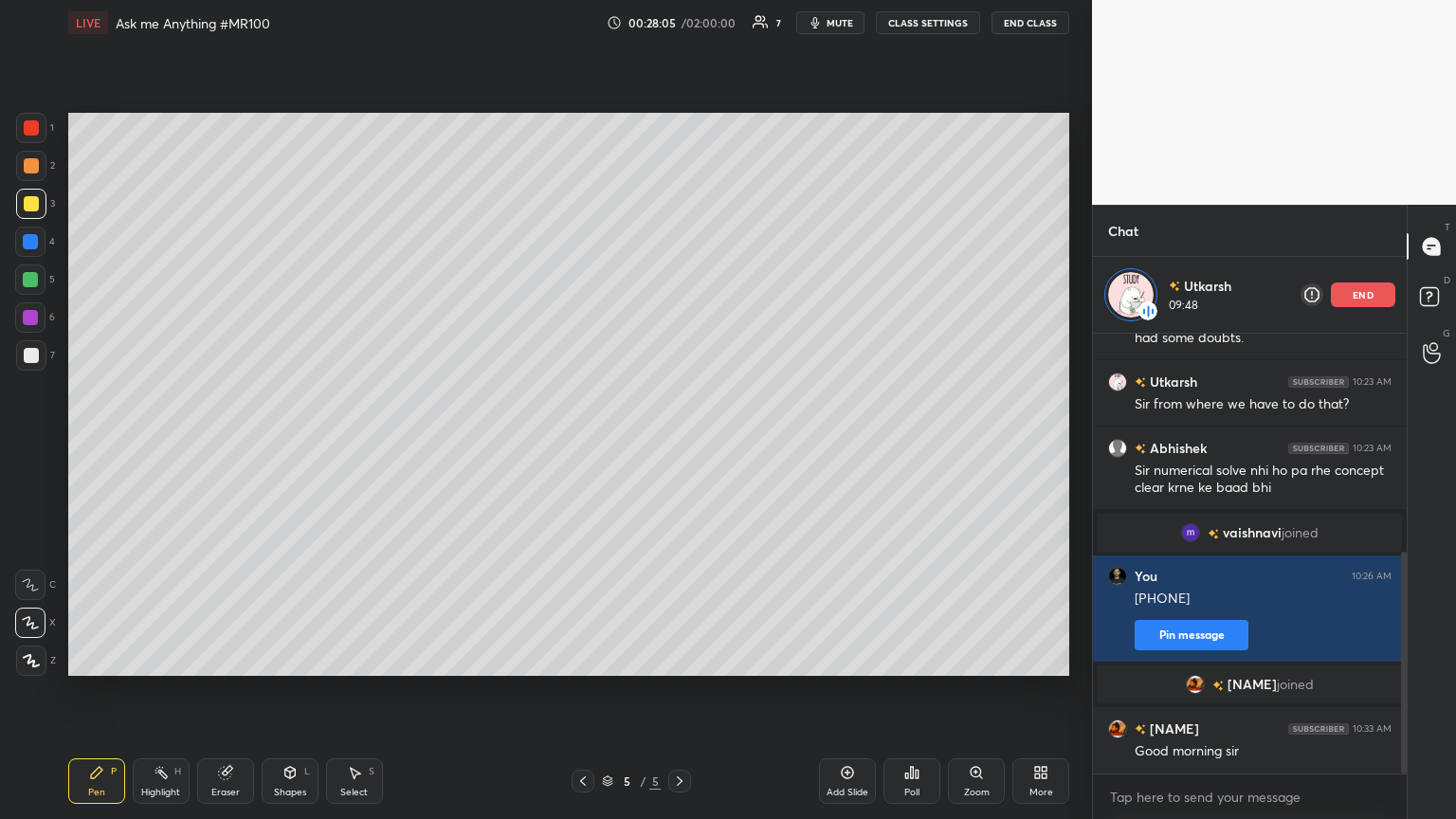 click at bounding box center [31, 355] 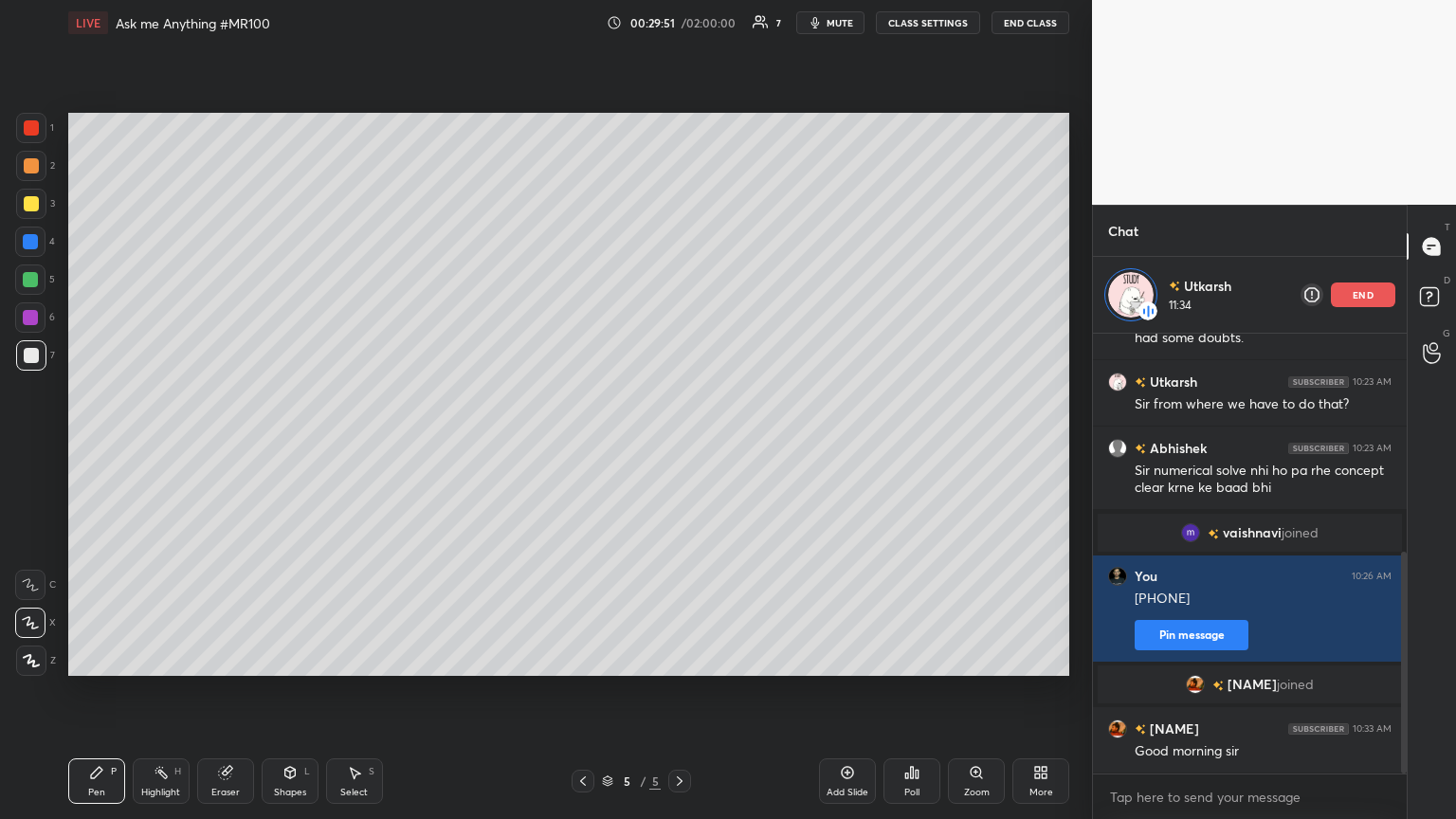 click on "Shapes" at bounding box center (290, 792) 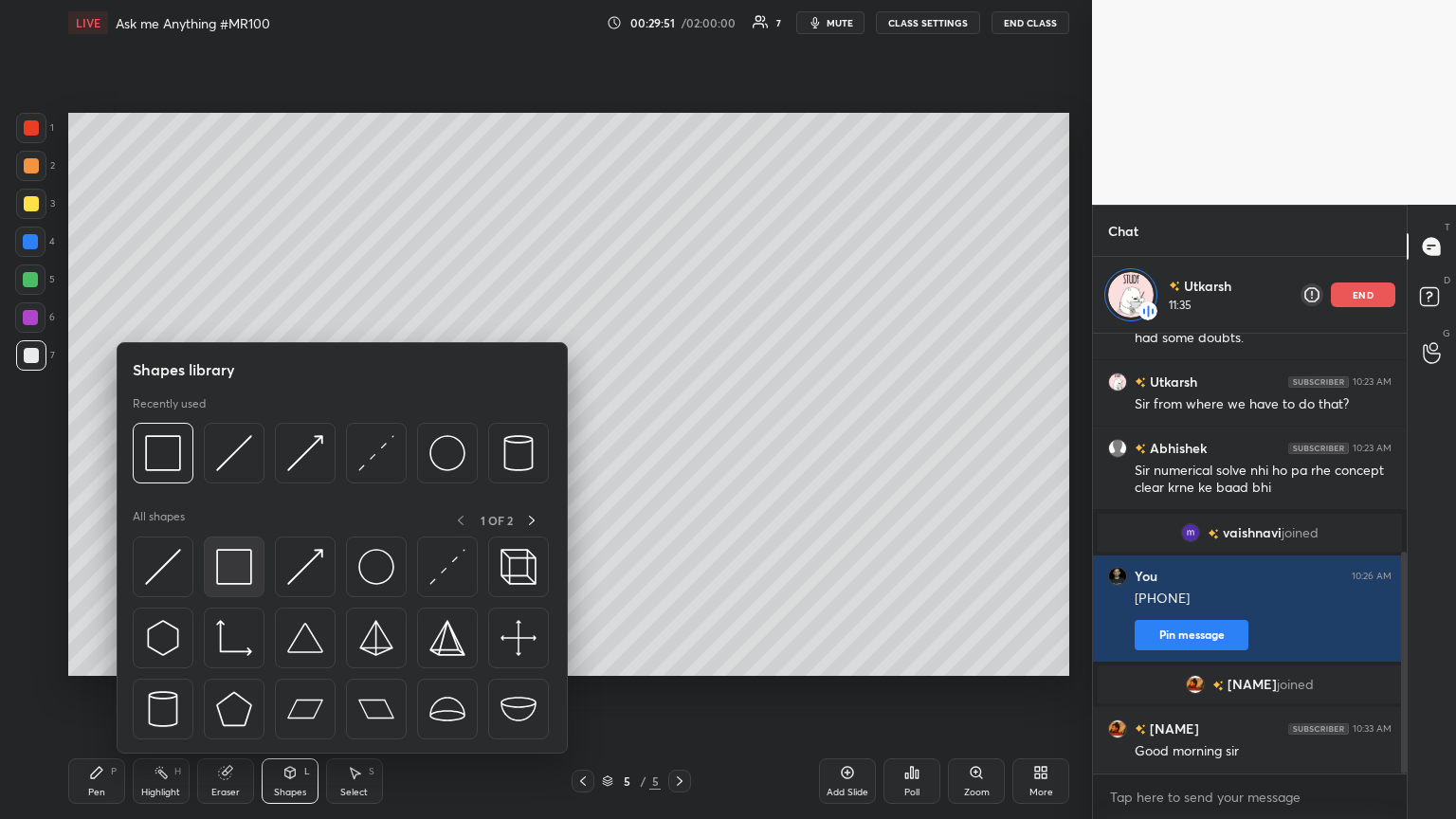 click at bounding box center (234, 567) 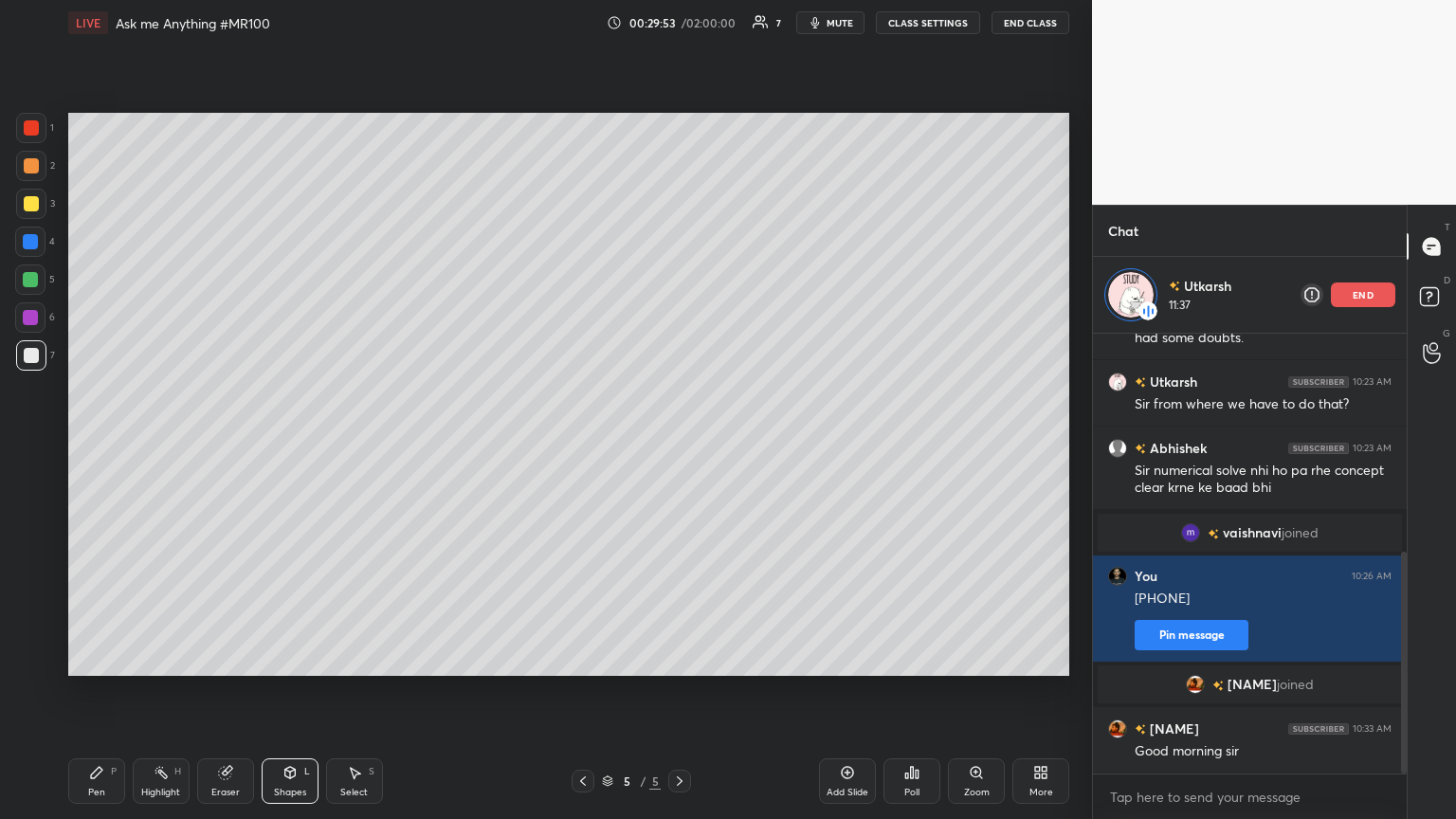 click on "Pen P" at bounding box center (97, 781) 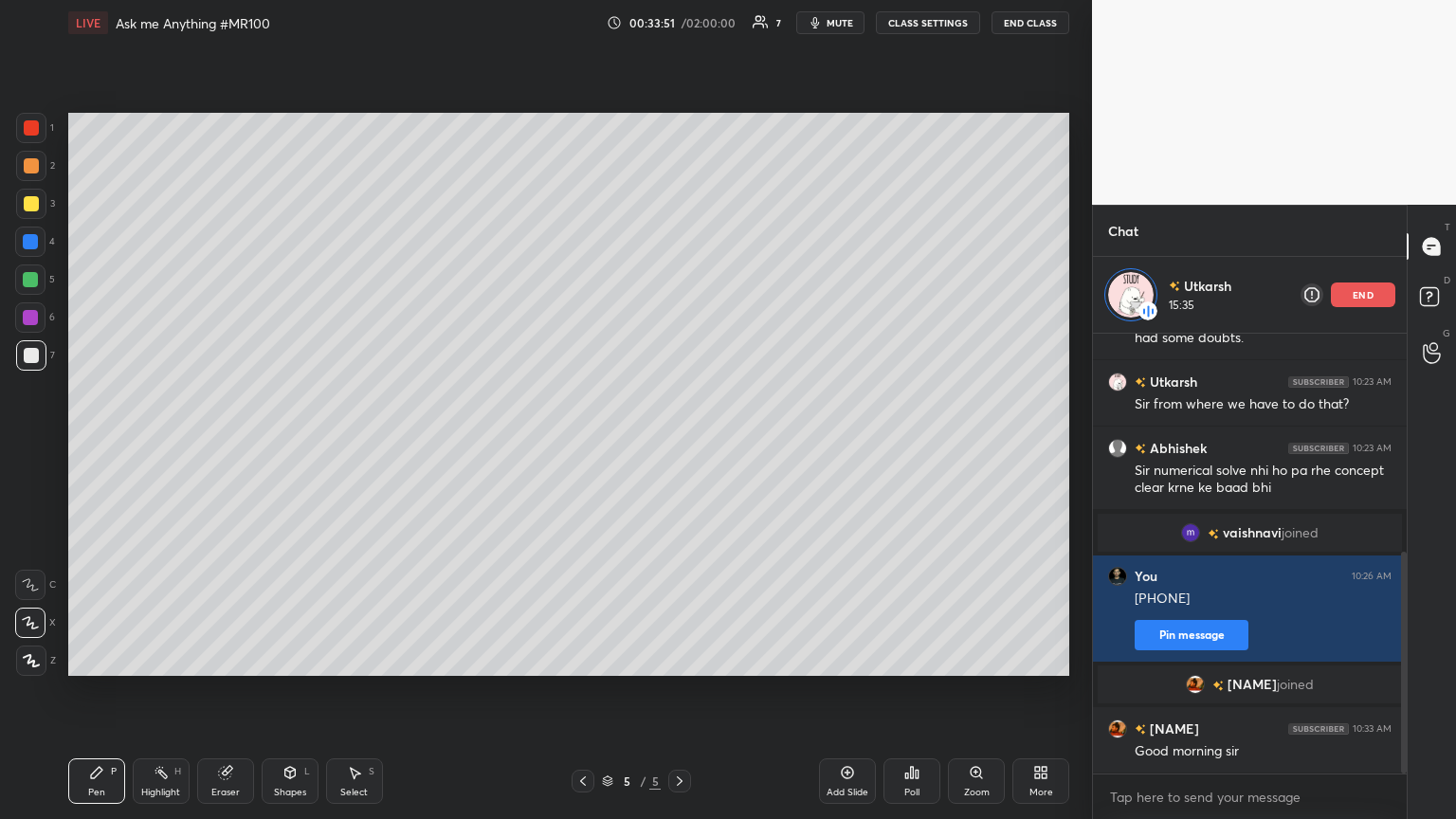 click at bounding box center [30, 318] 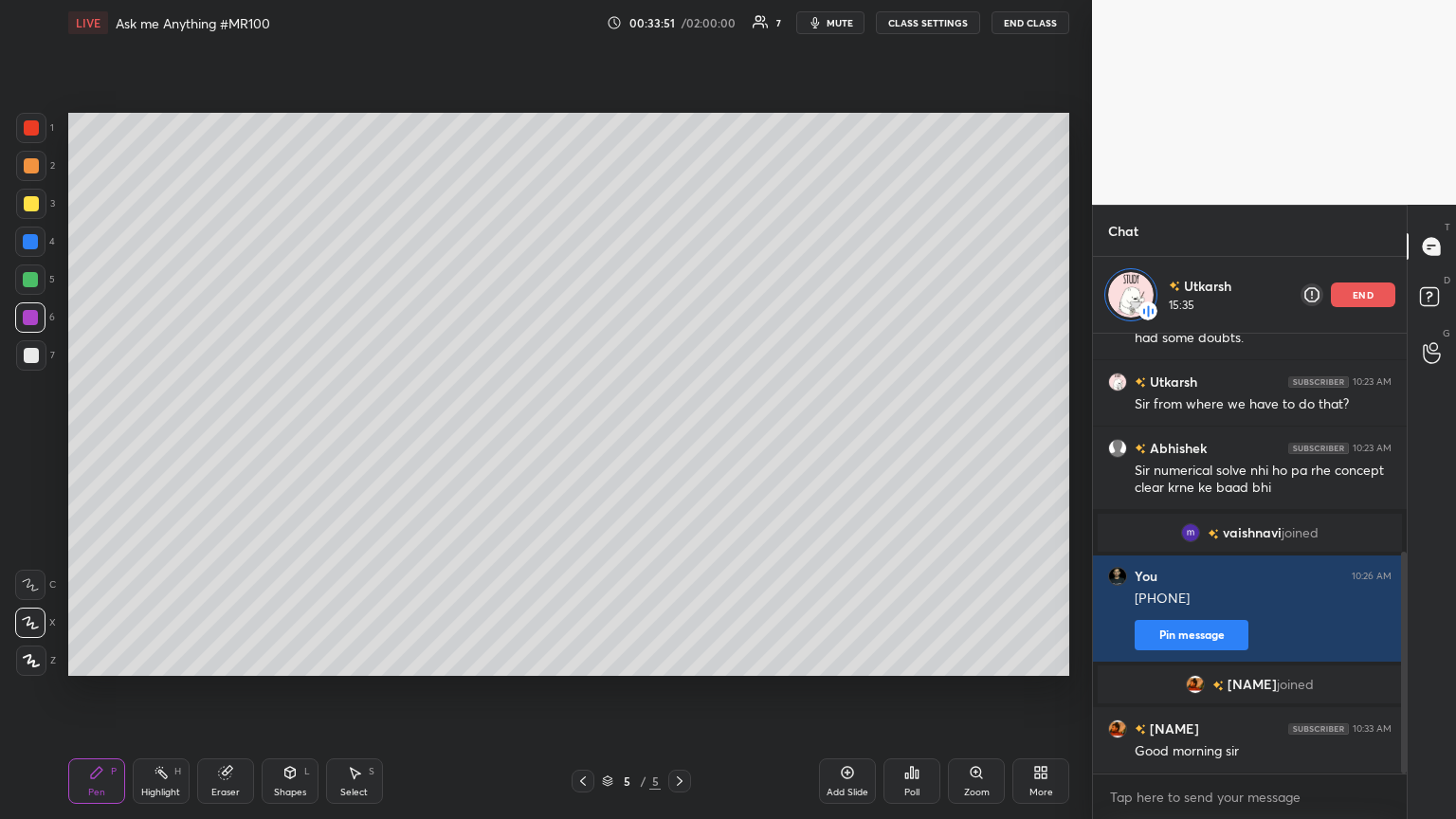 click at bounding box center [30, 280] 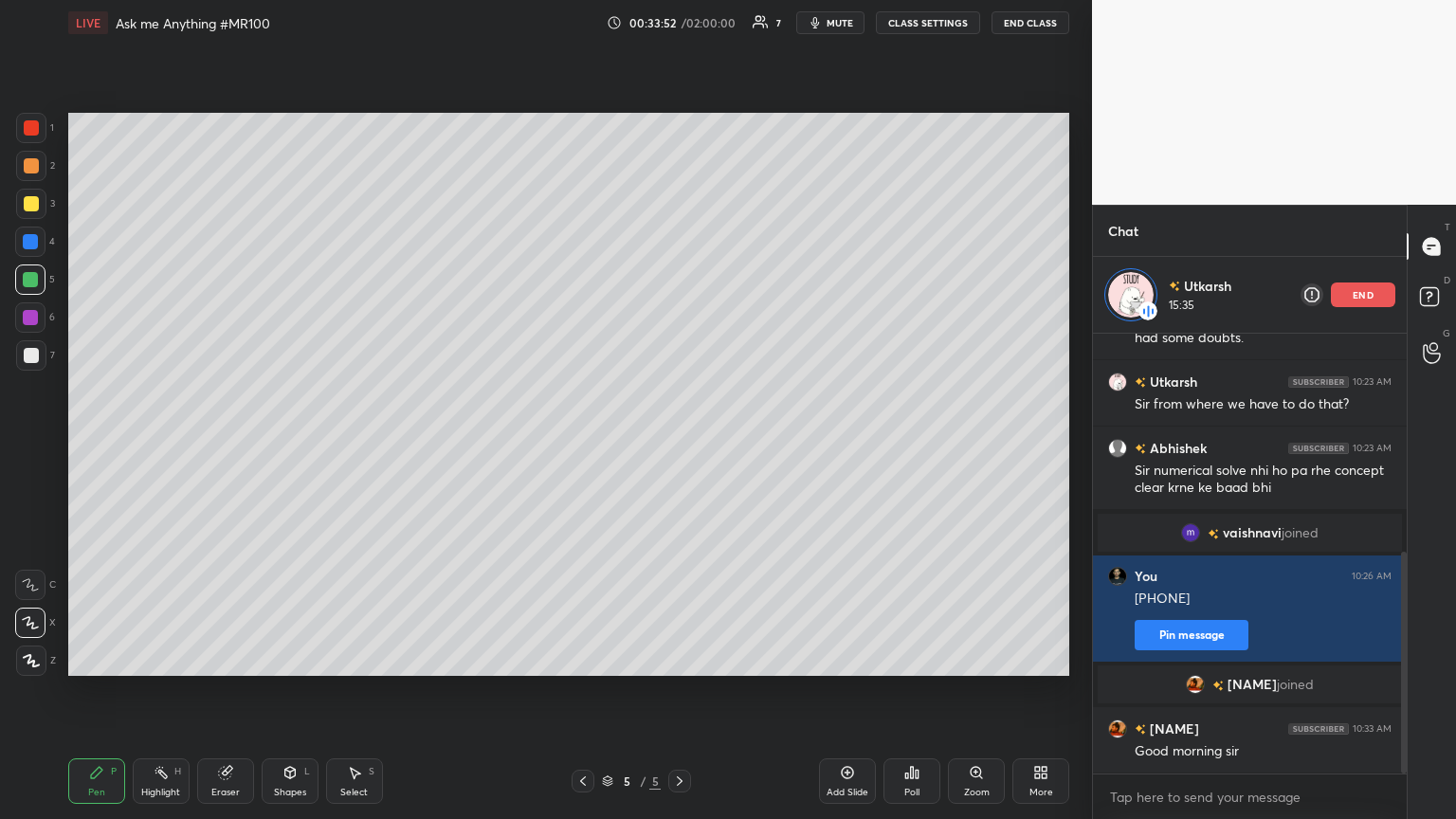 click at bounding box center (30, 242) 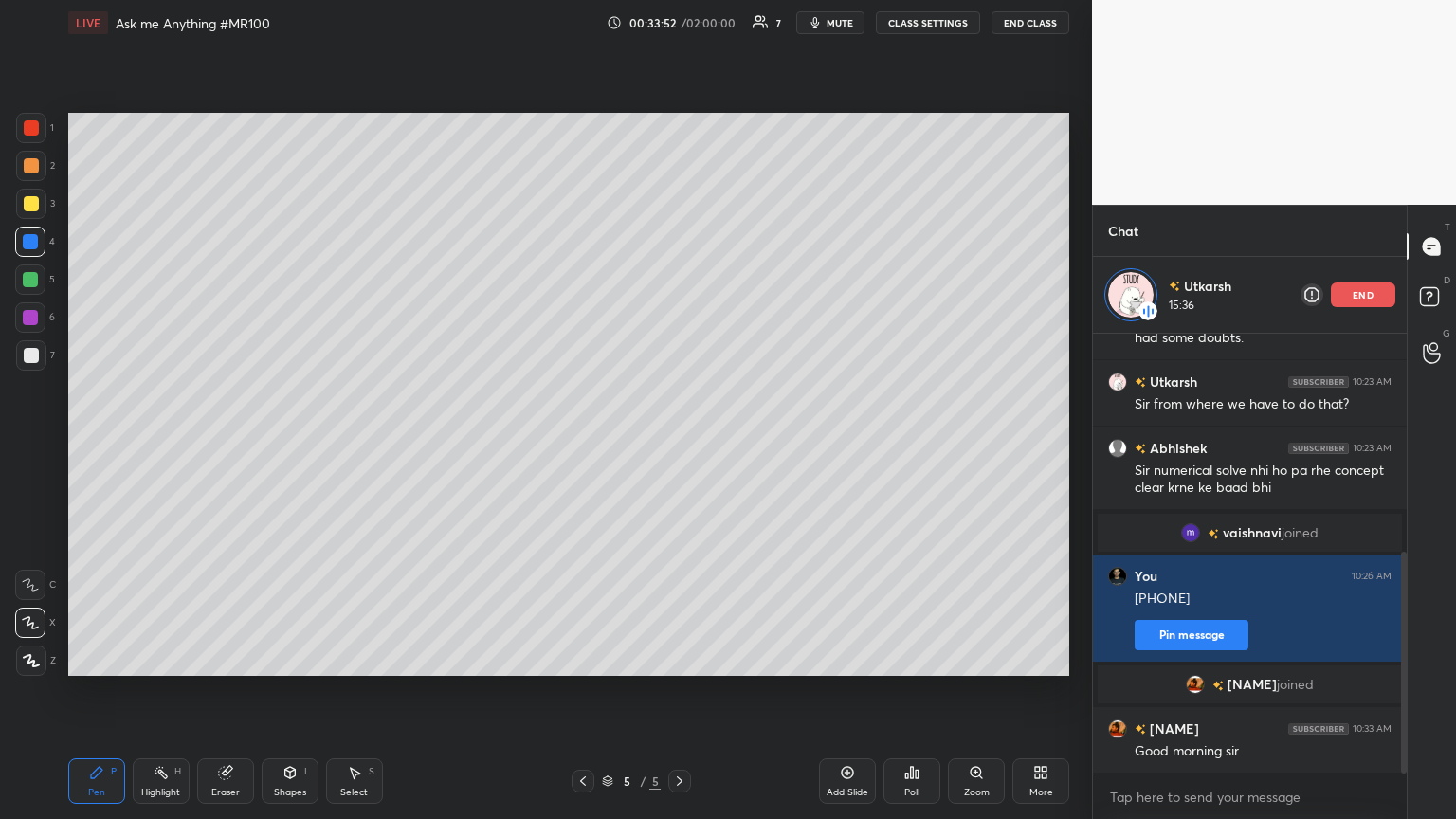 click at bounding box center (31, 204) 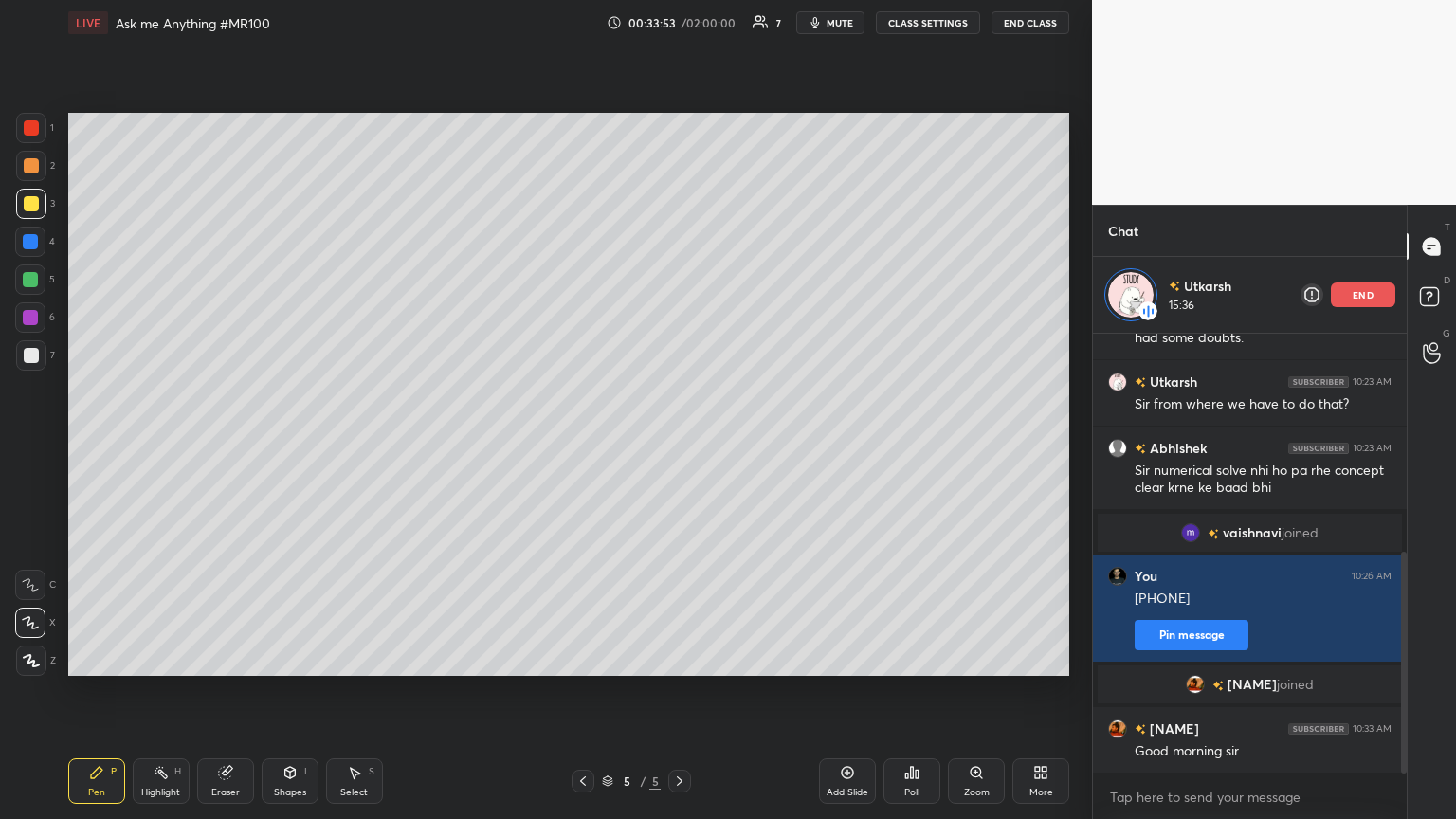 click at bounding box center [31, 166] 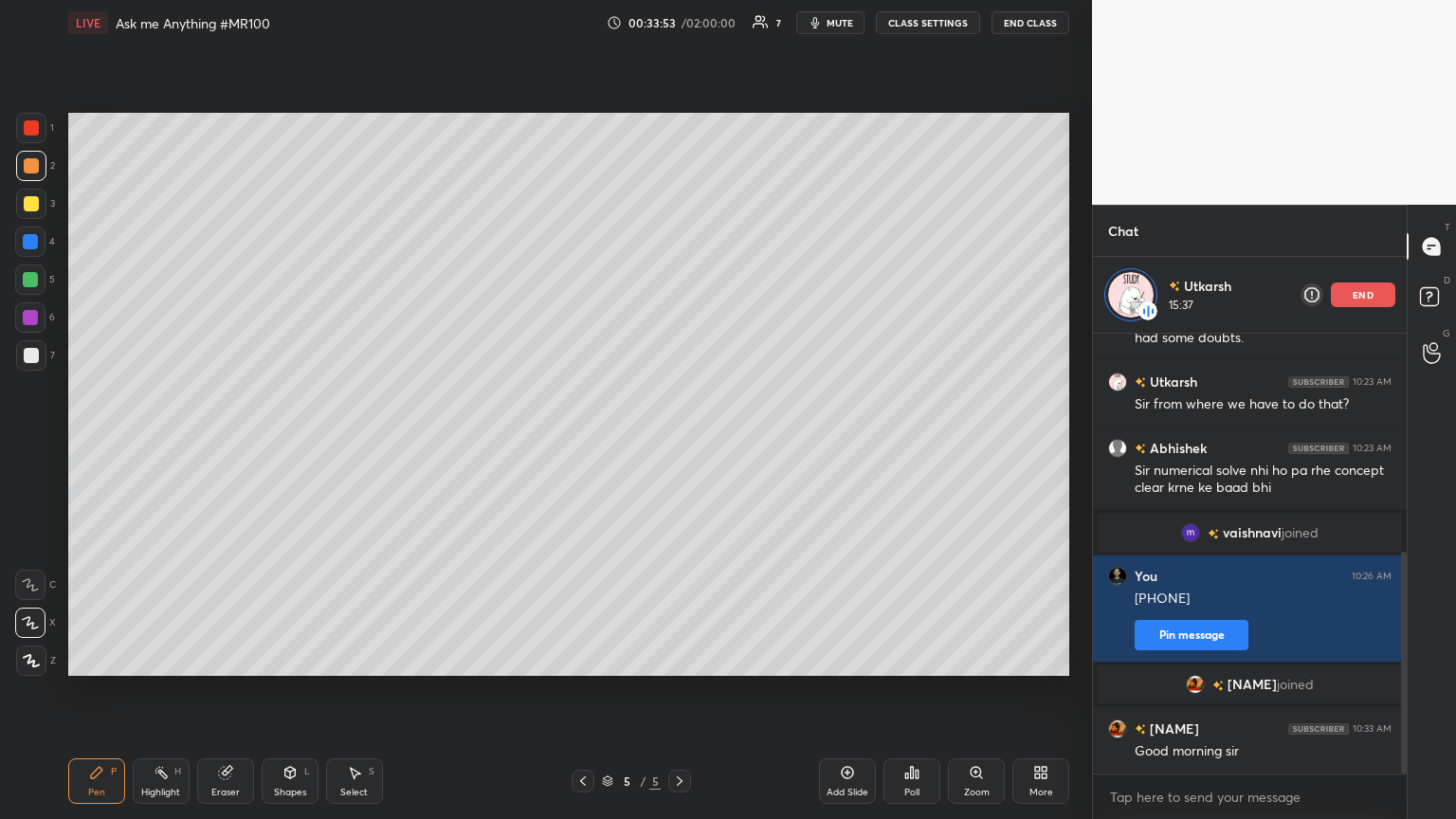 click at bounding box center [31, 128] 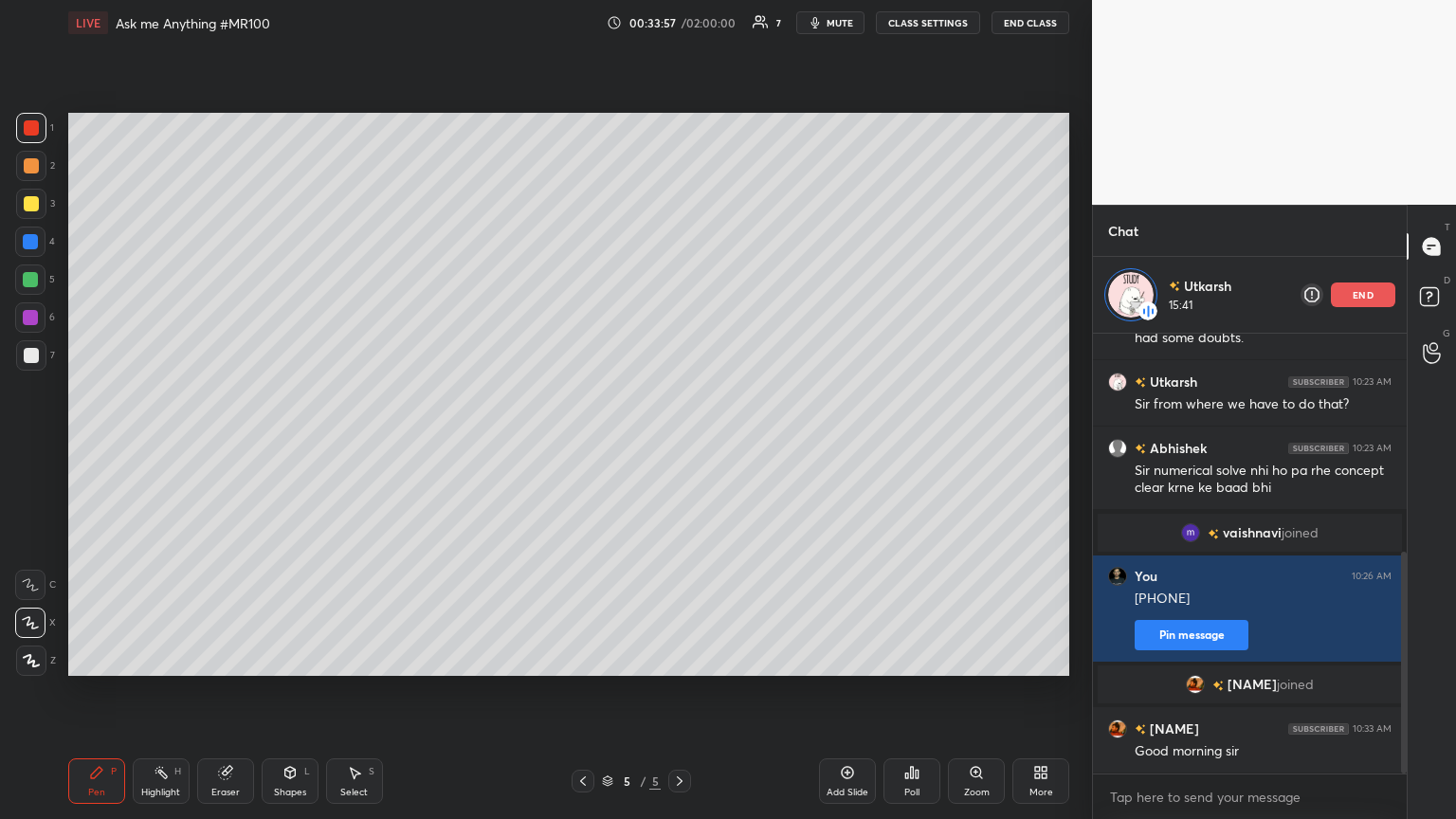 click at bounding box center (30, 585) 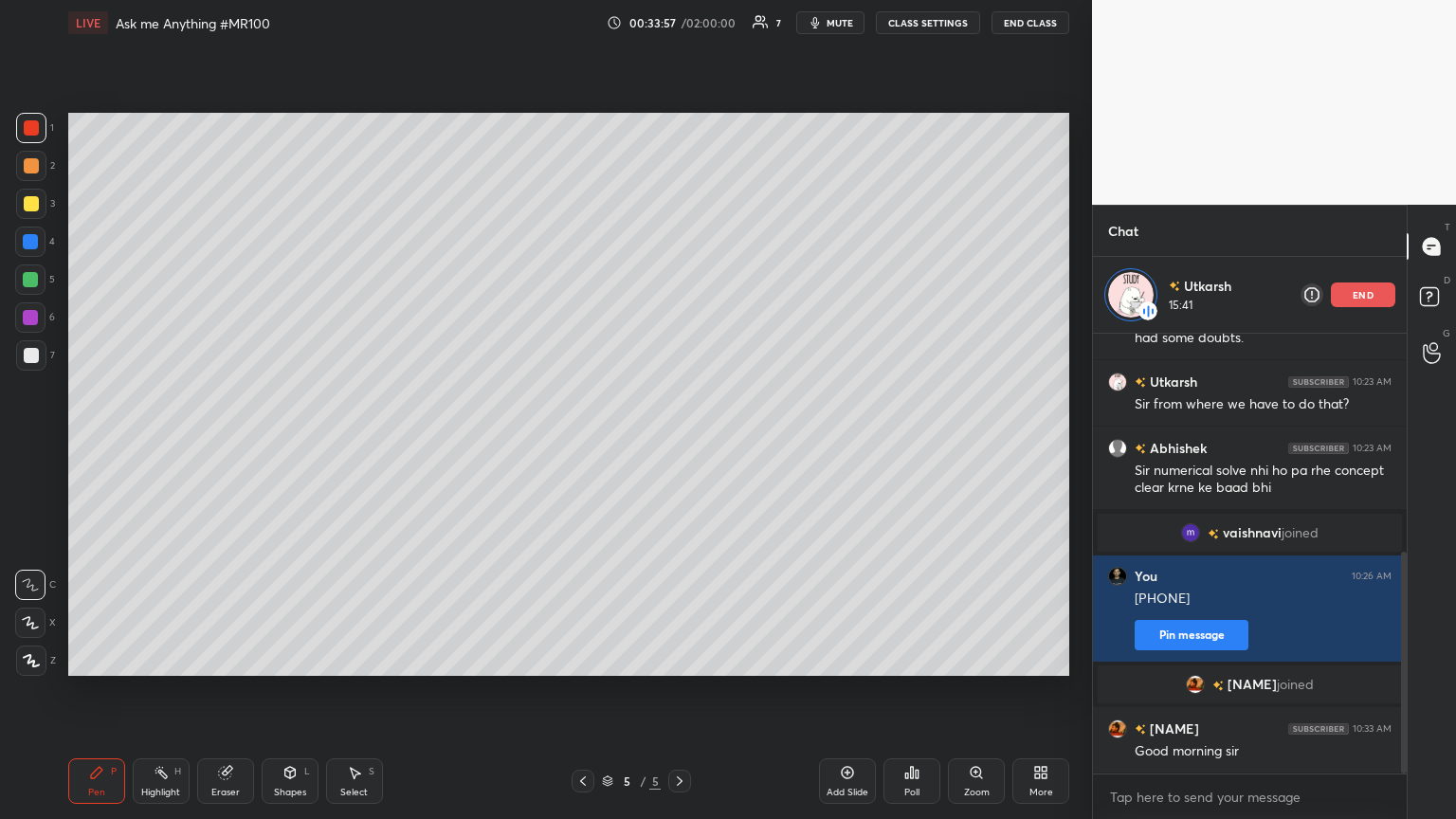 click 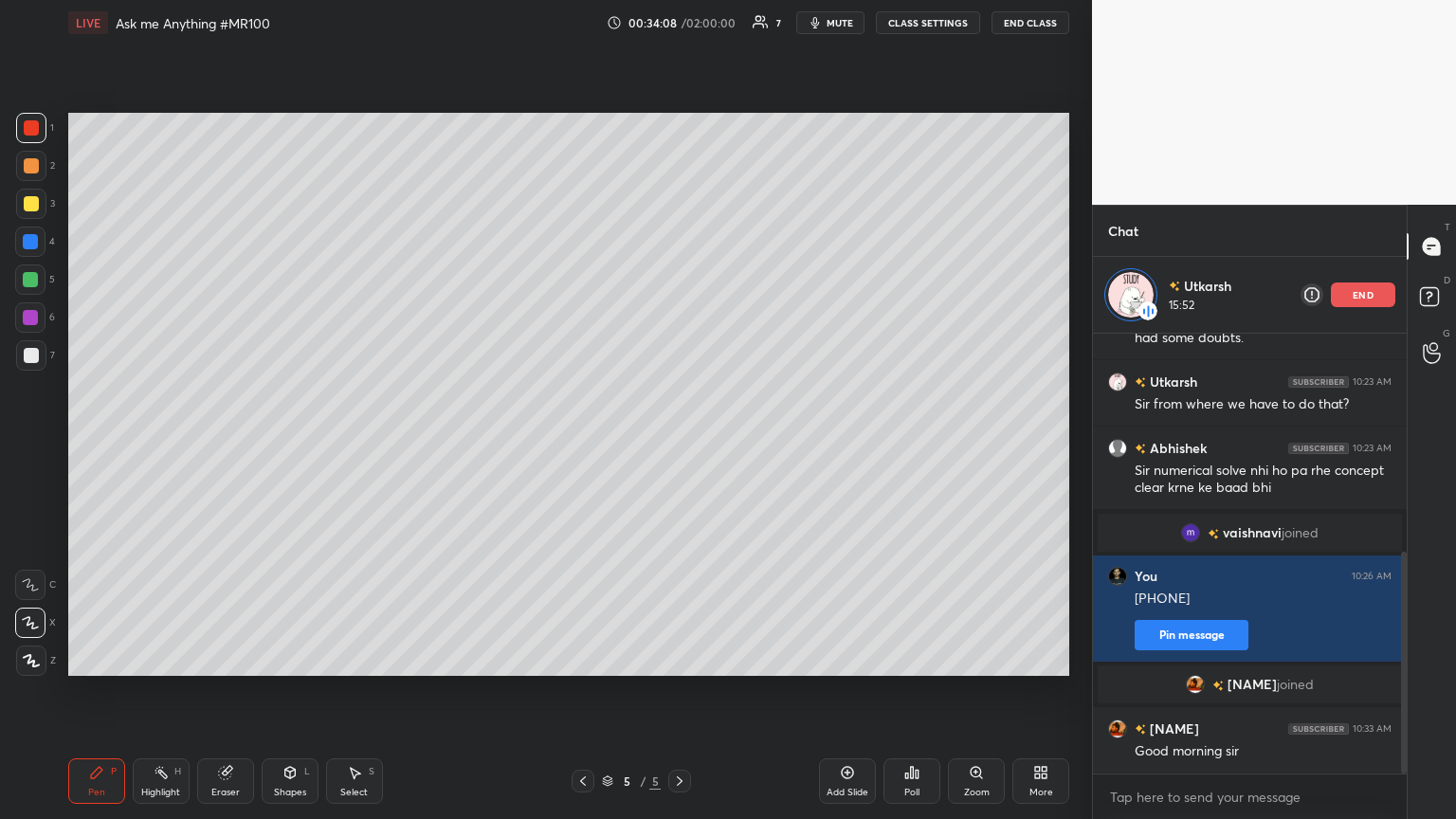 click at bounding box center (31, 355) 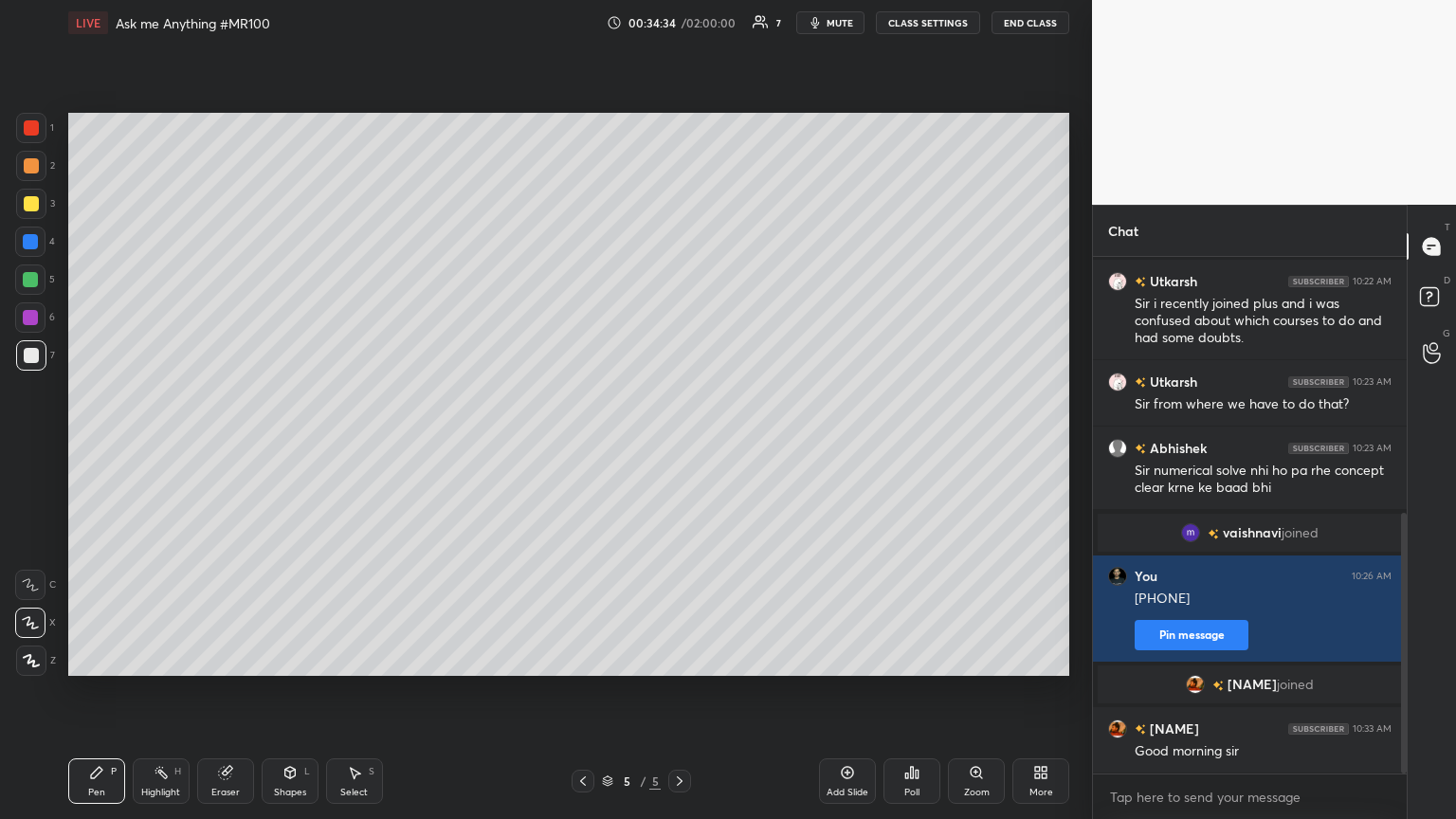 scroll, scrollTop: 6, scrollLeft: 6, axis: both 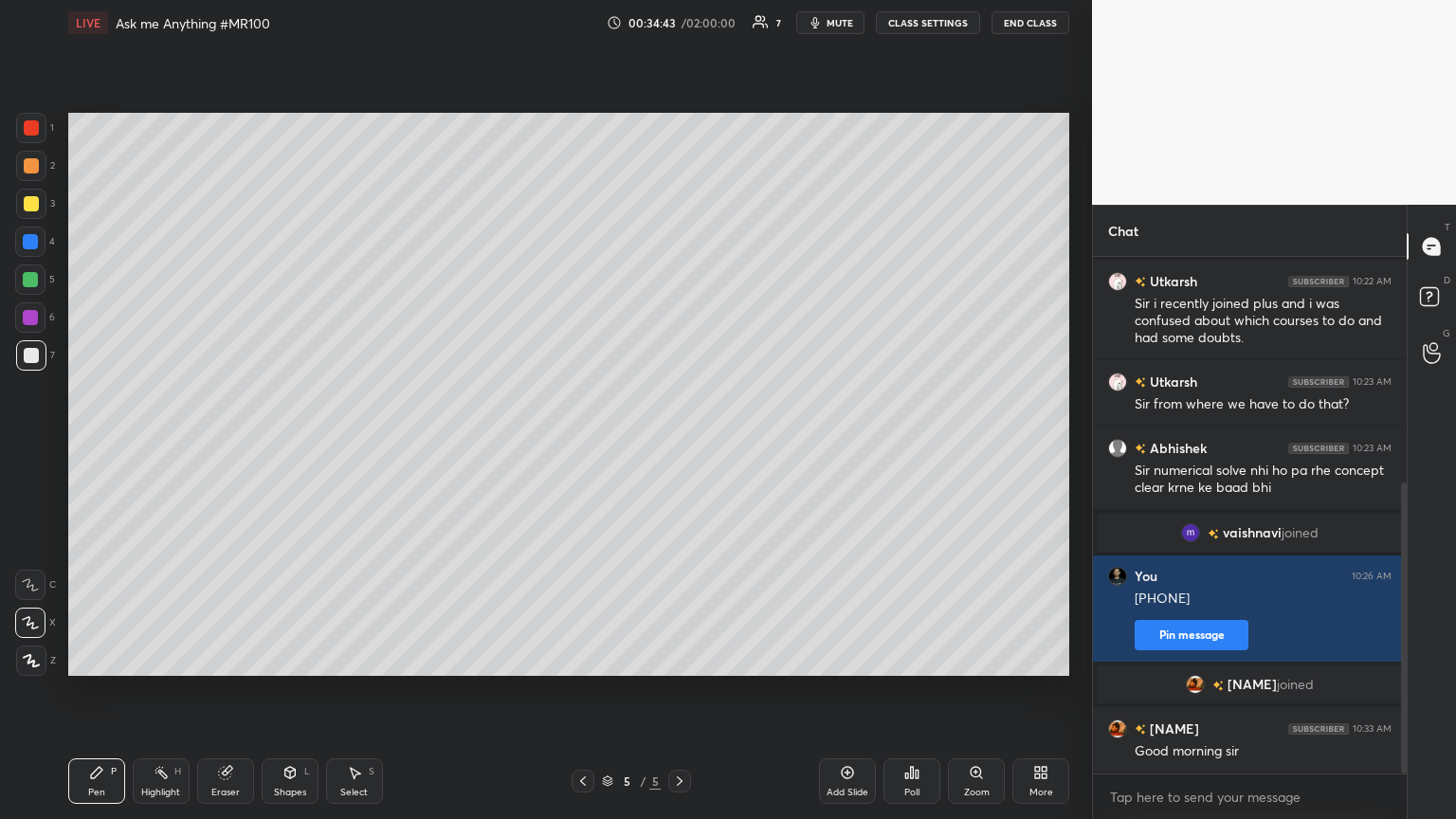 click on "Add Slide" at bounding box center (847, 781) 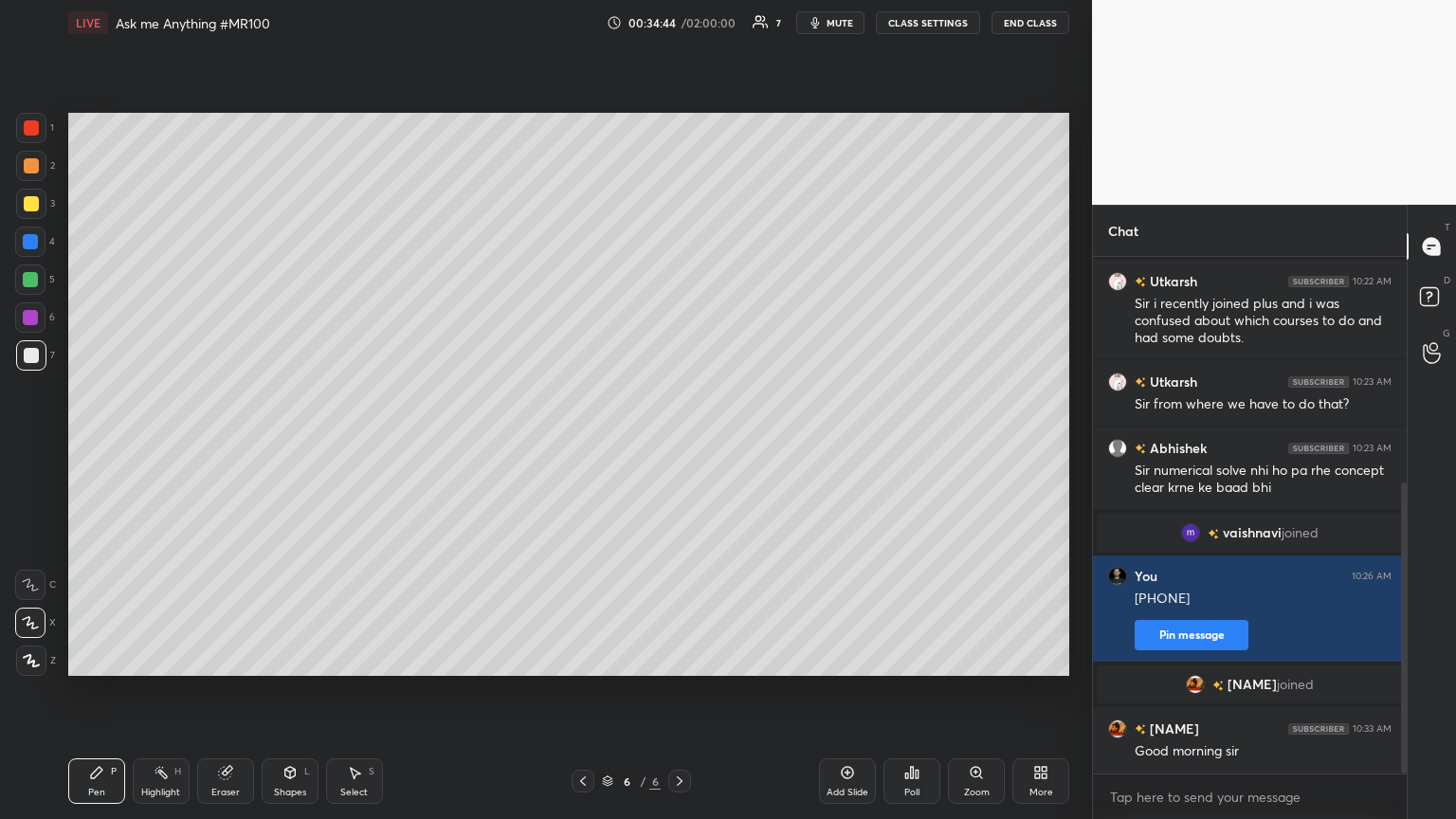click at bounding box center [31, 204] 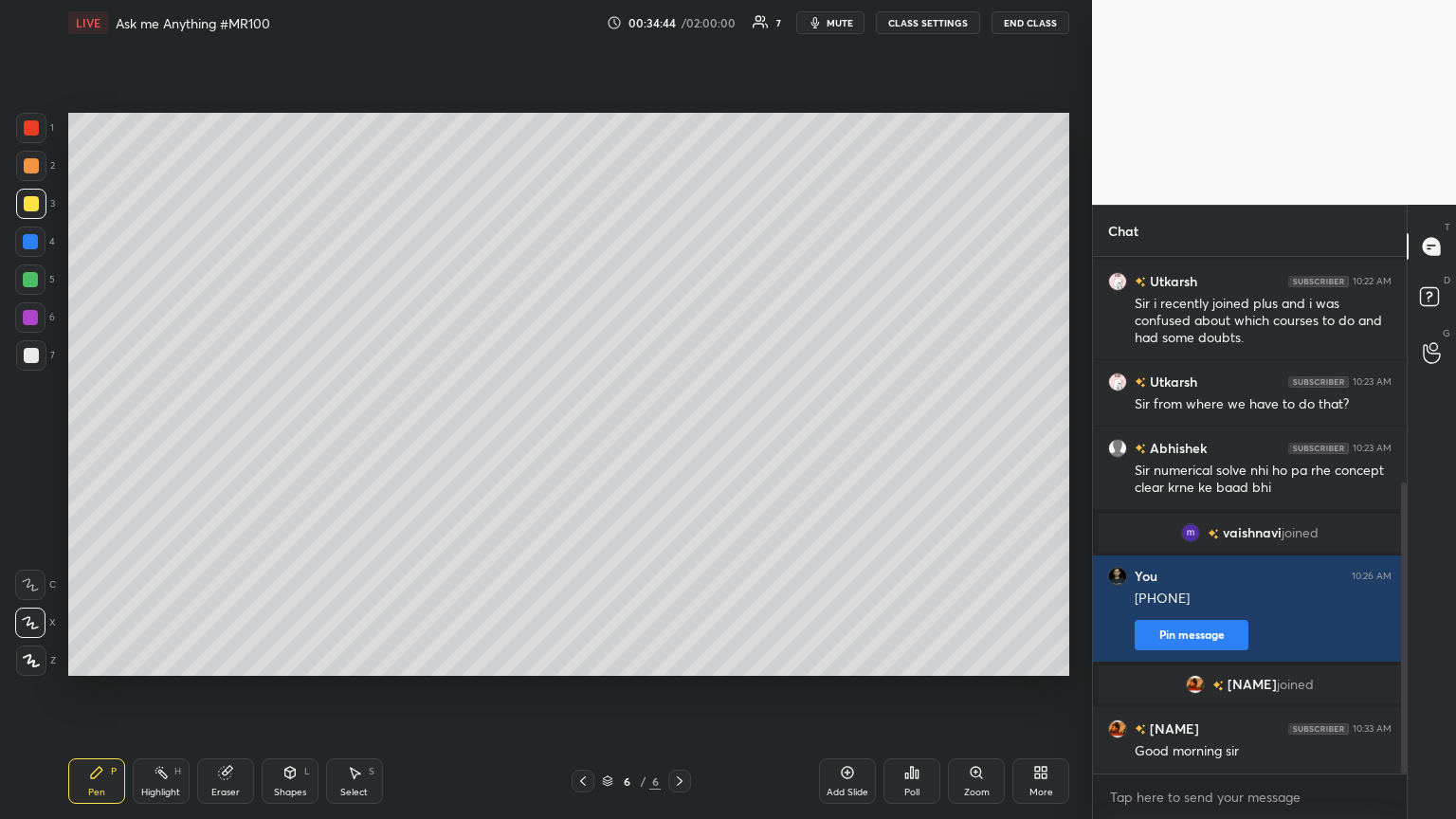 click at bounding box center [31, 166] 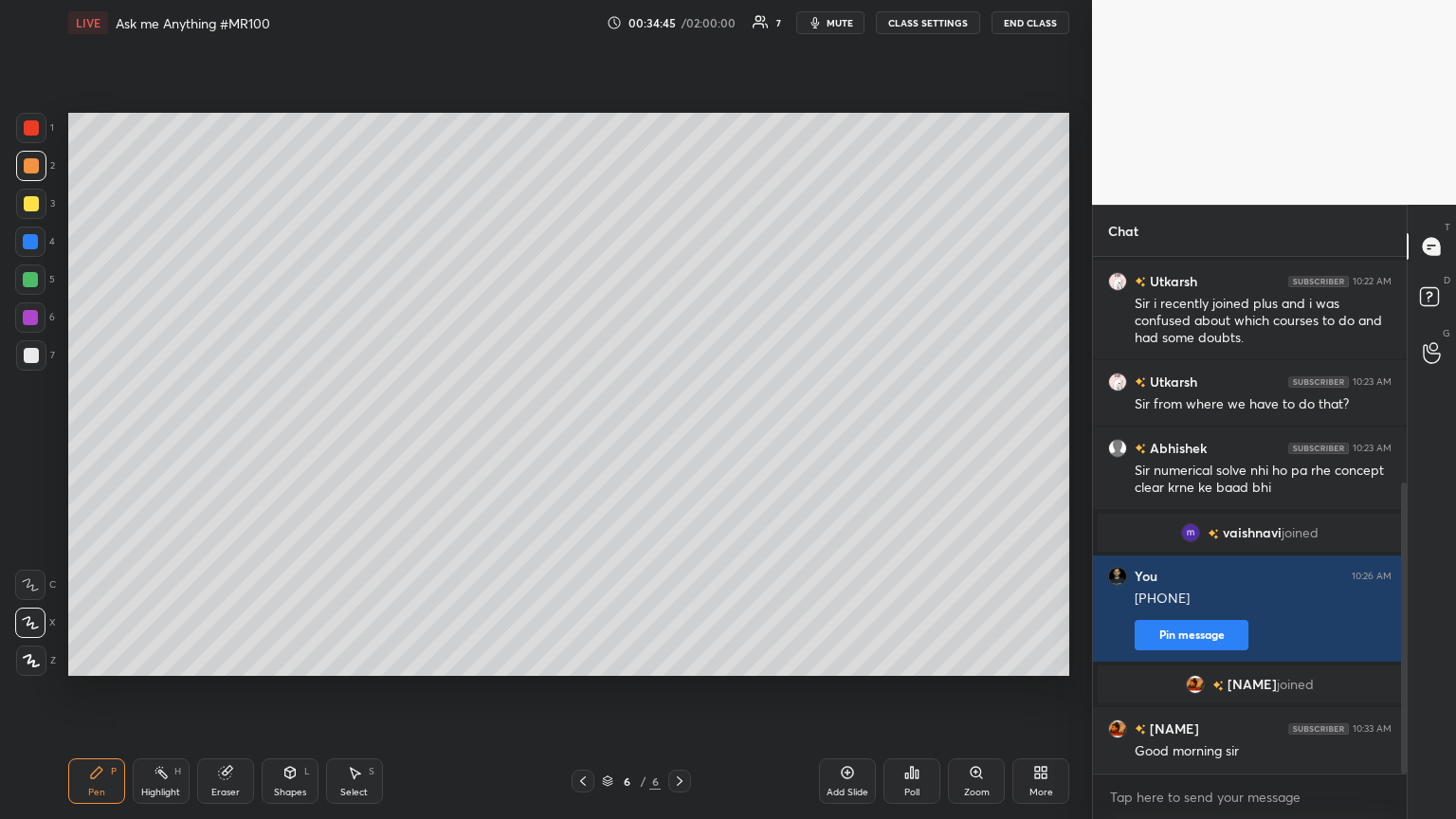 click at bounding box center (31, 128) 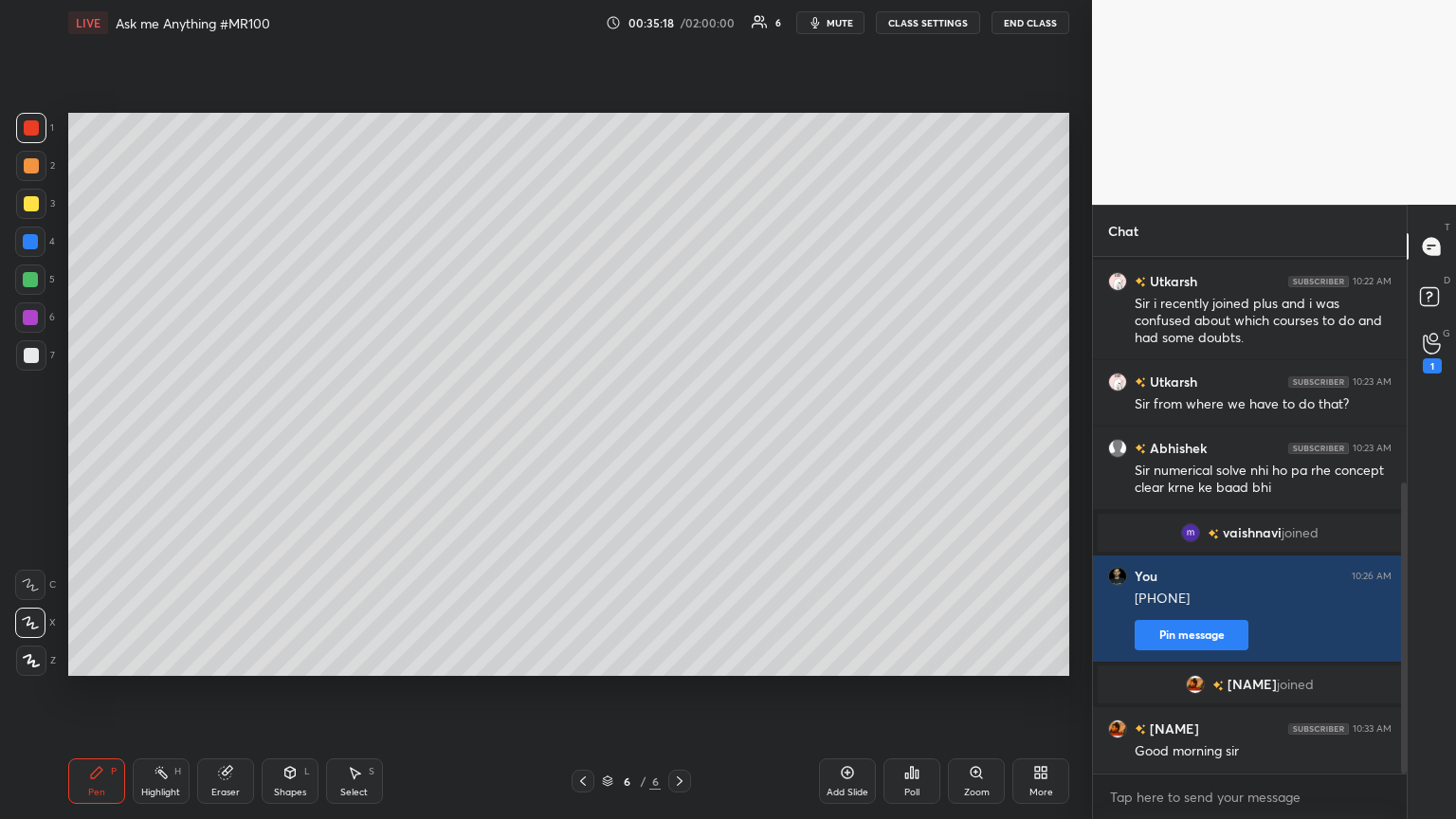 scroll, scrollTop: 466, scrollLeft: 0, axis: vertical 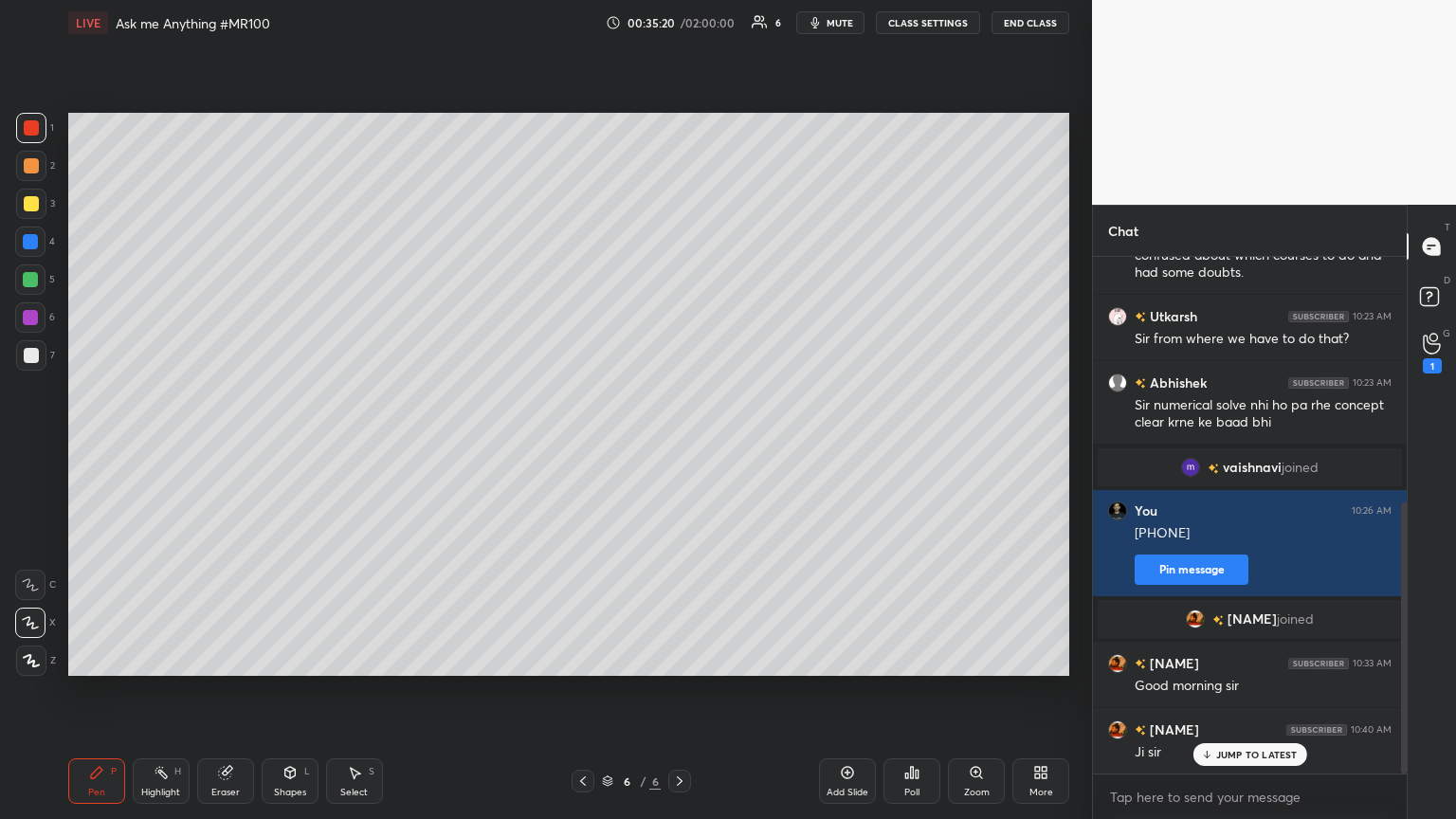 click 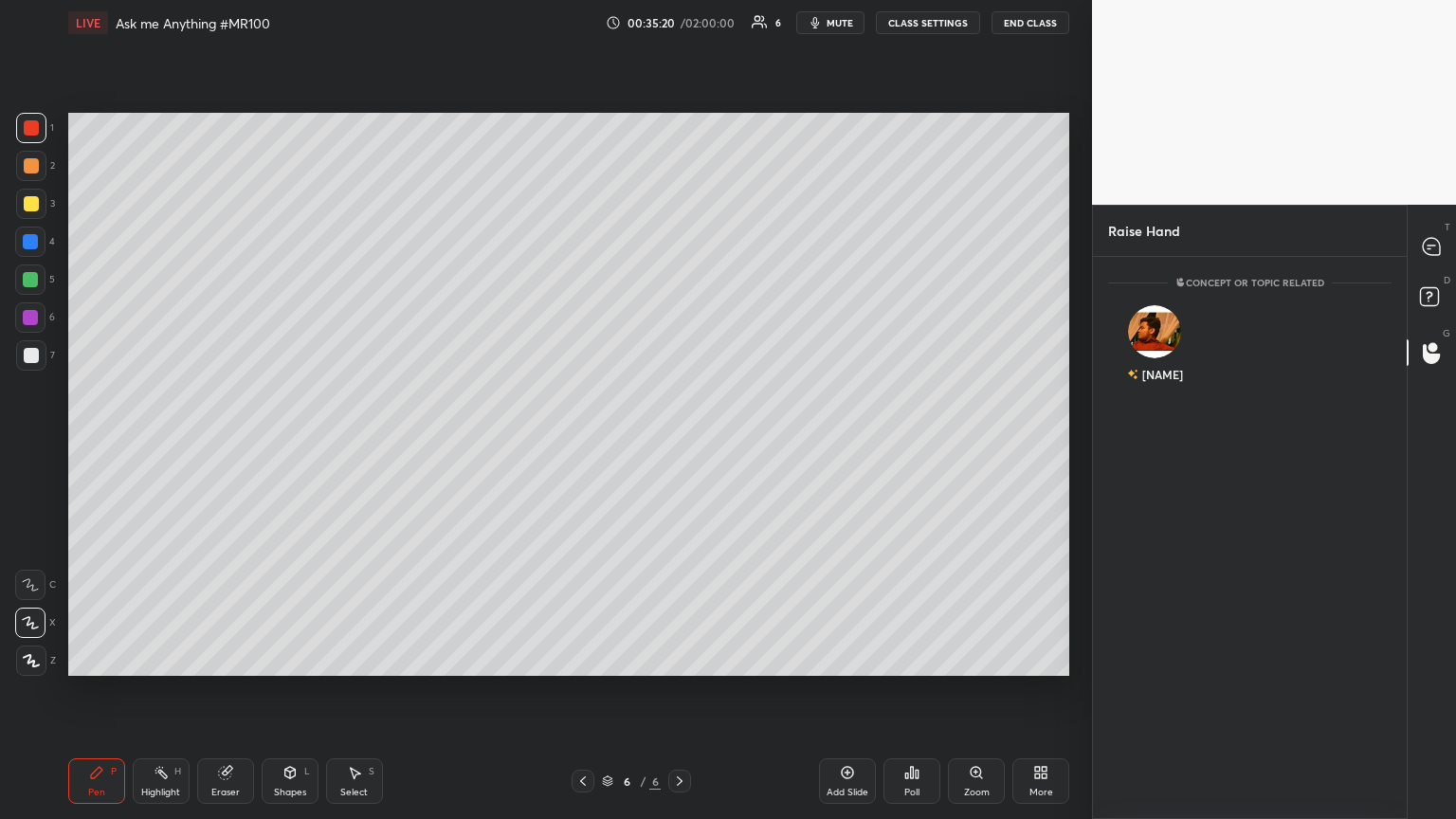 scroll, scrollTop: 556, scrollLeft: 308, axis: both 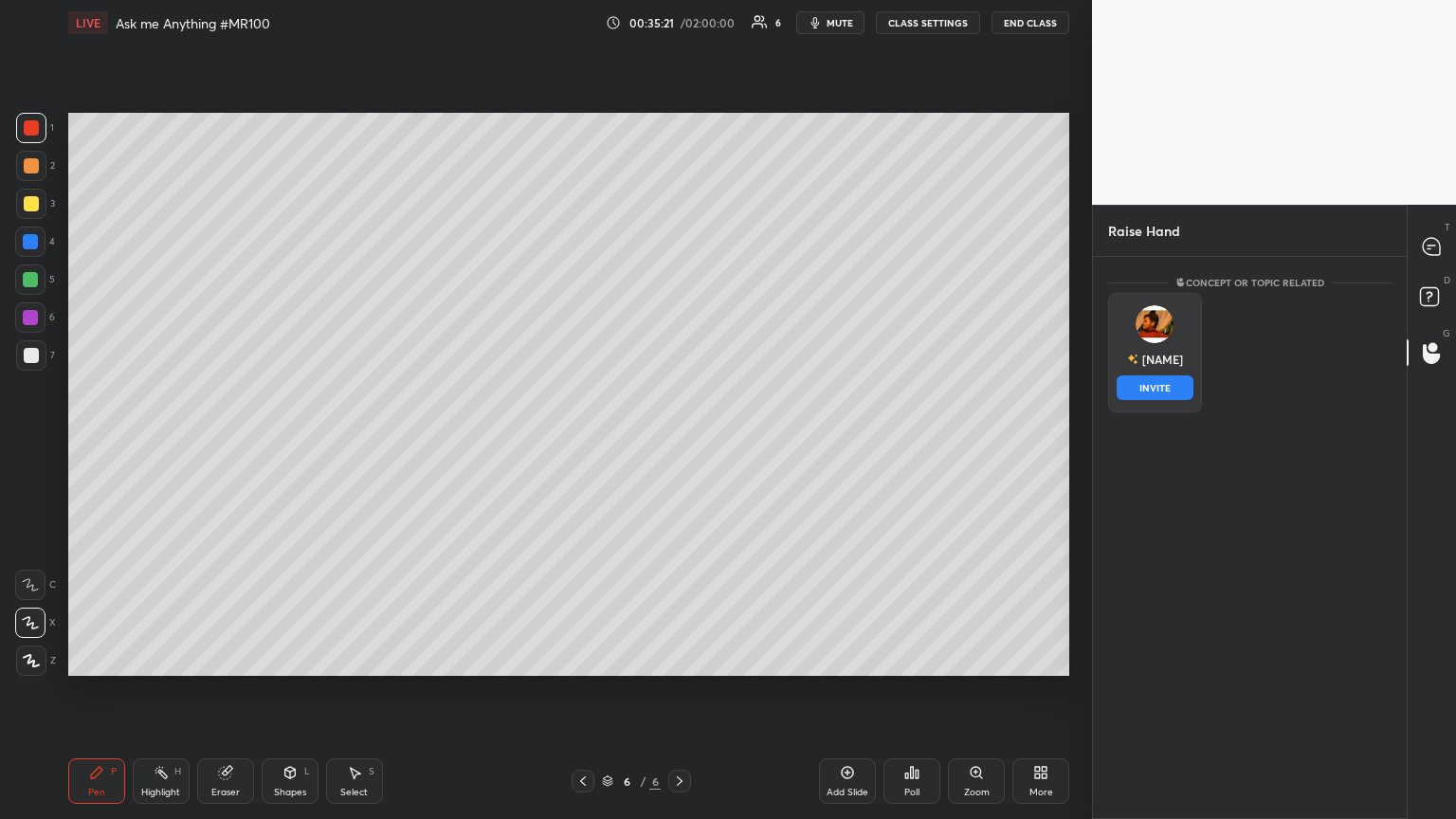 click at bounding box center [1155, 324] 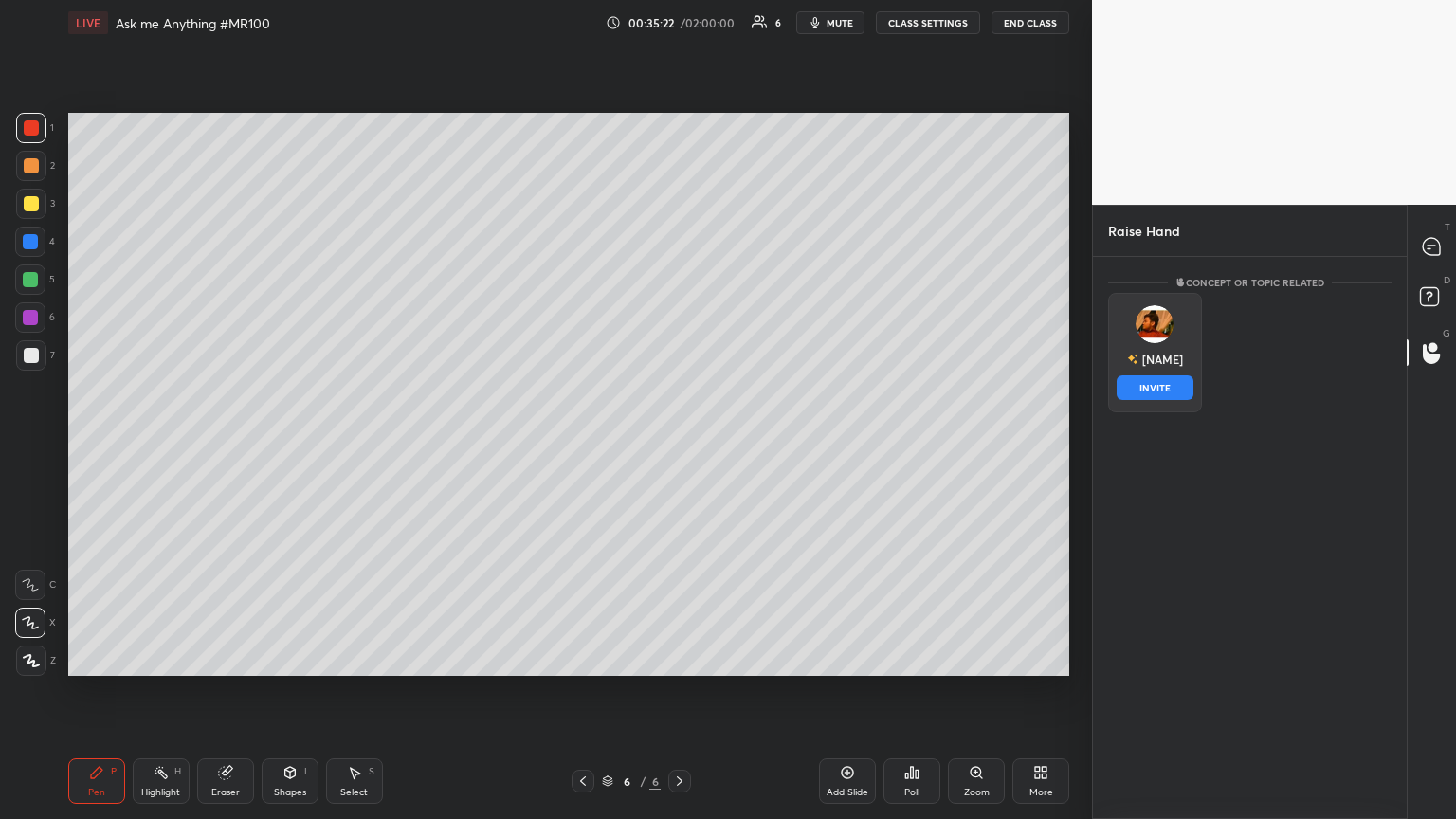 click on "INVITE" at bounding box center [1155, 388] 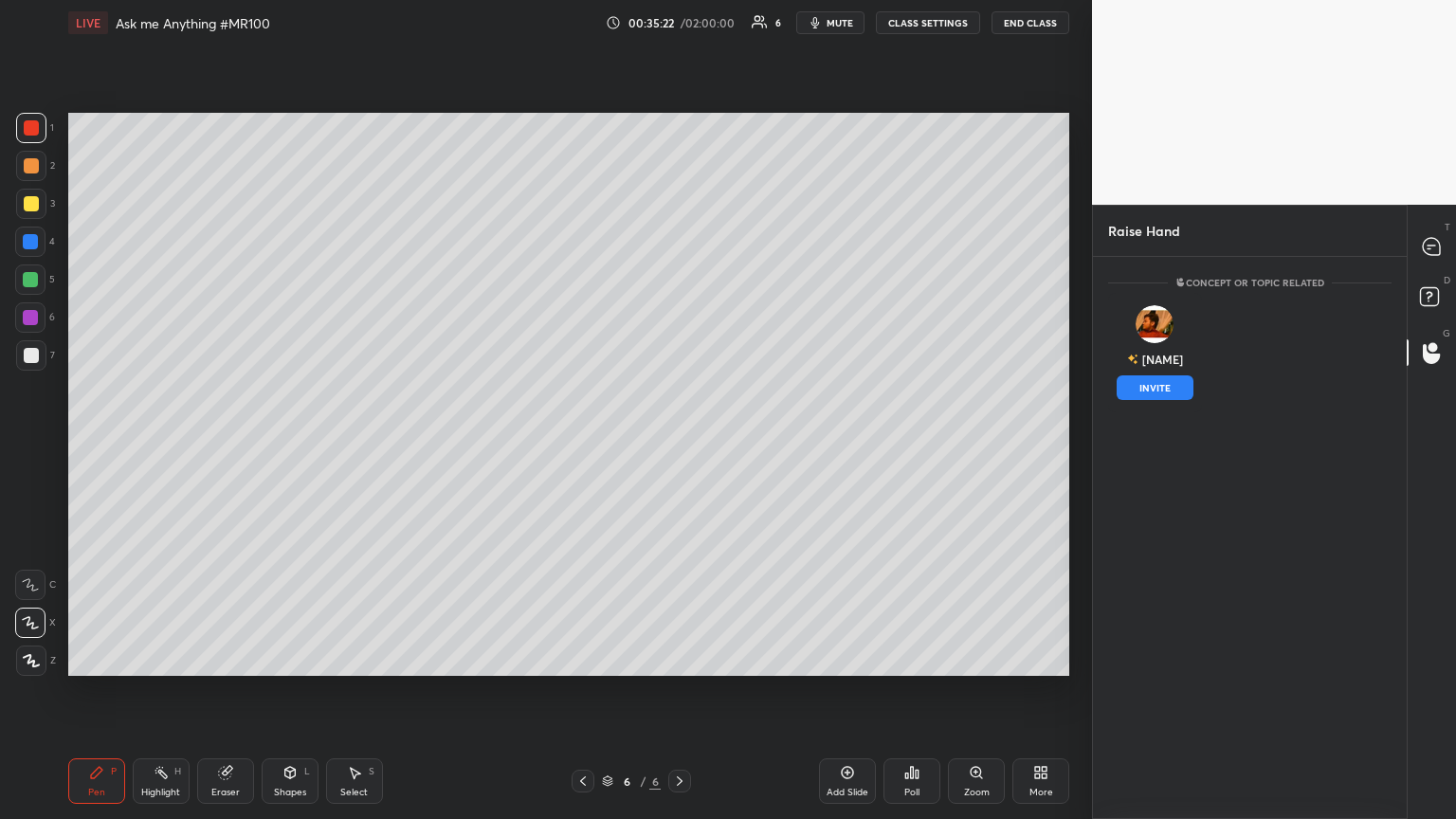 scroll, scrollTop: 481, scrollLeft: 308, axis: both 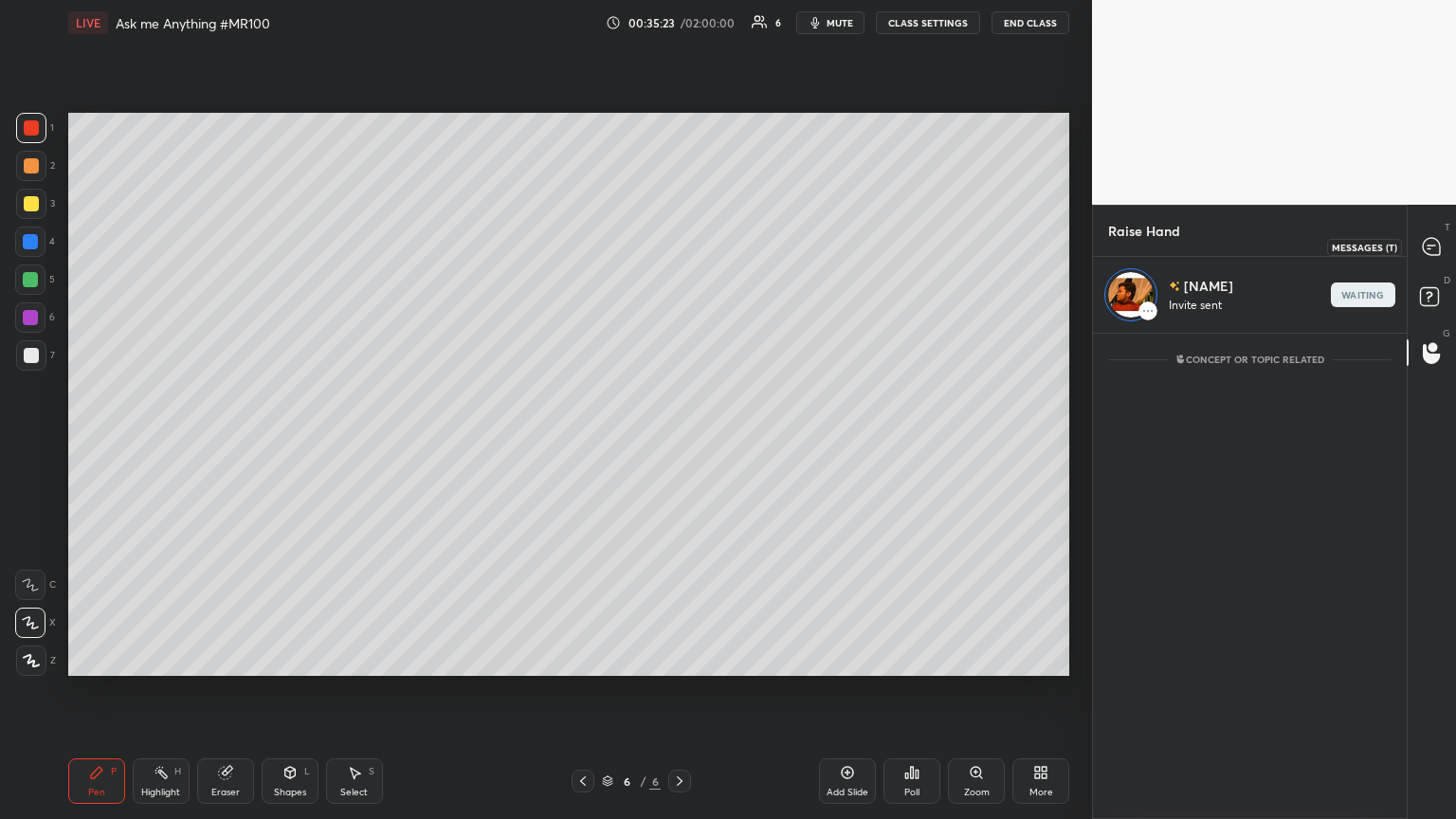 click 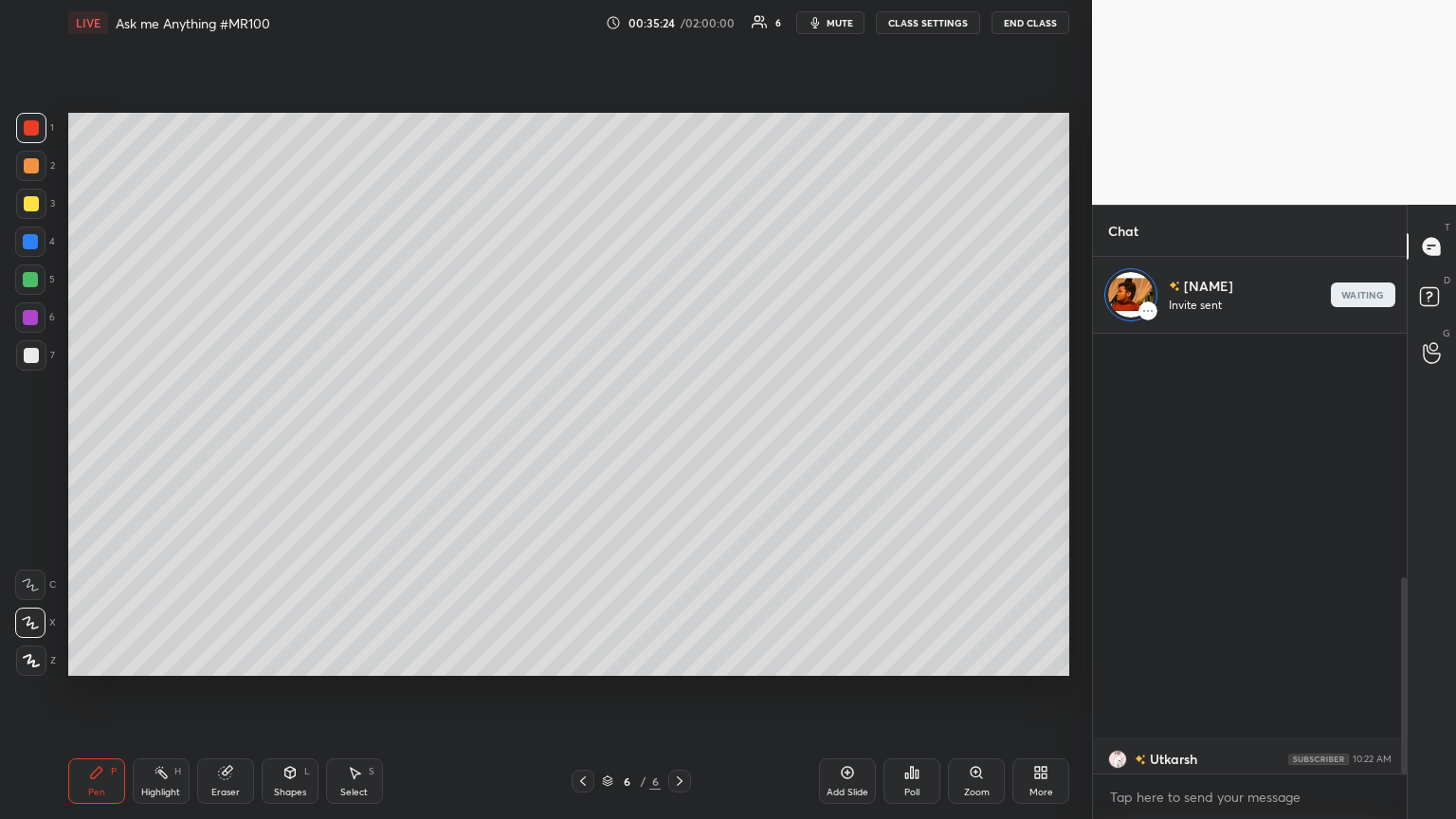 scroll, scrollTop: 544, scrollLeft: 0, axis: vertical 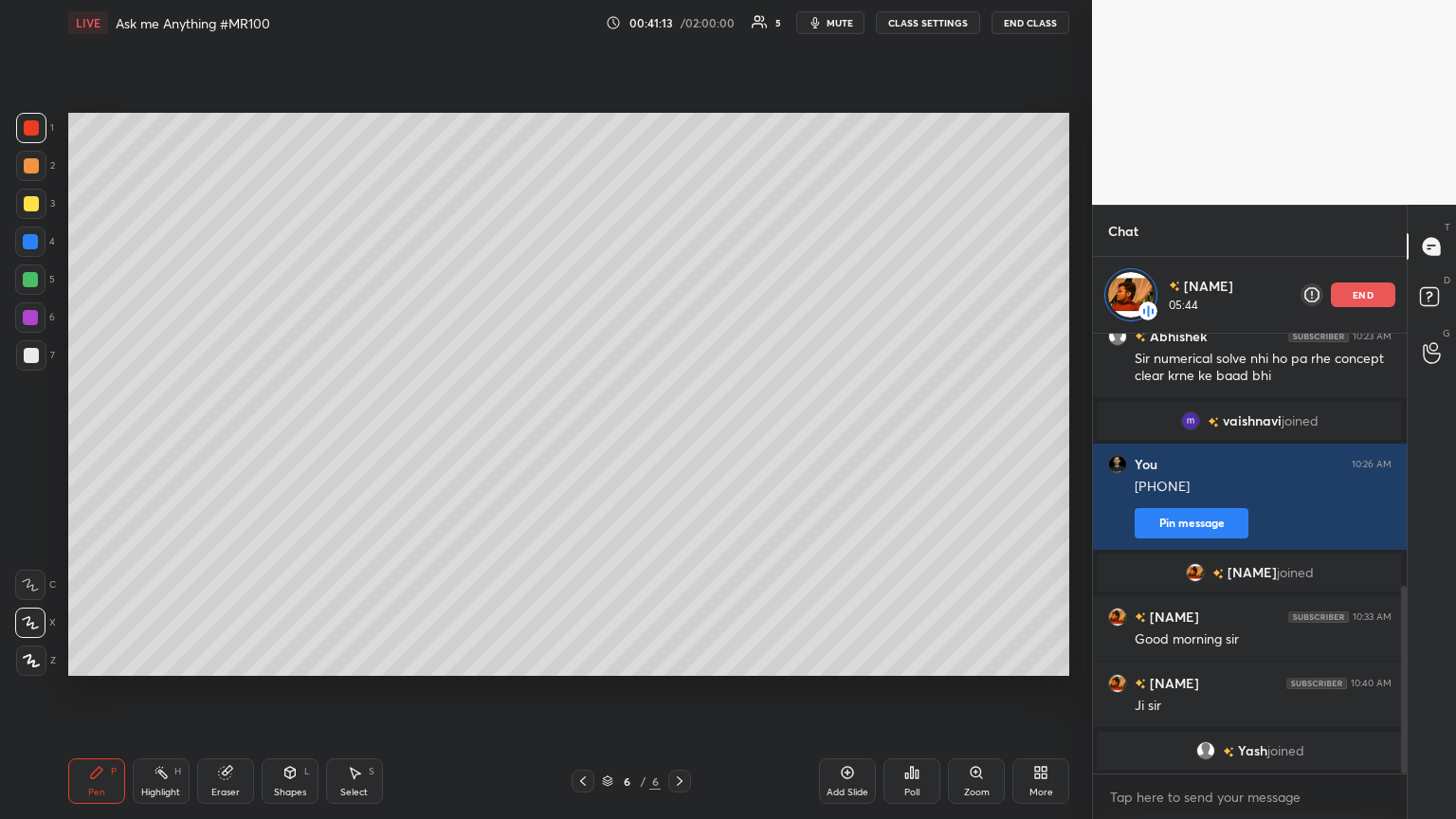 click at bounding box center [31, 204] 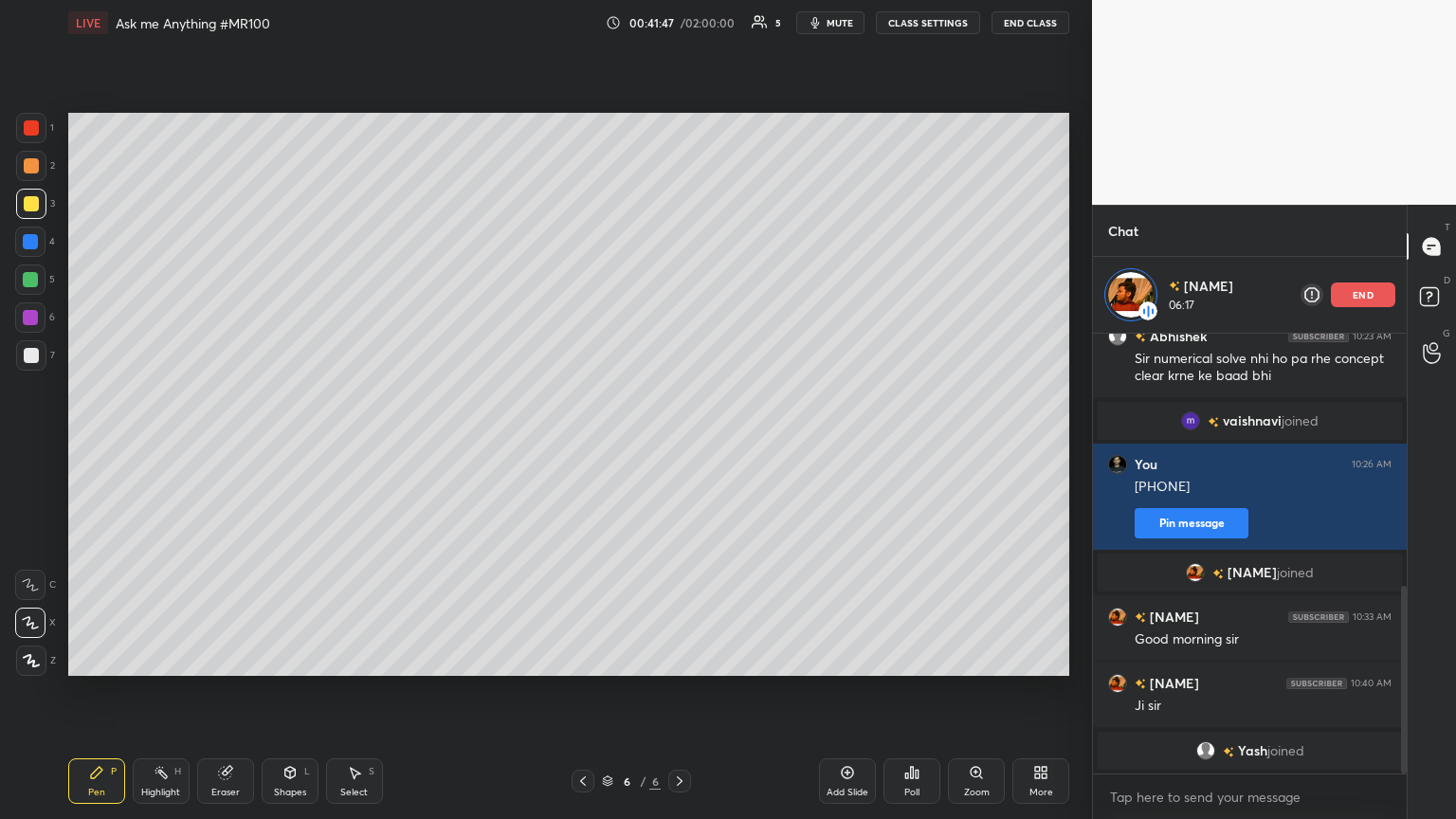 click at bounding box center [31, 166] 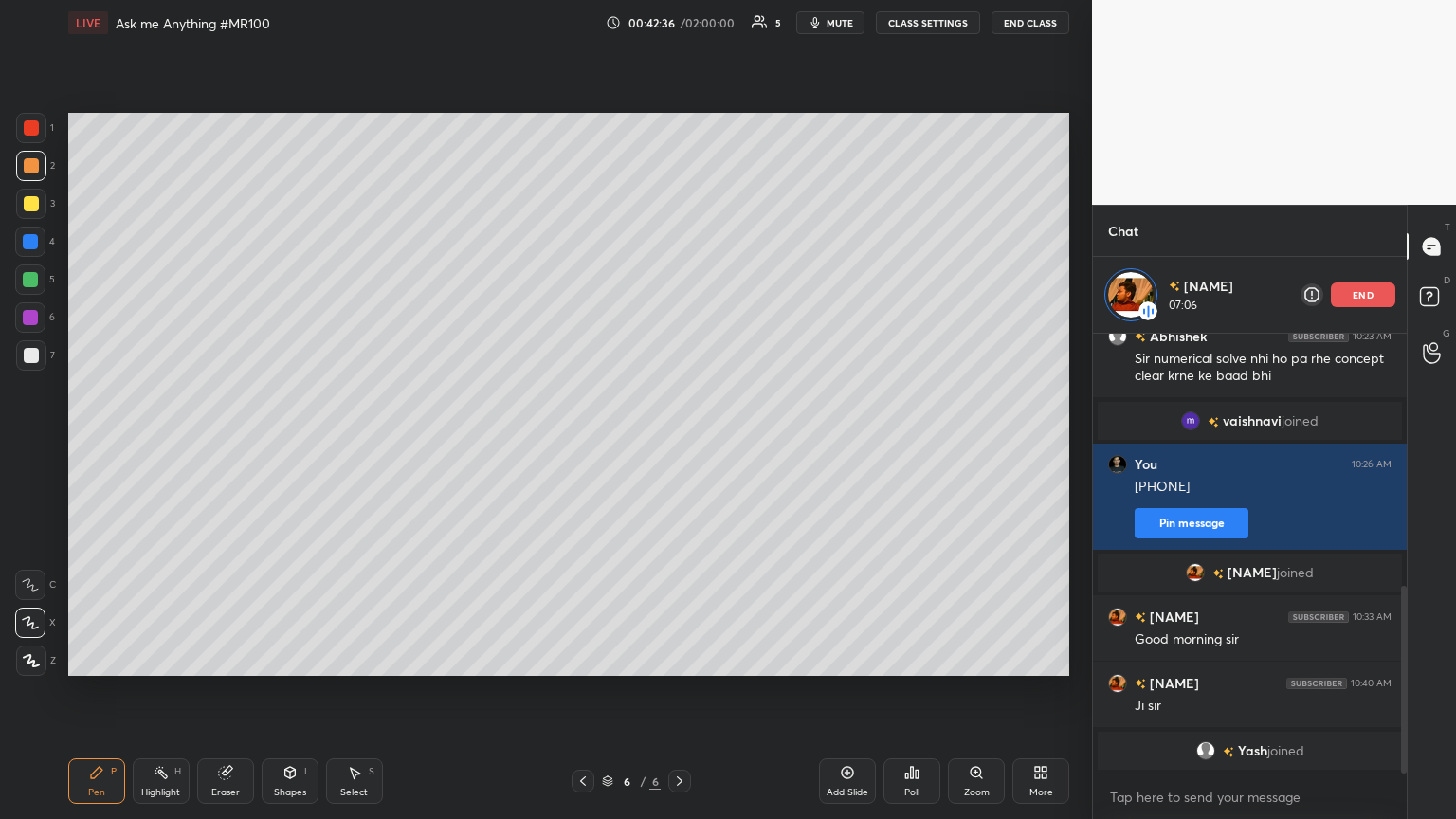 click on "Shapes L" at bounding box center (290, 781) 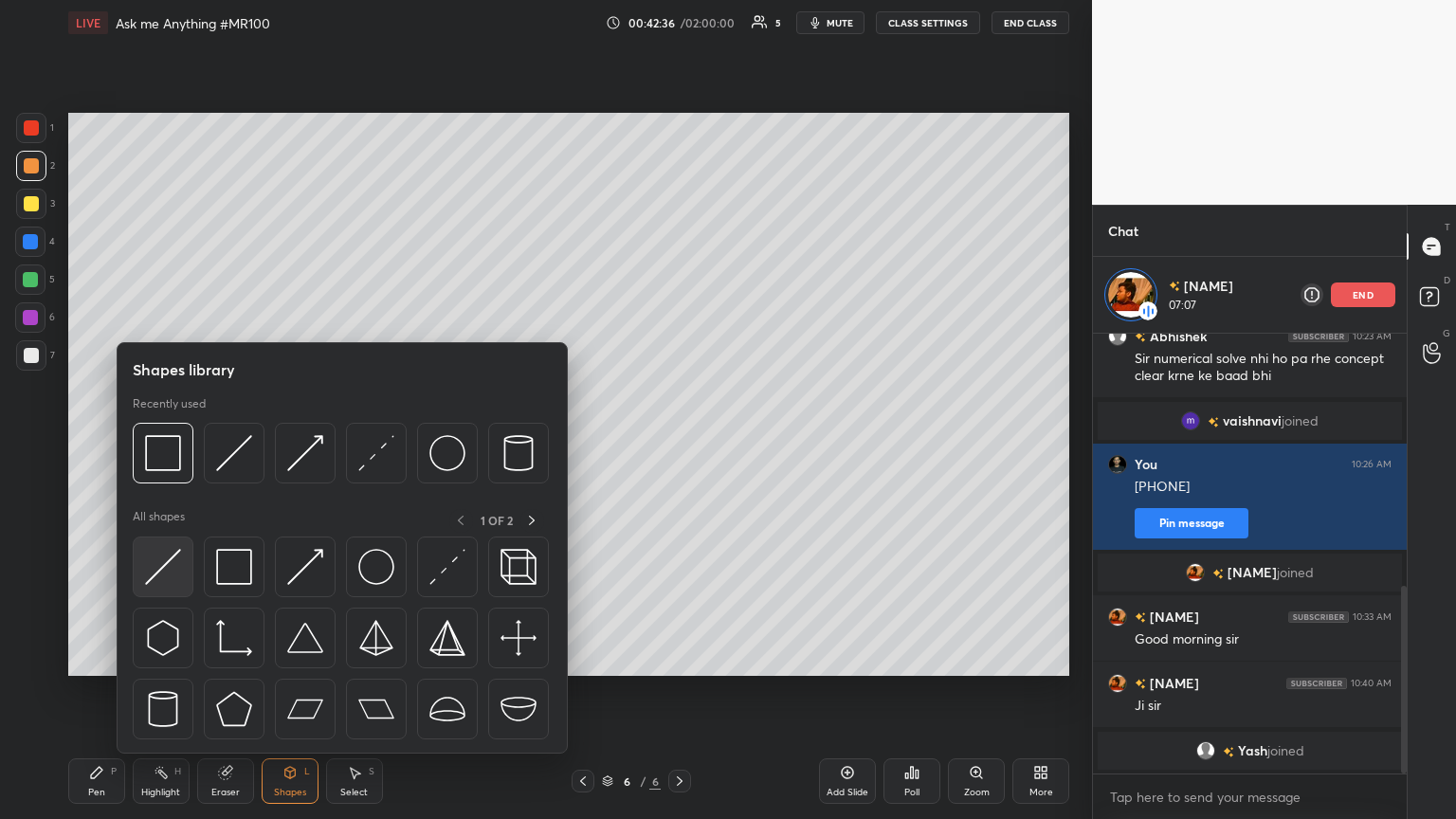 click at bounding box center (163, 567) 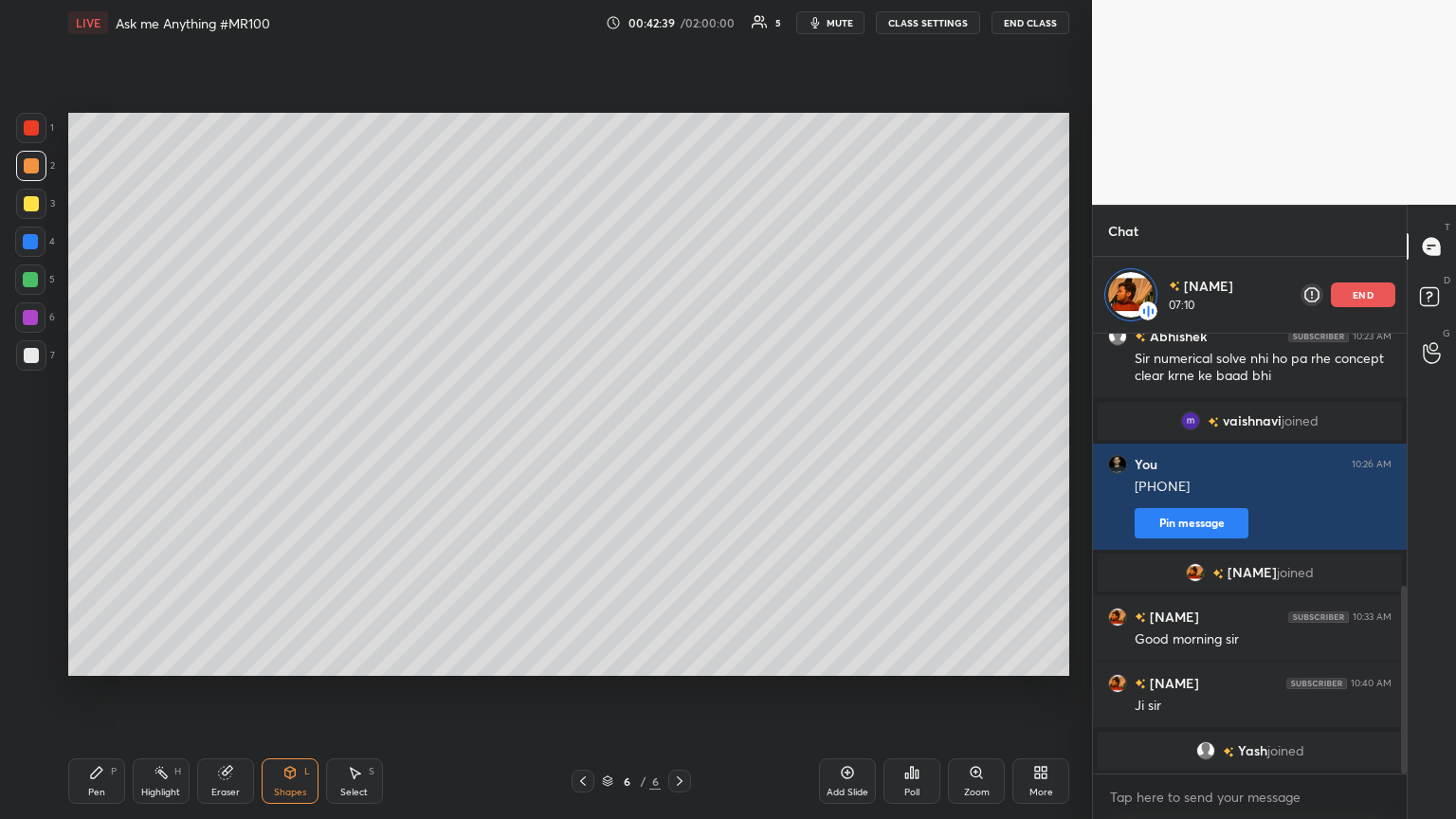 click on "Pen P" at bounding box center [97, 781] 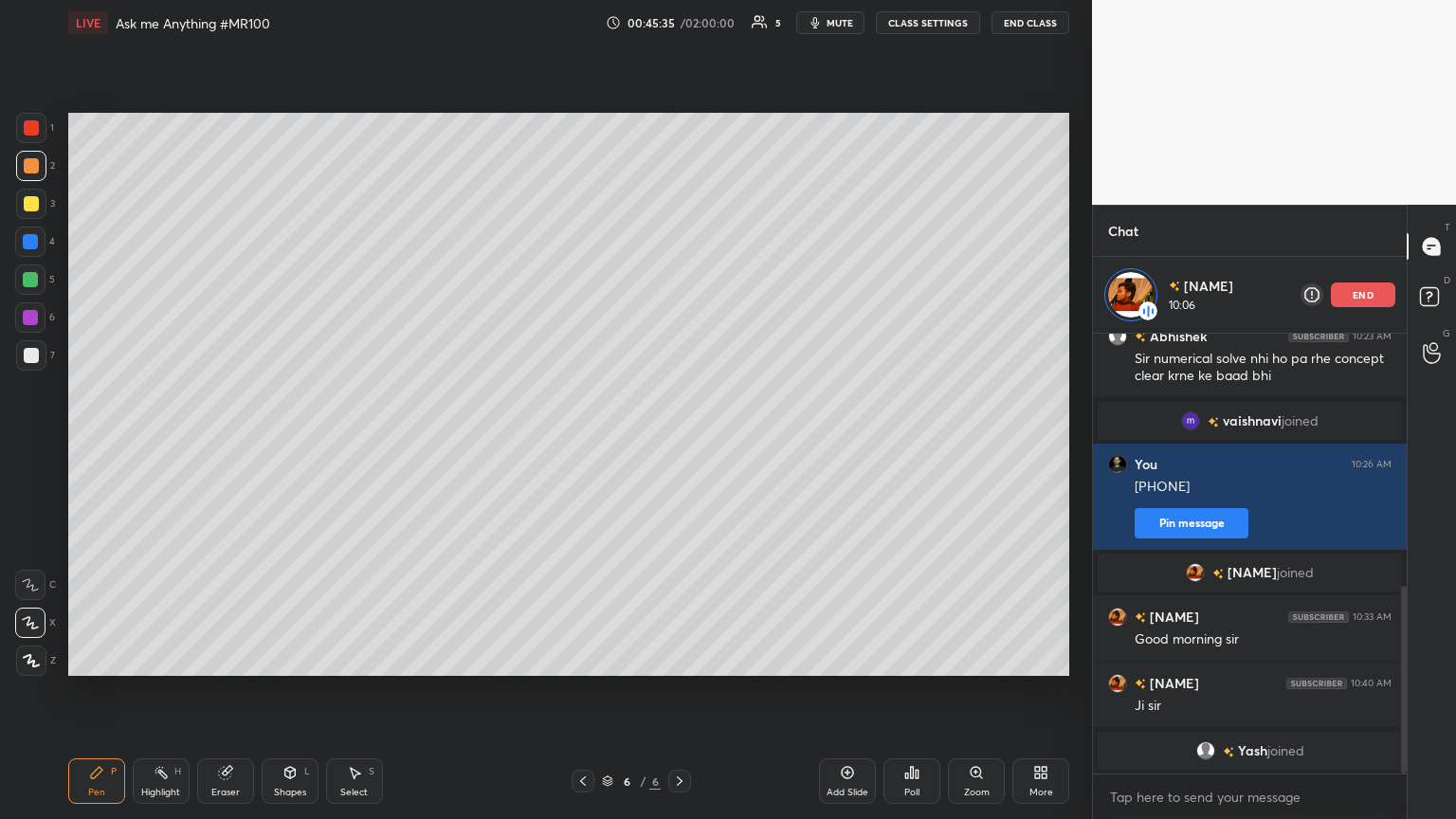 scroll, scrollTop: 690, scrollLeft: 0, axis: vertical 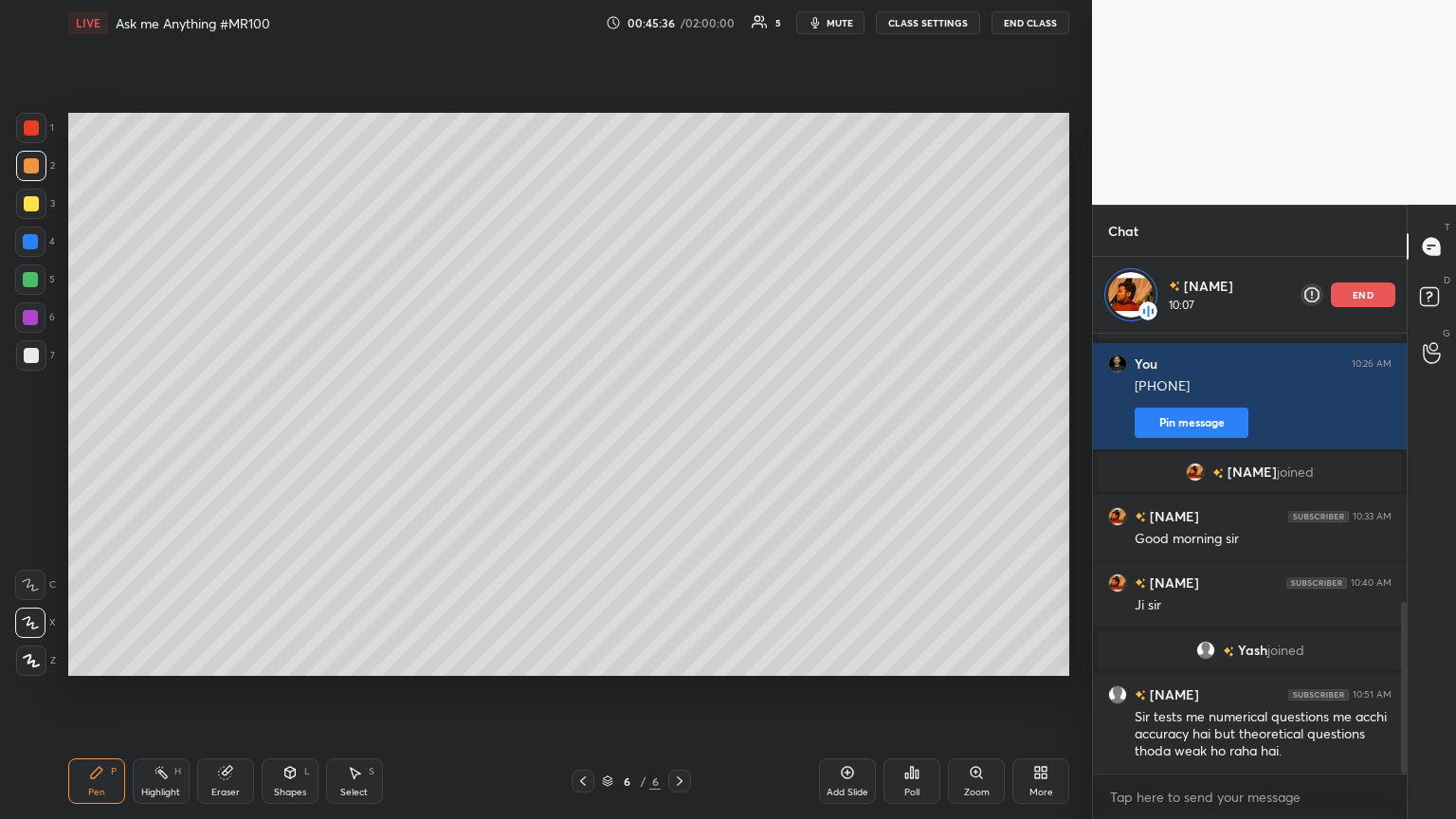 click on "end" at bounding box center [1363, 295] 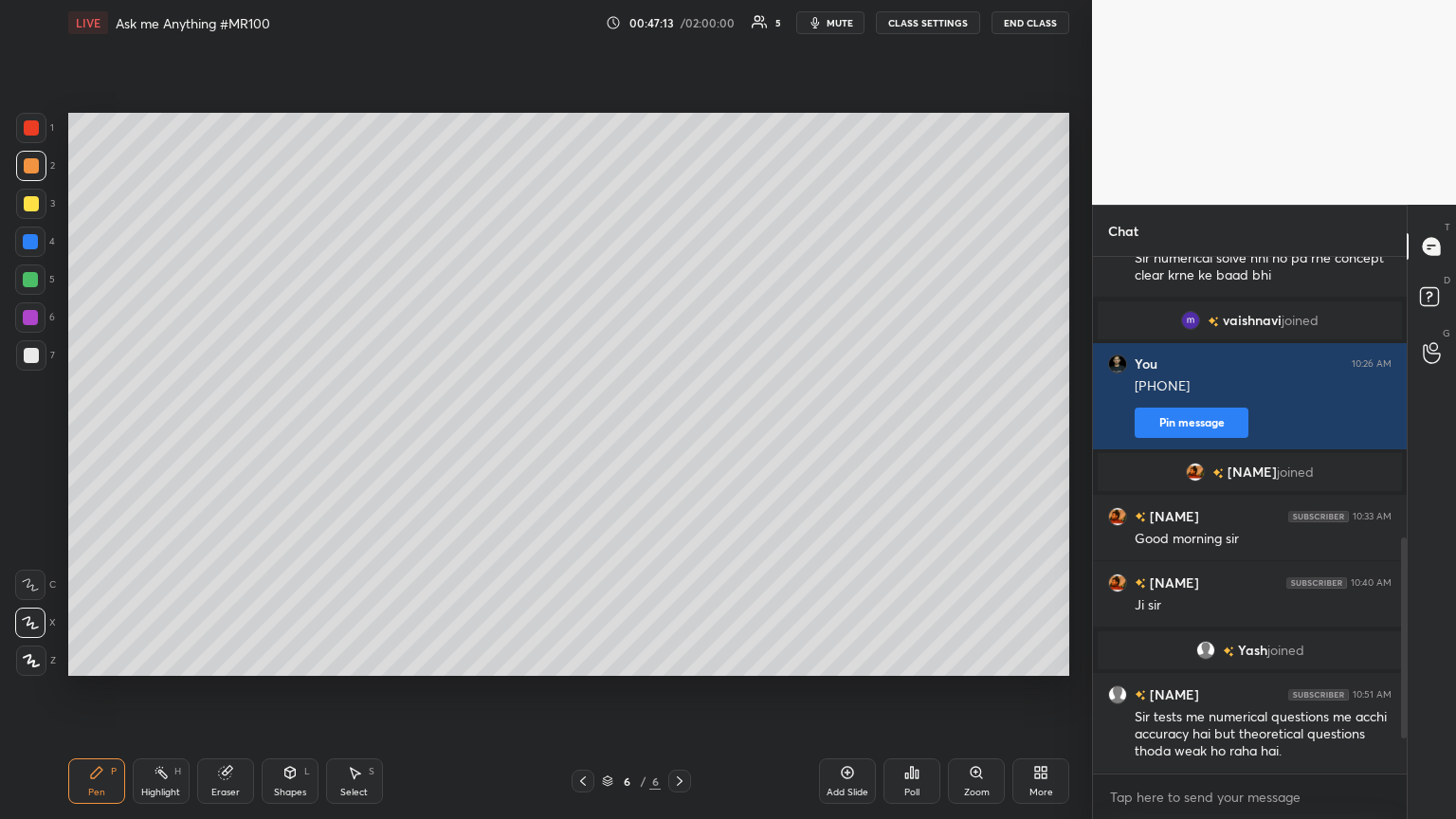 scroll, scrollTop: 679, scrollLeft: 0, axis: vertical 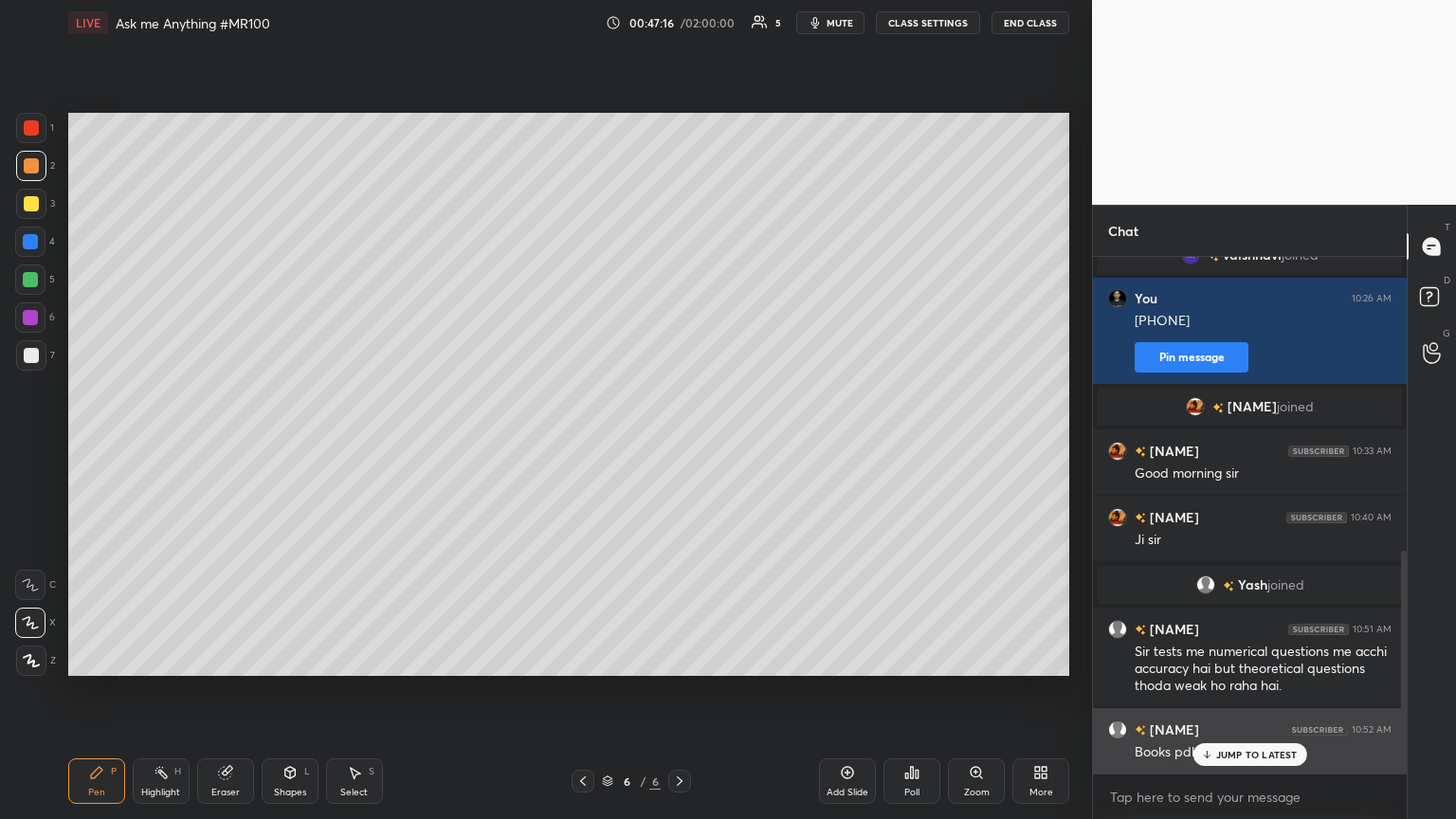 click 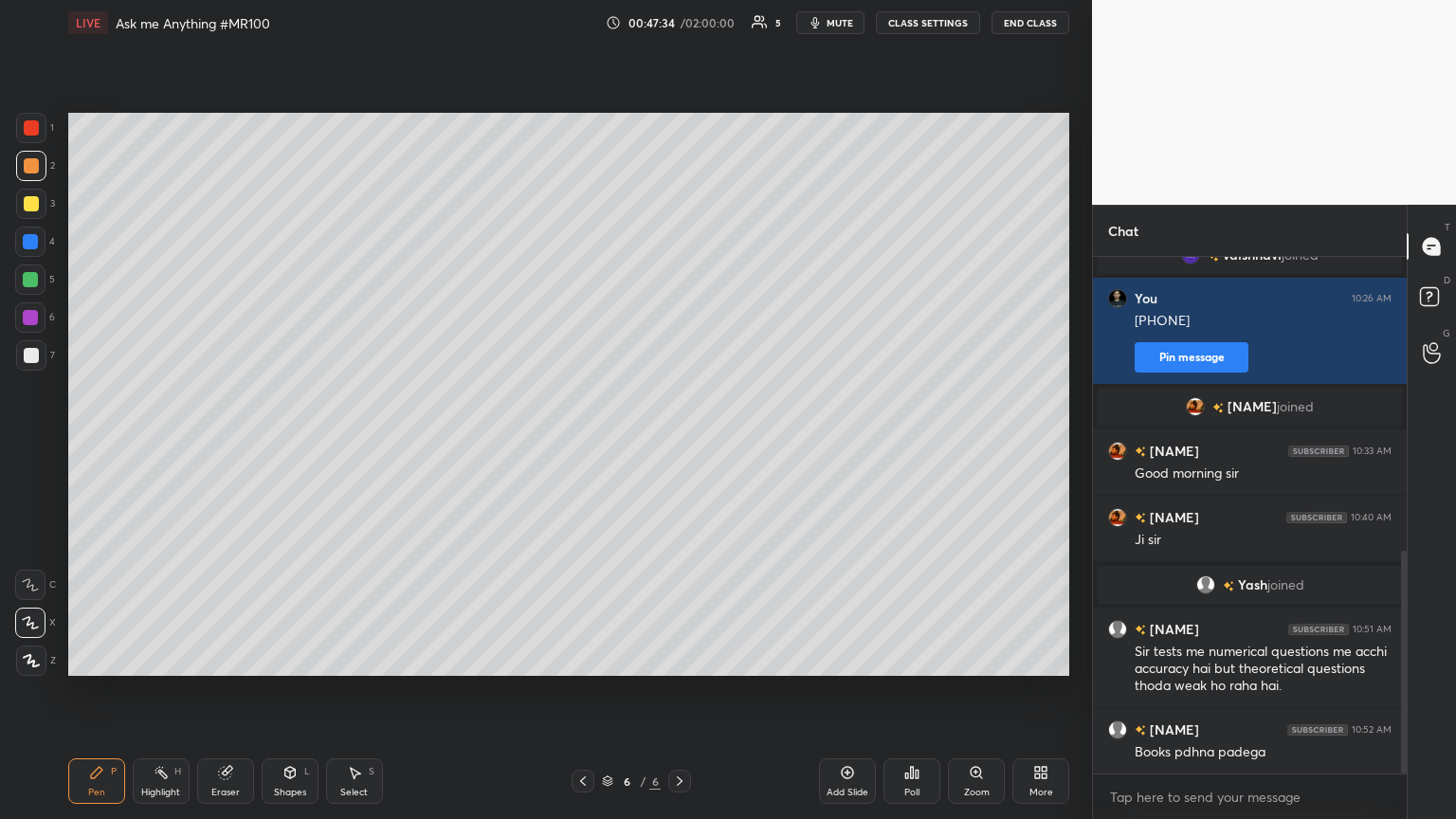 click at bounding box center (31, 128) 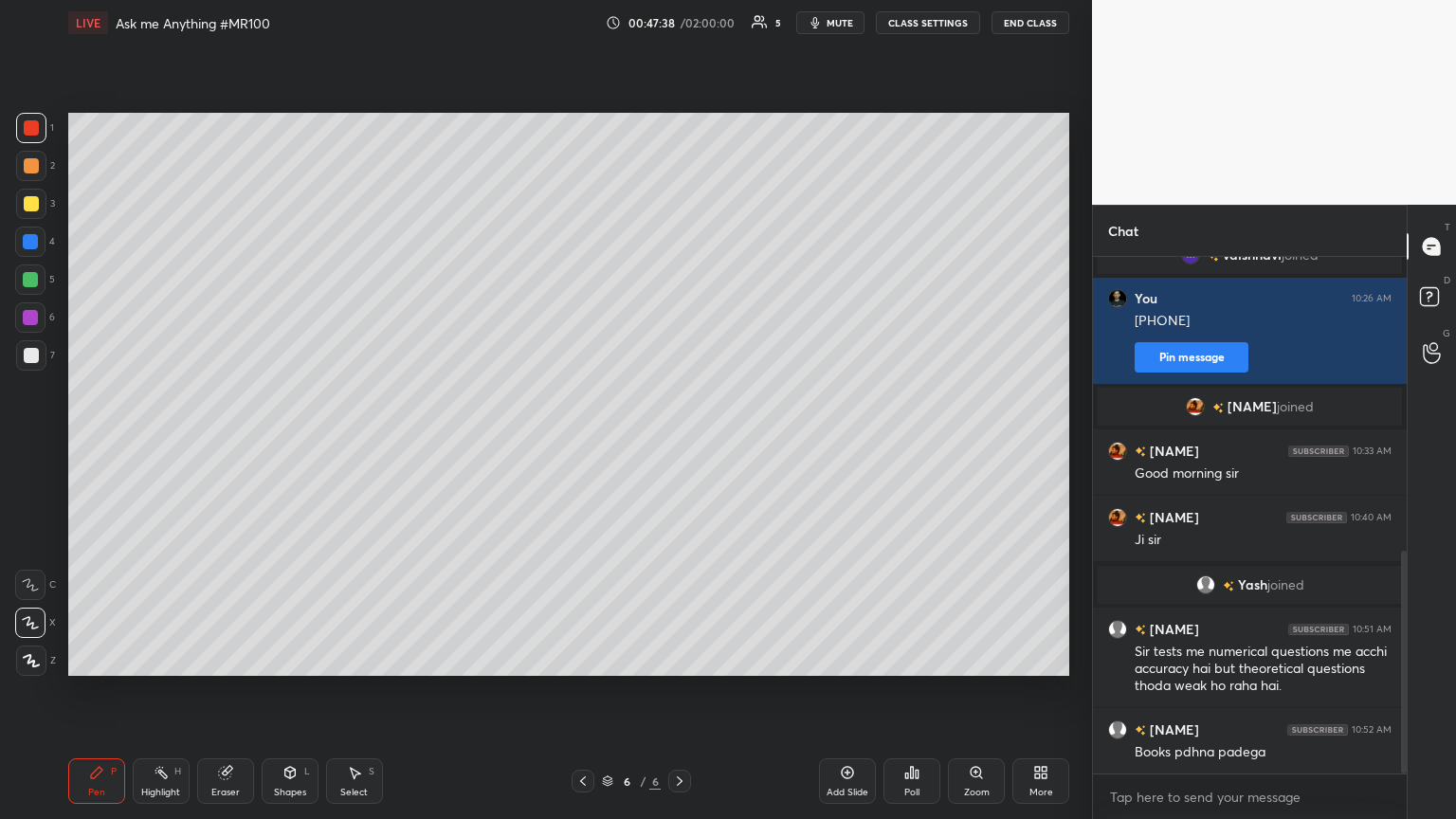 click at bounding box center [31, 166] 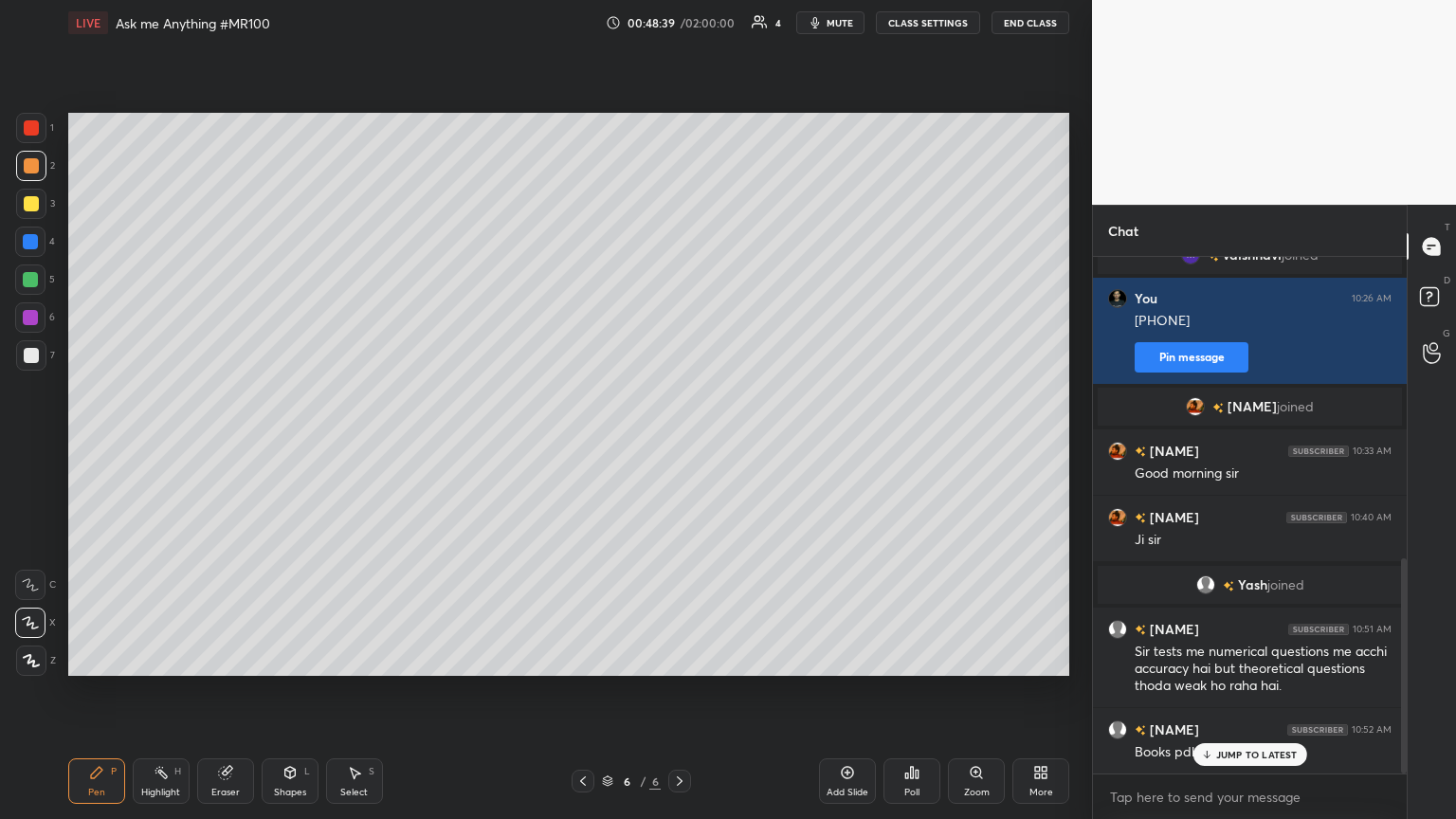 scroll, scrollTop: 724, scrollLeft: 0, axis: vertical 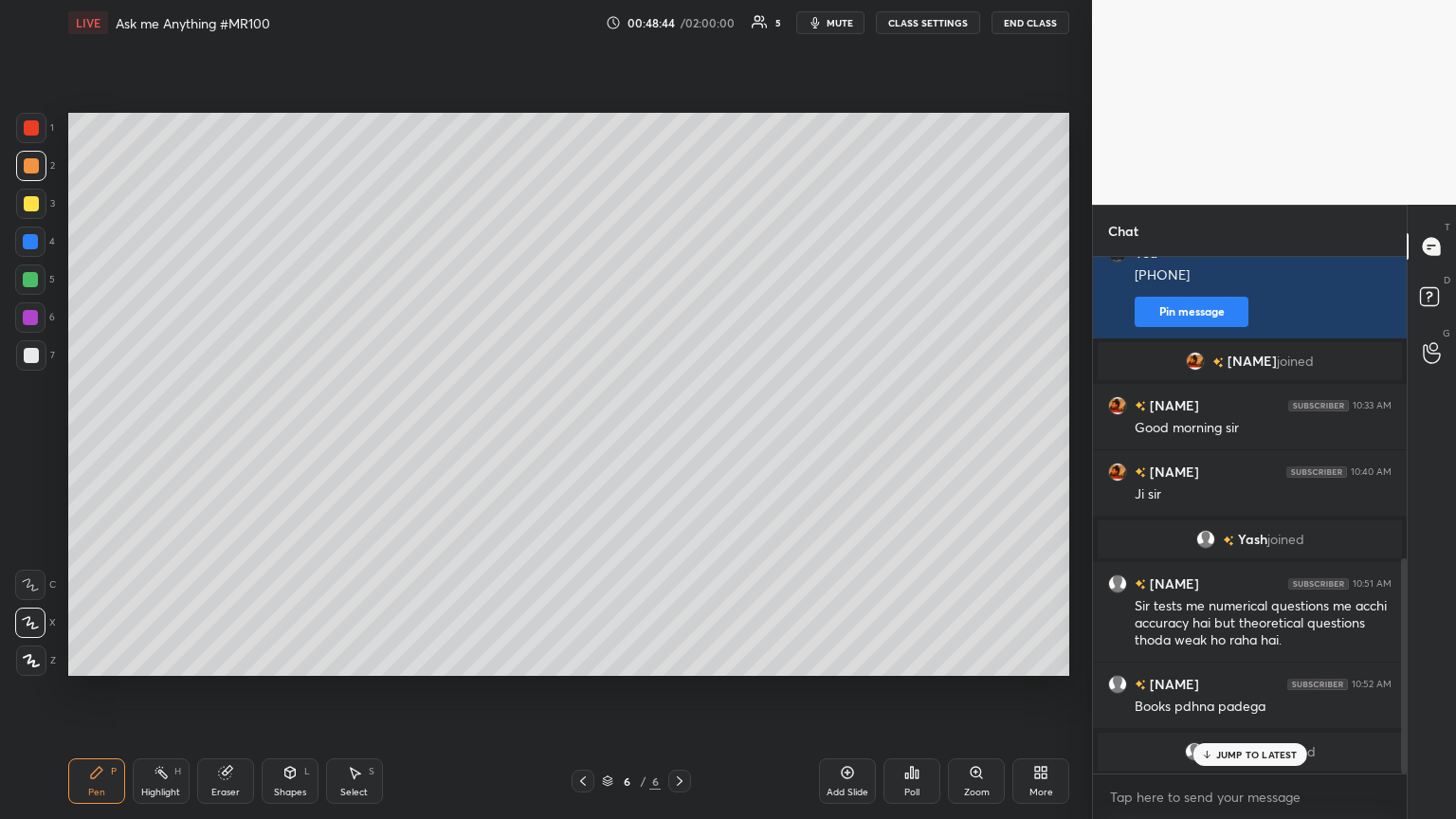 click on "JUMP TO LATEST" at bounding box center (1257, 755) 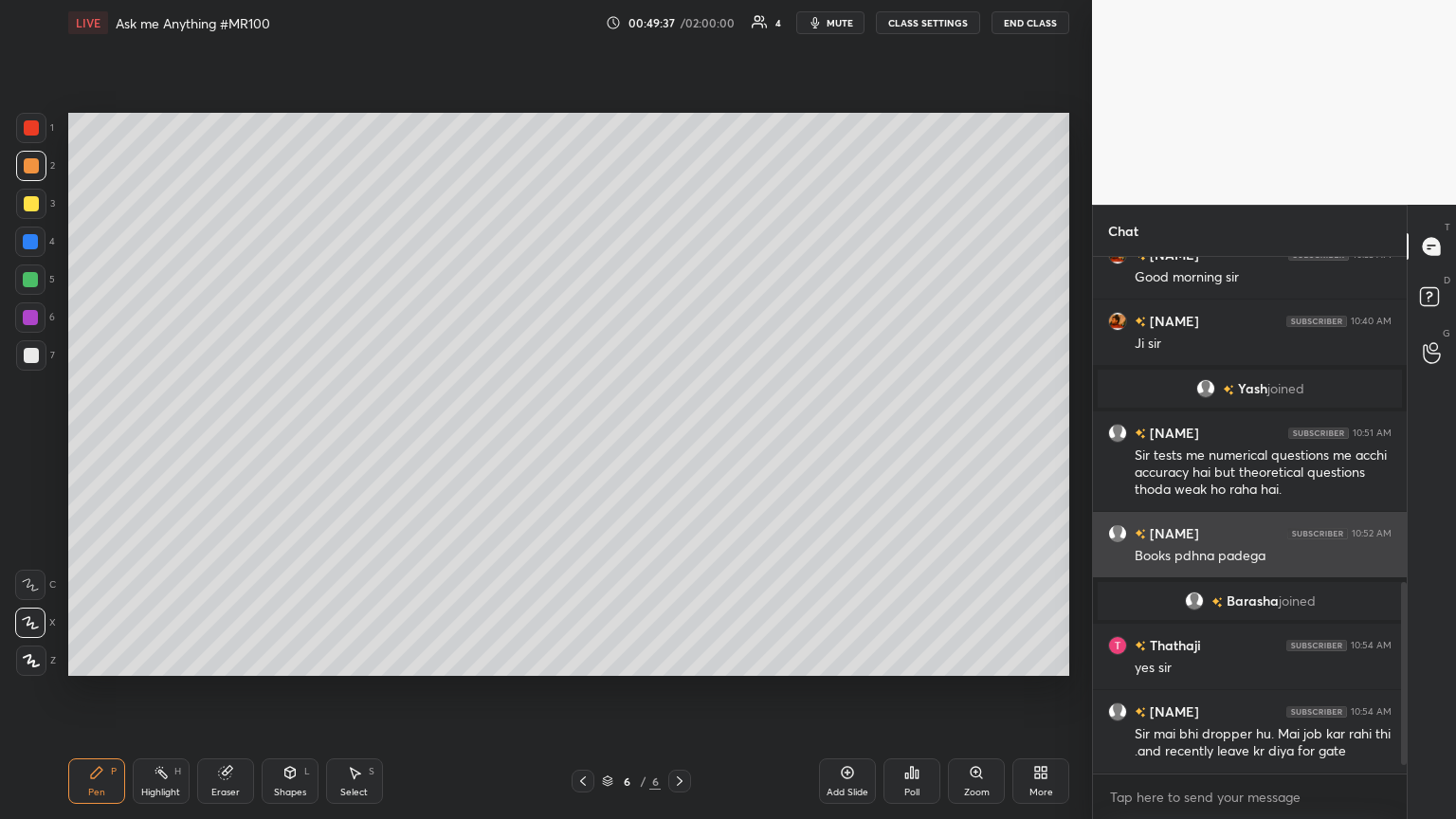 scroll, scrollTop: 940, scrollLeft: 0, axis: vertical 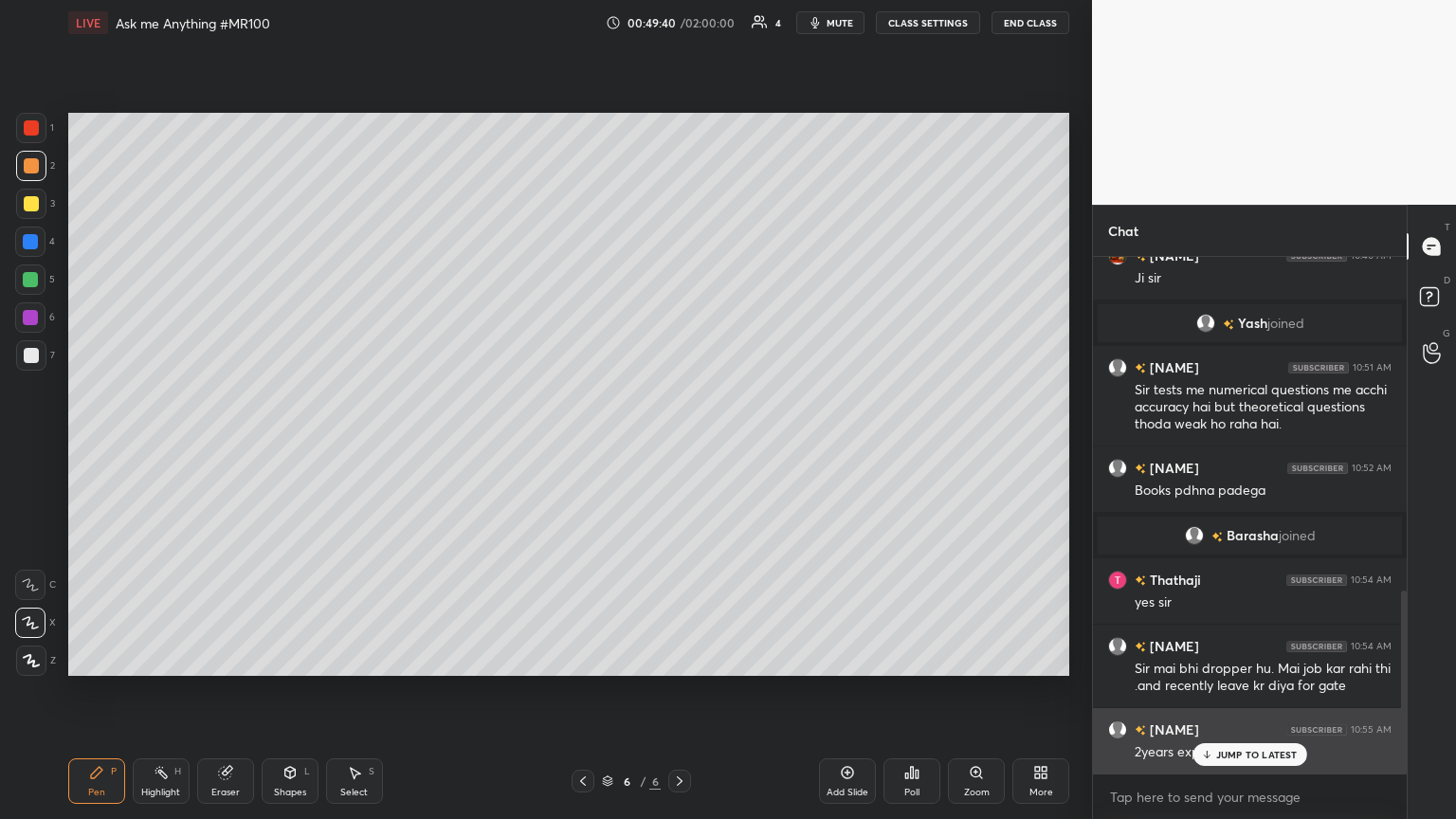 click on "JUMP TO LATEST" at bounding box center (1249, 755) 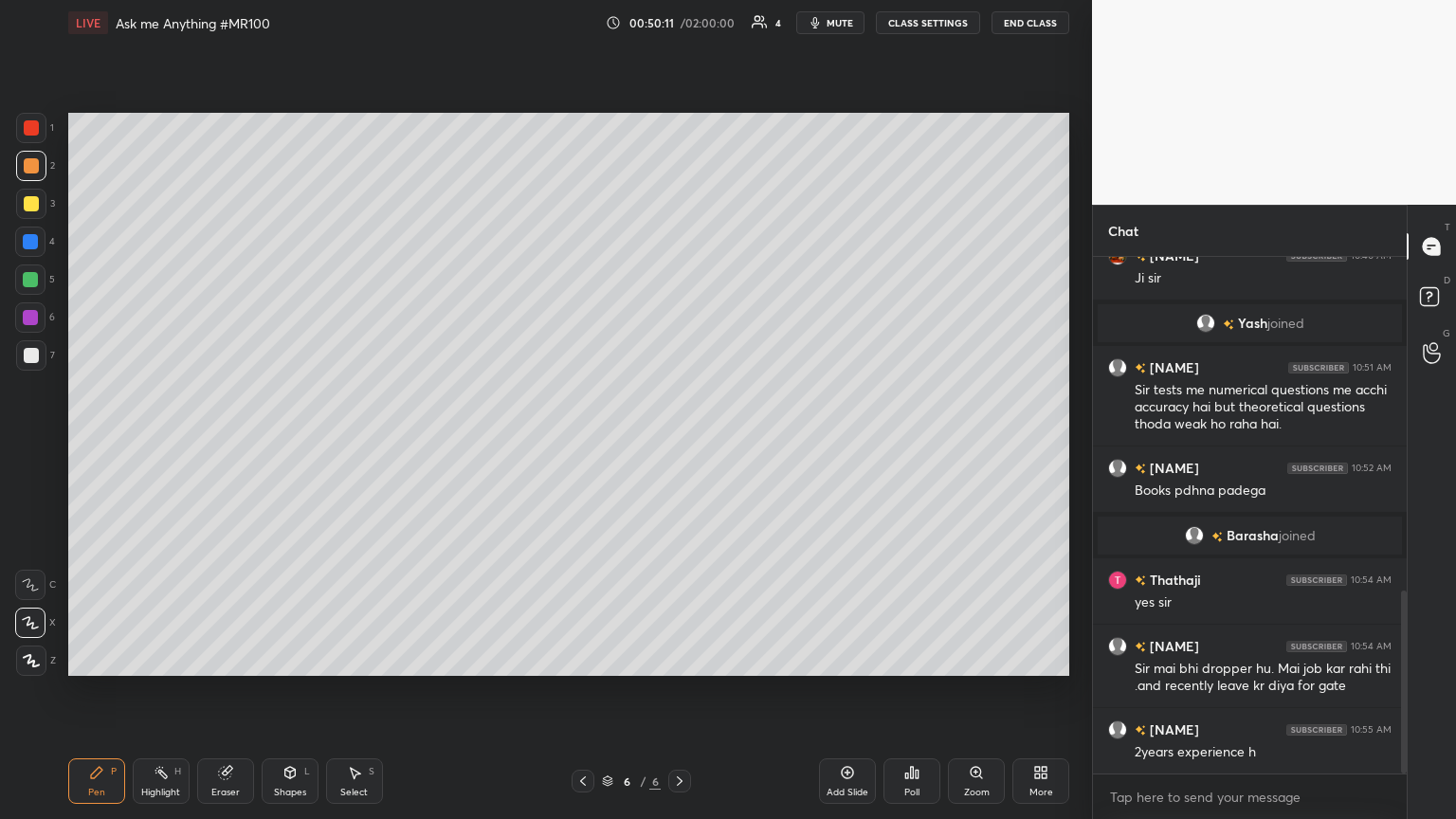 scroll, scrollTop: 959, scrollLeft: 0, axis: vertical 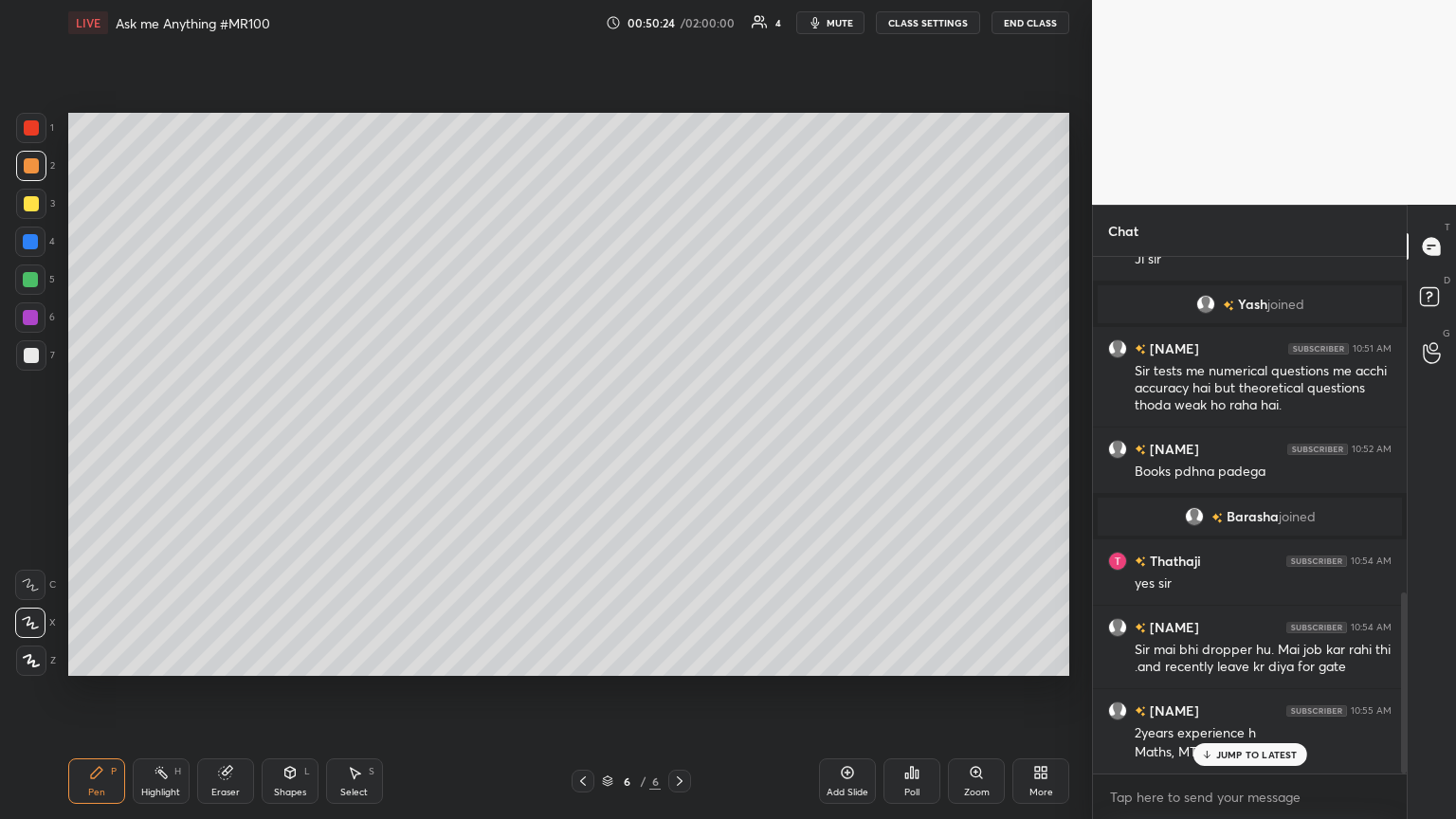 click 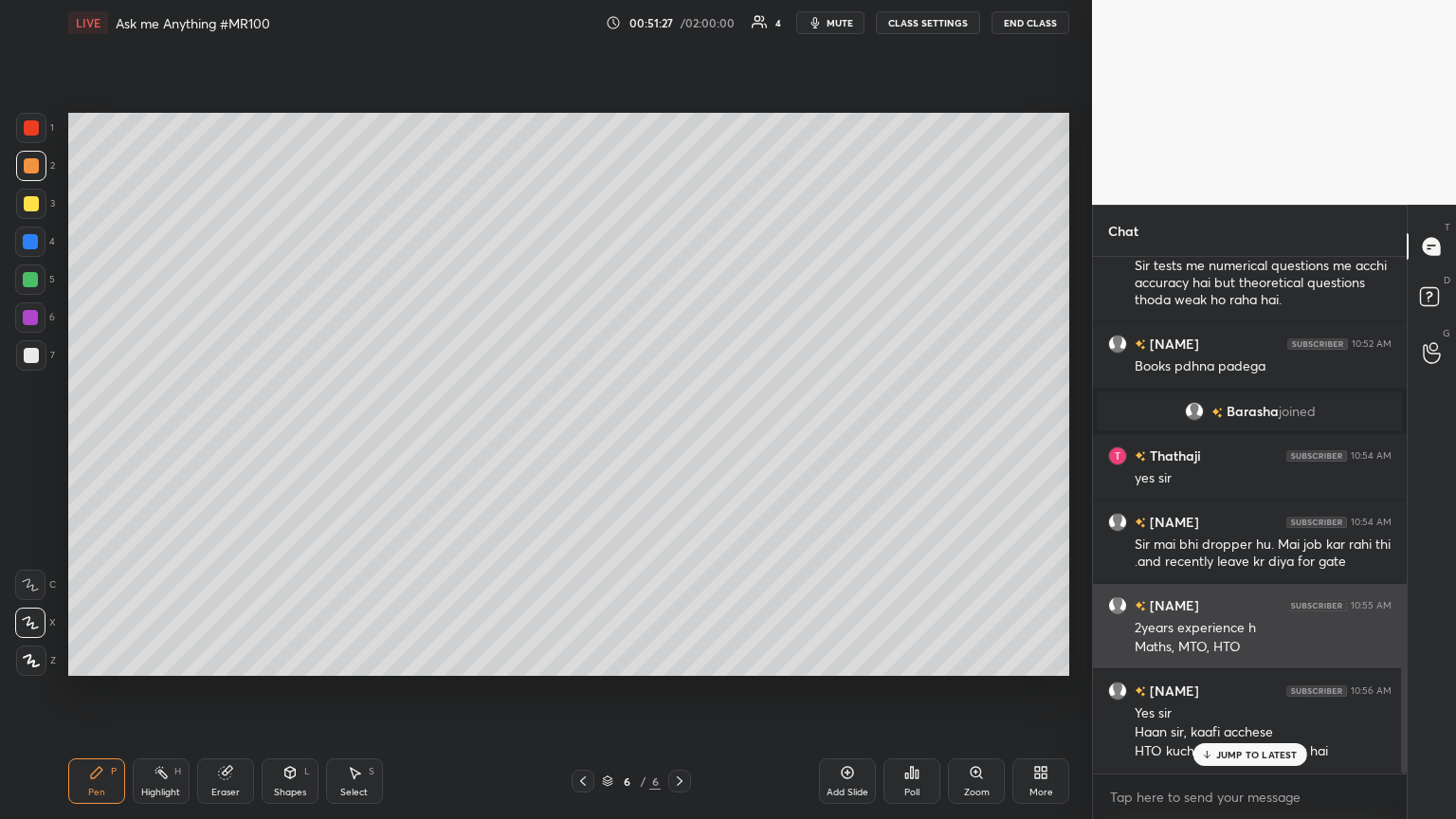 scroll, scrollTop: 1130, scrollLeft: 0, axis: vertical 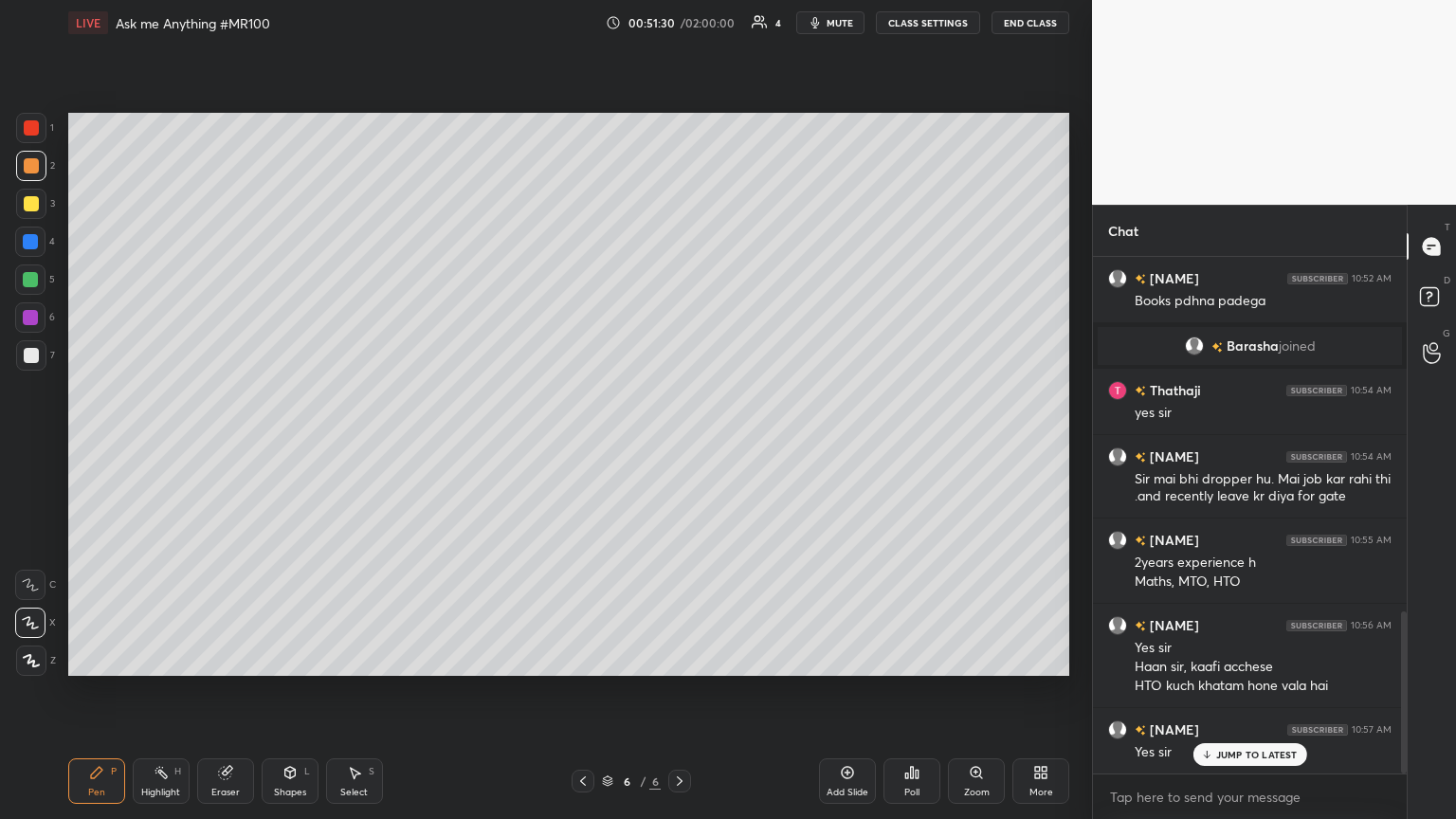 click on "JUMP TO LATEST" at bounding box center [1257, 755] 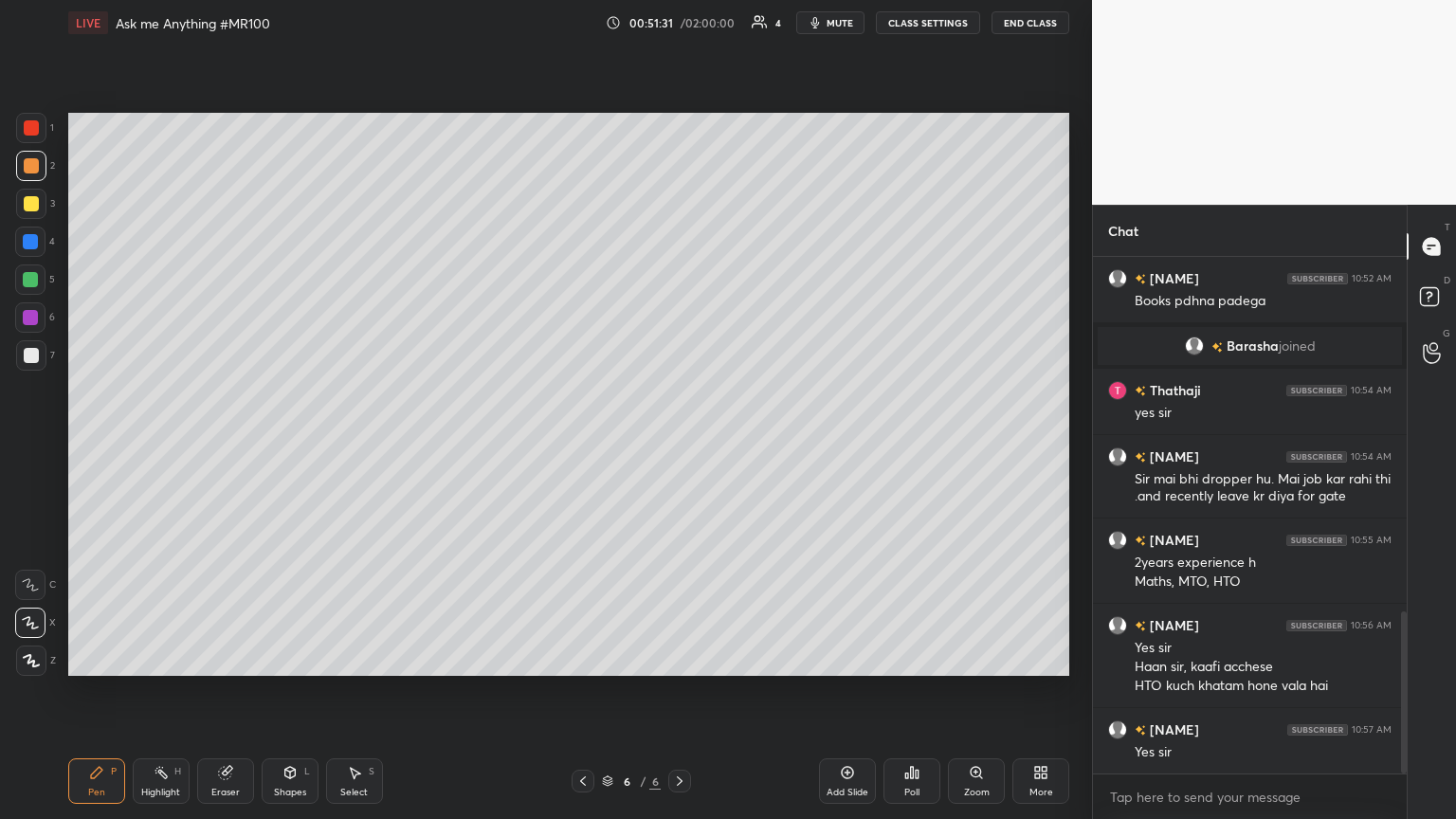 click 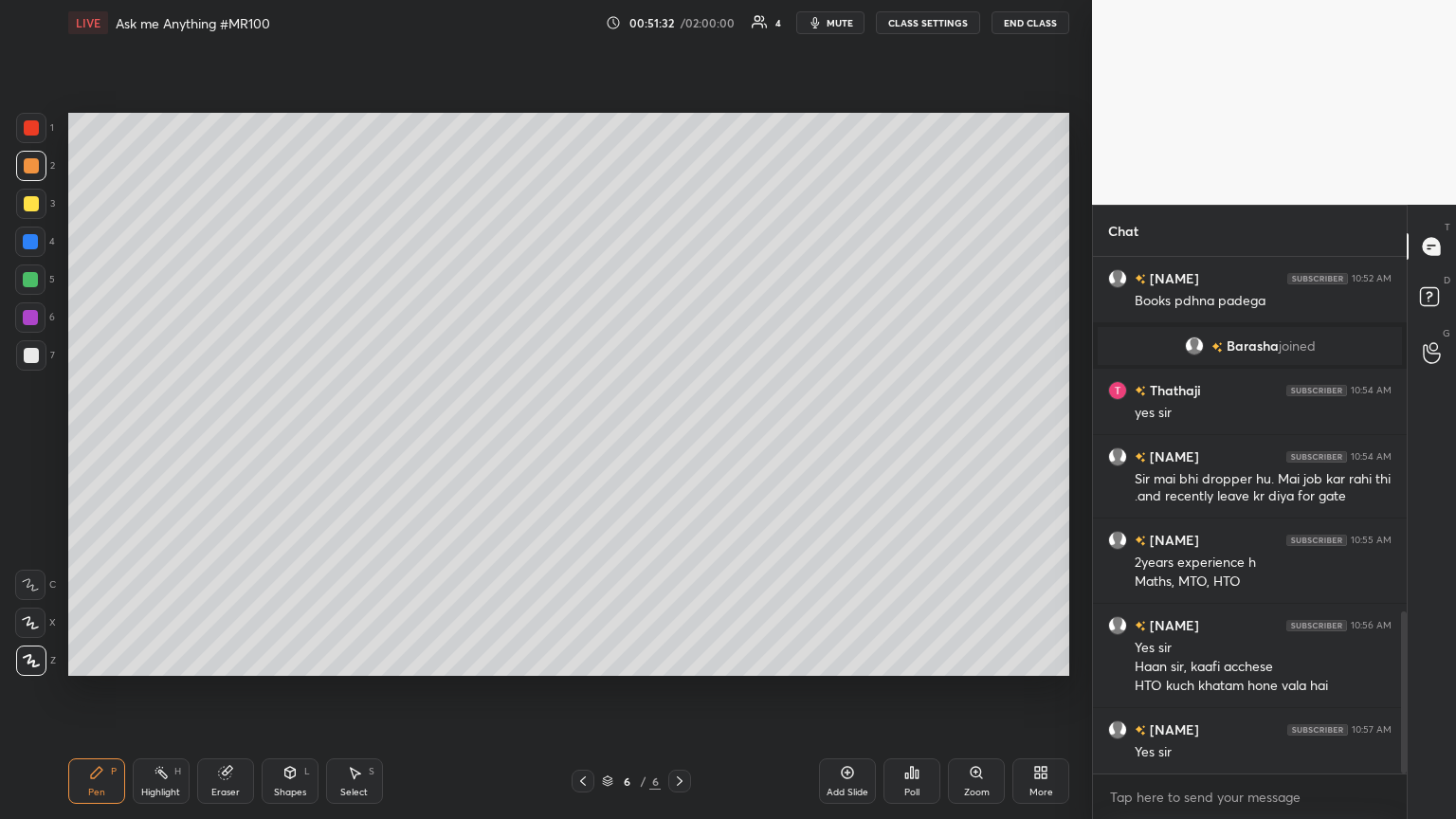 click at bounding box center (30, 623) 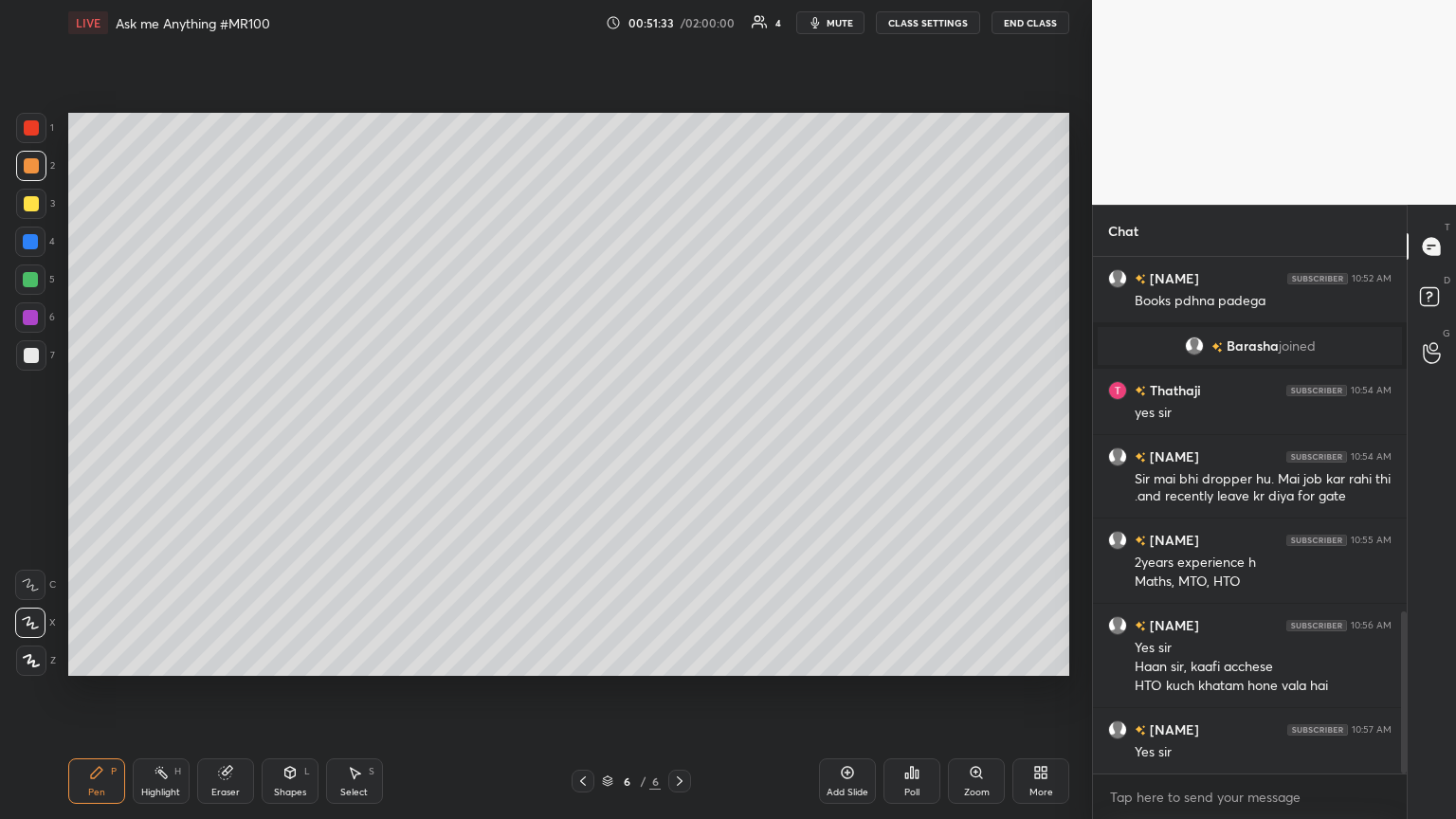 scroll, scrollTop: 1149, scrollLeft: 0, axis: vertical 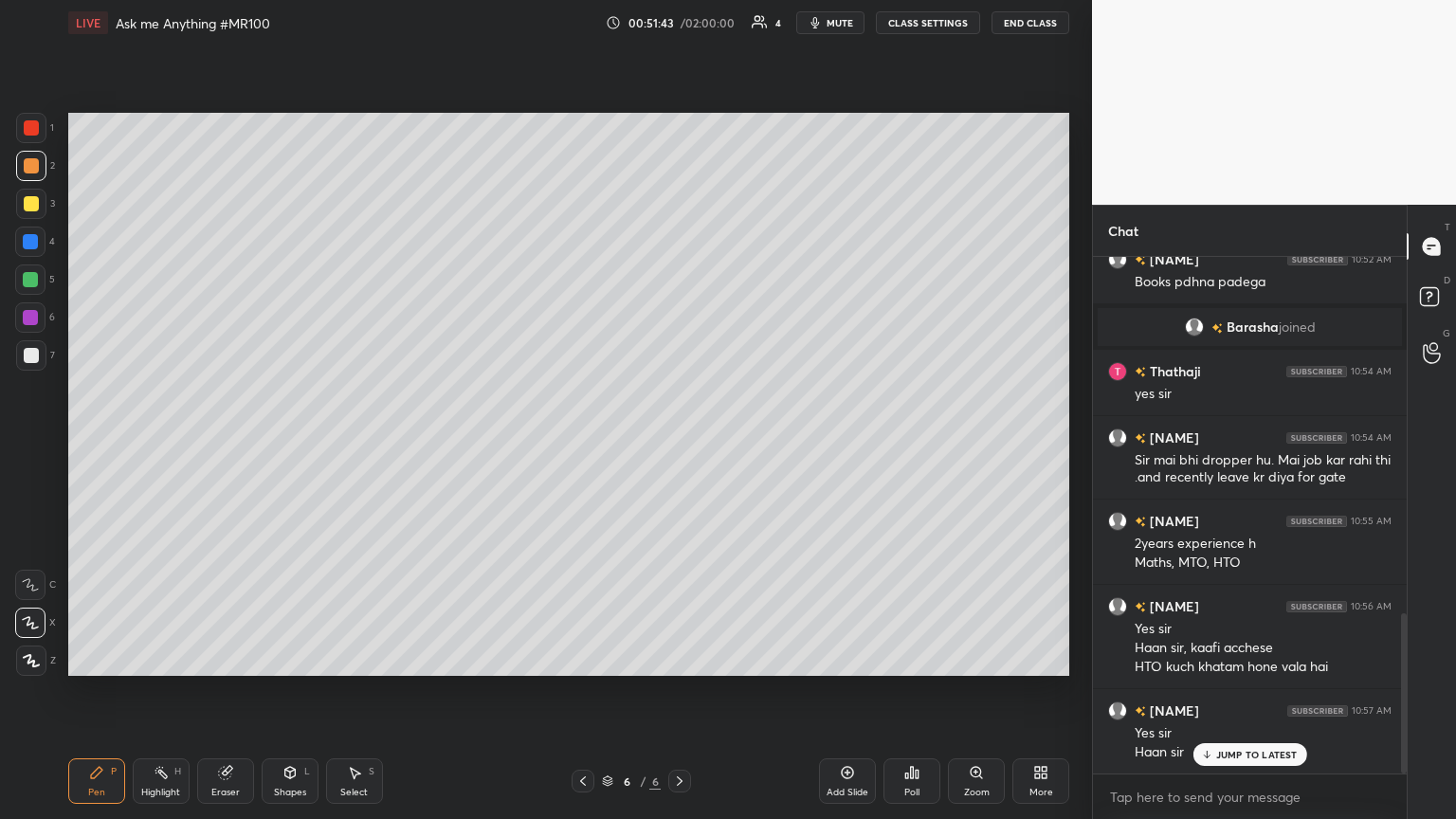 click at bounding box center (30, 242) 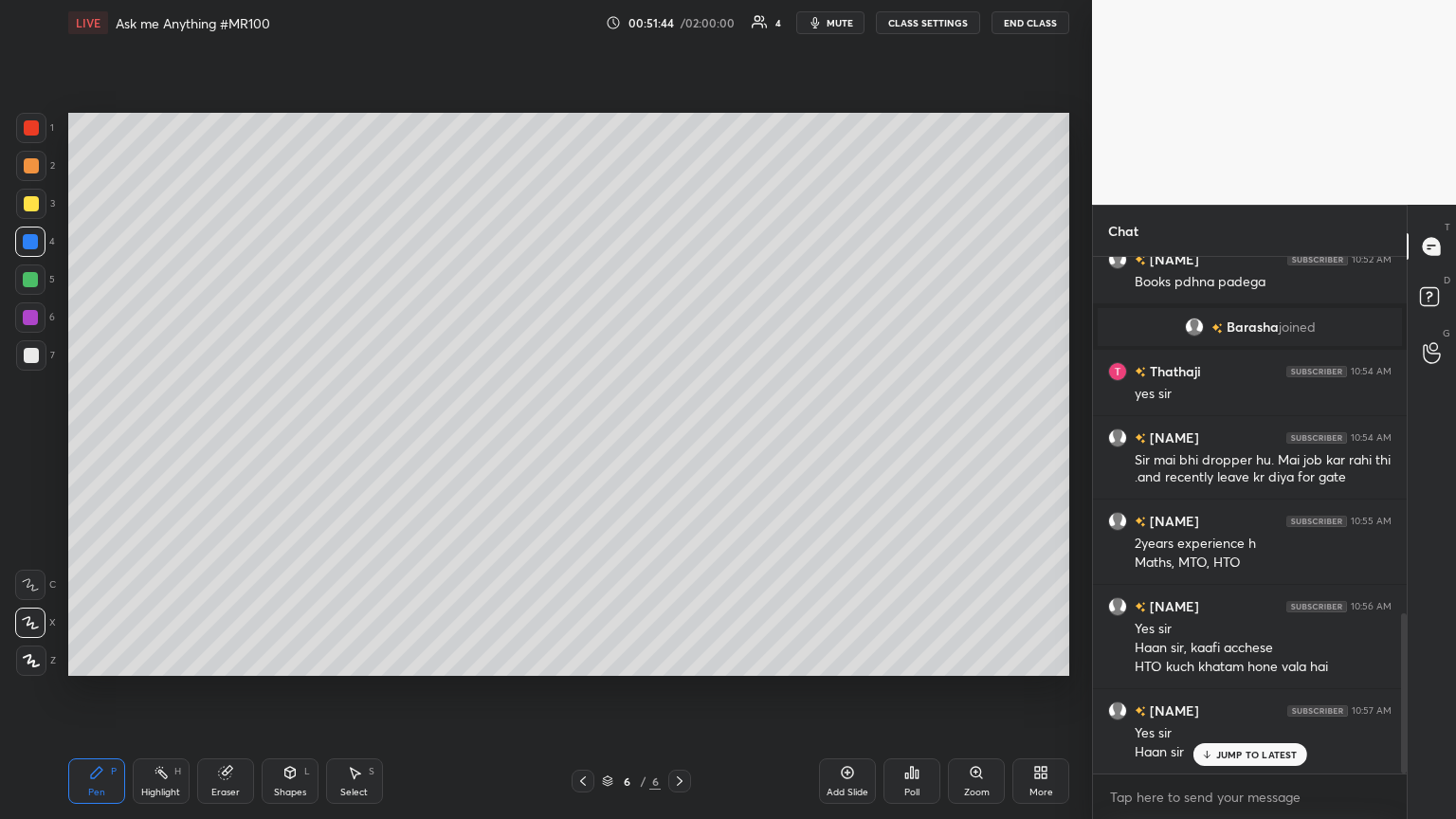 click at bounding box center (31, 204) 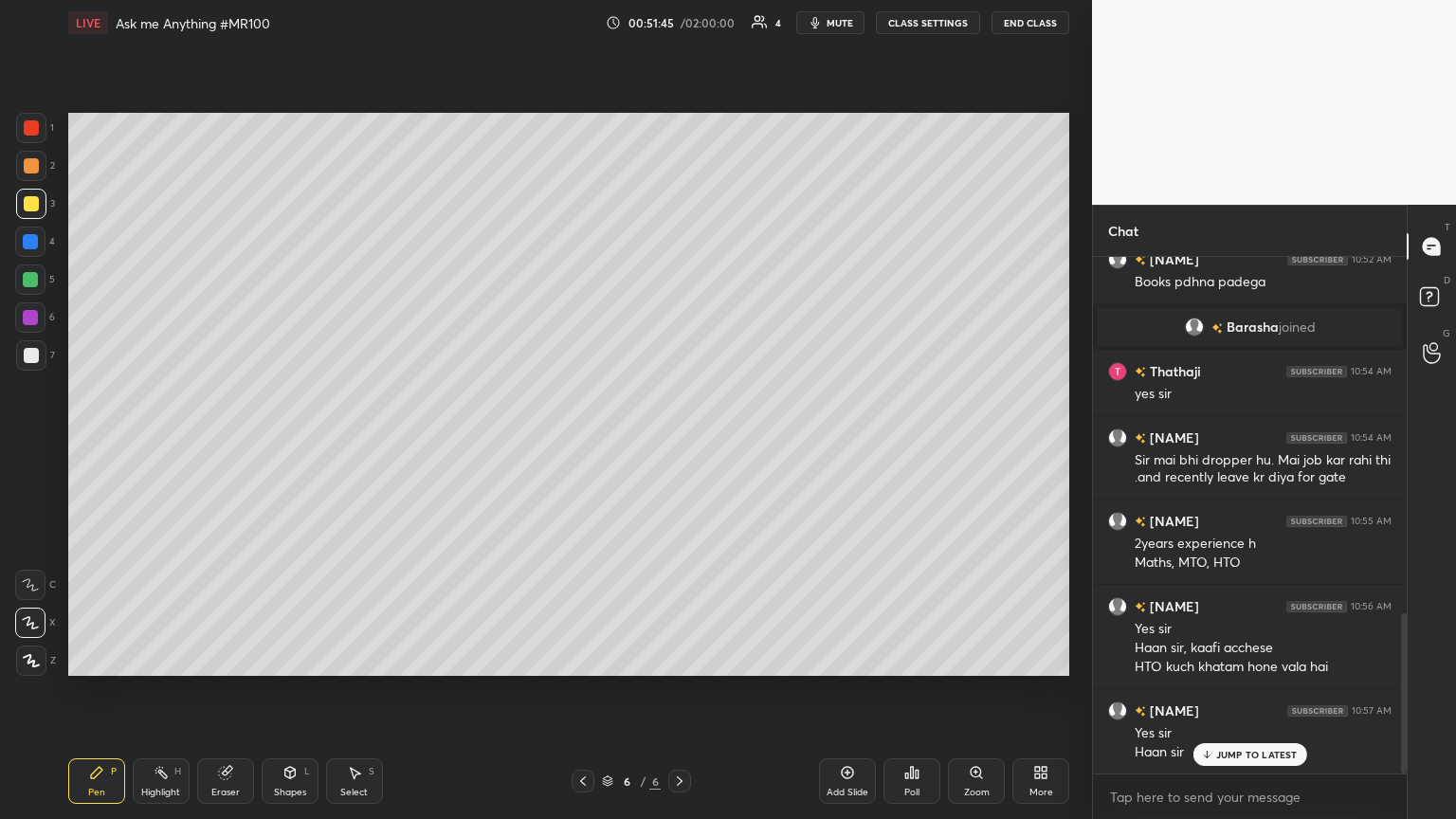 click on "1 2 3 4 5 6 7 C X Z C X Z E E Erase all   H H" at bounding box center (30, 394) 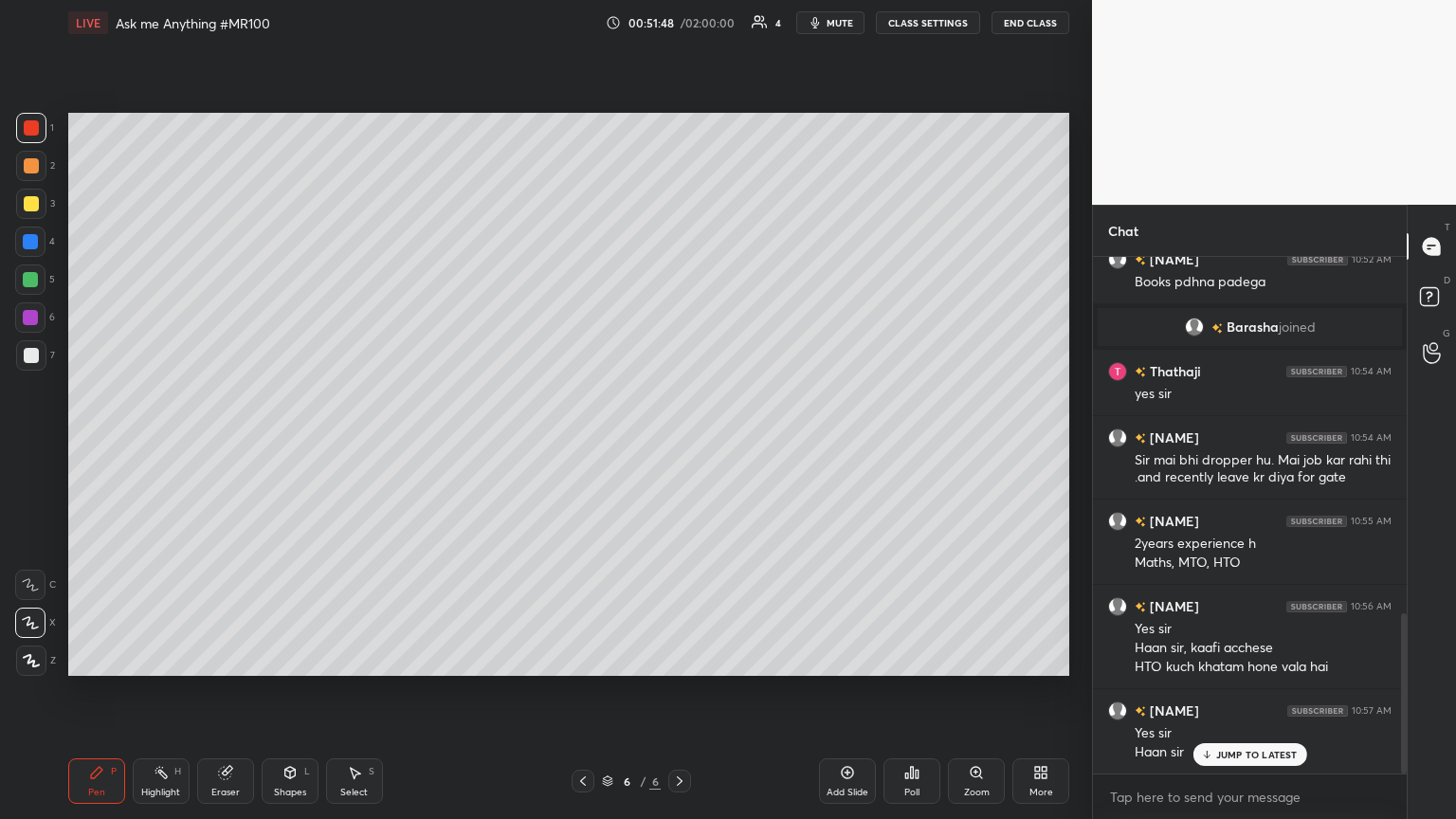 click on "JUMP TO LATEST" at bounding box center (1249, 755) 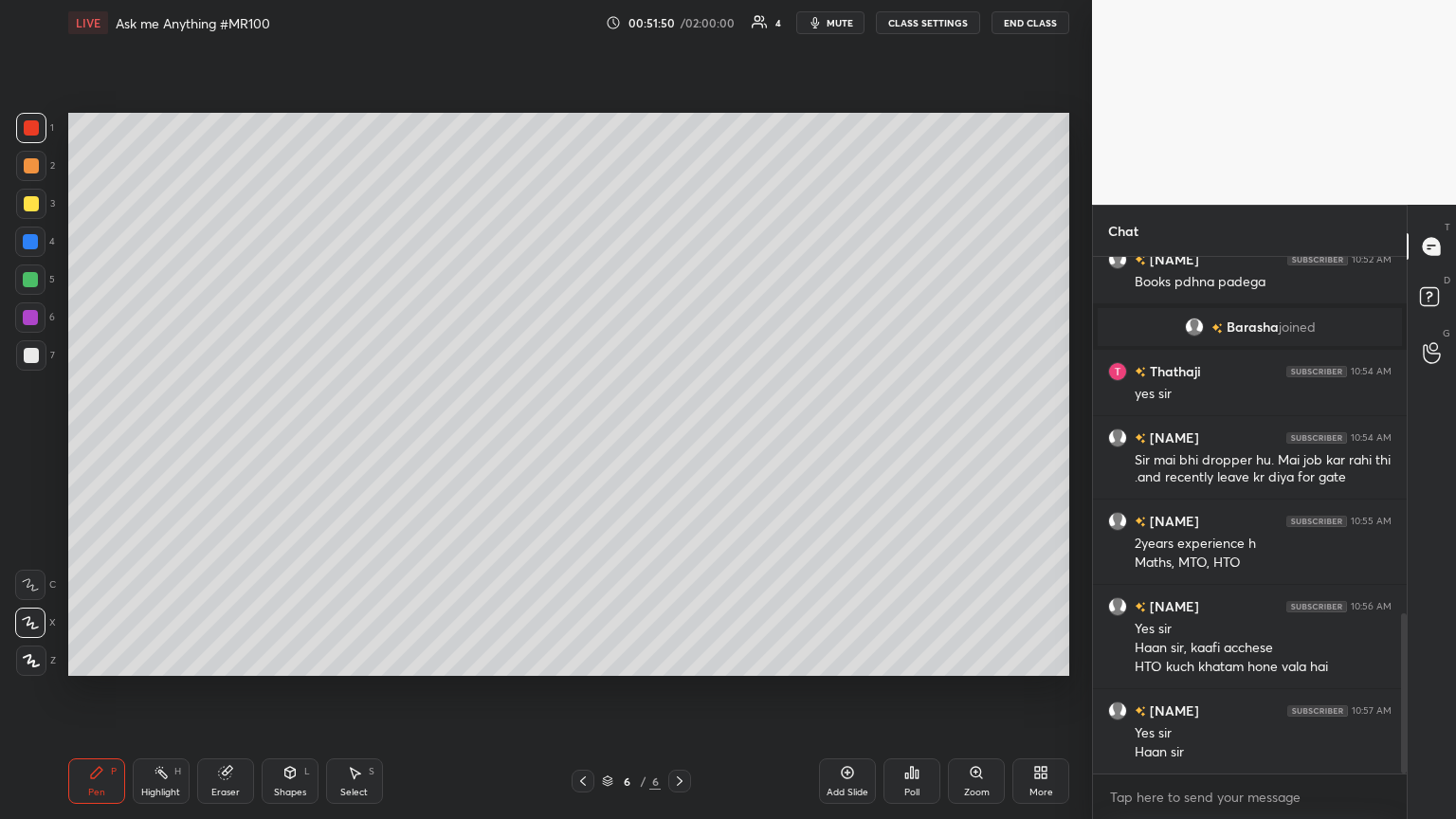 scroll, scrollTop: 1168, scrollLeft: 0, axis: vertical 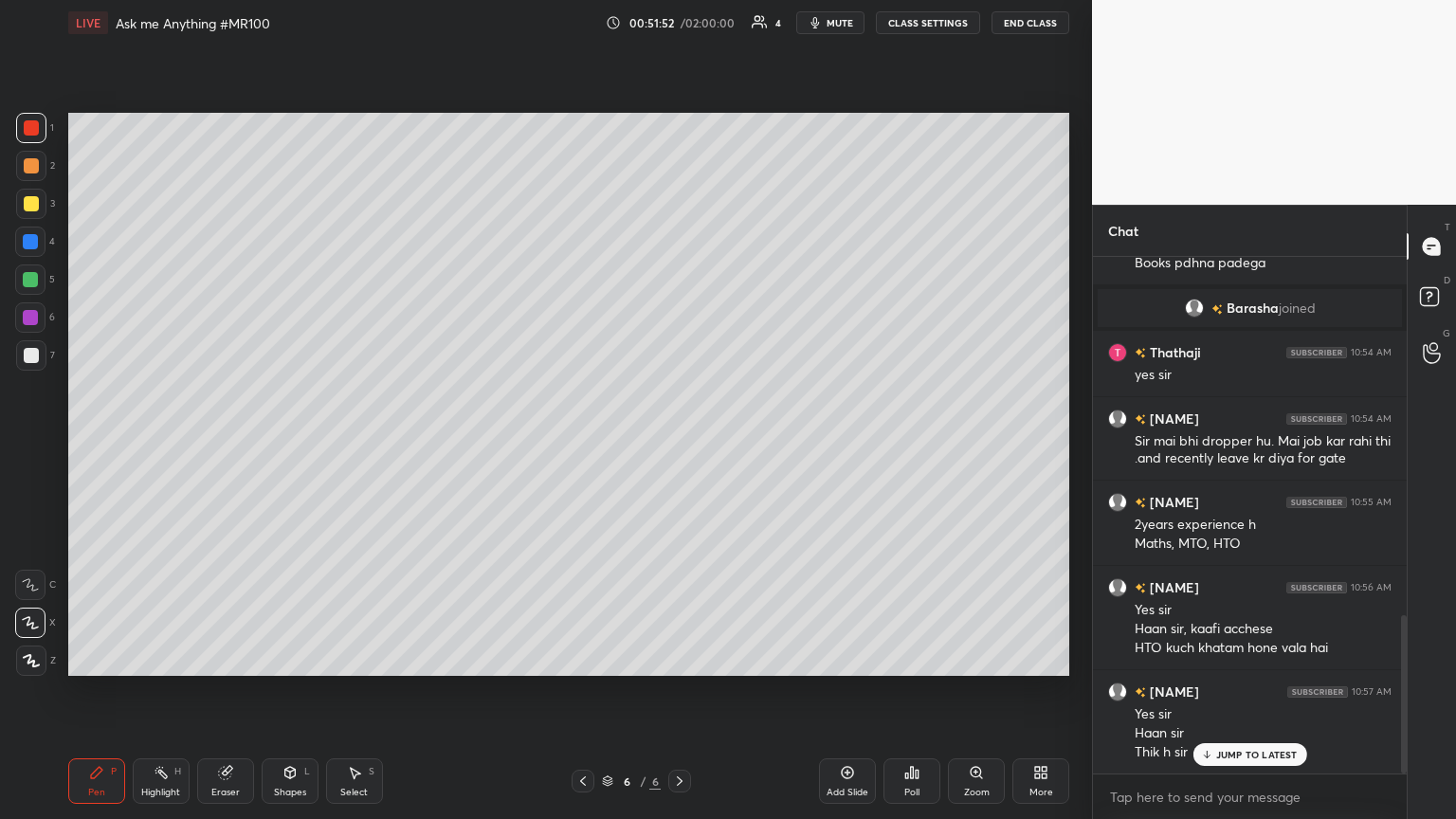click 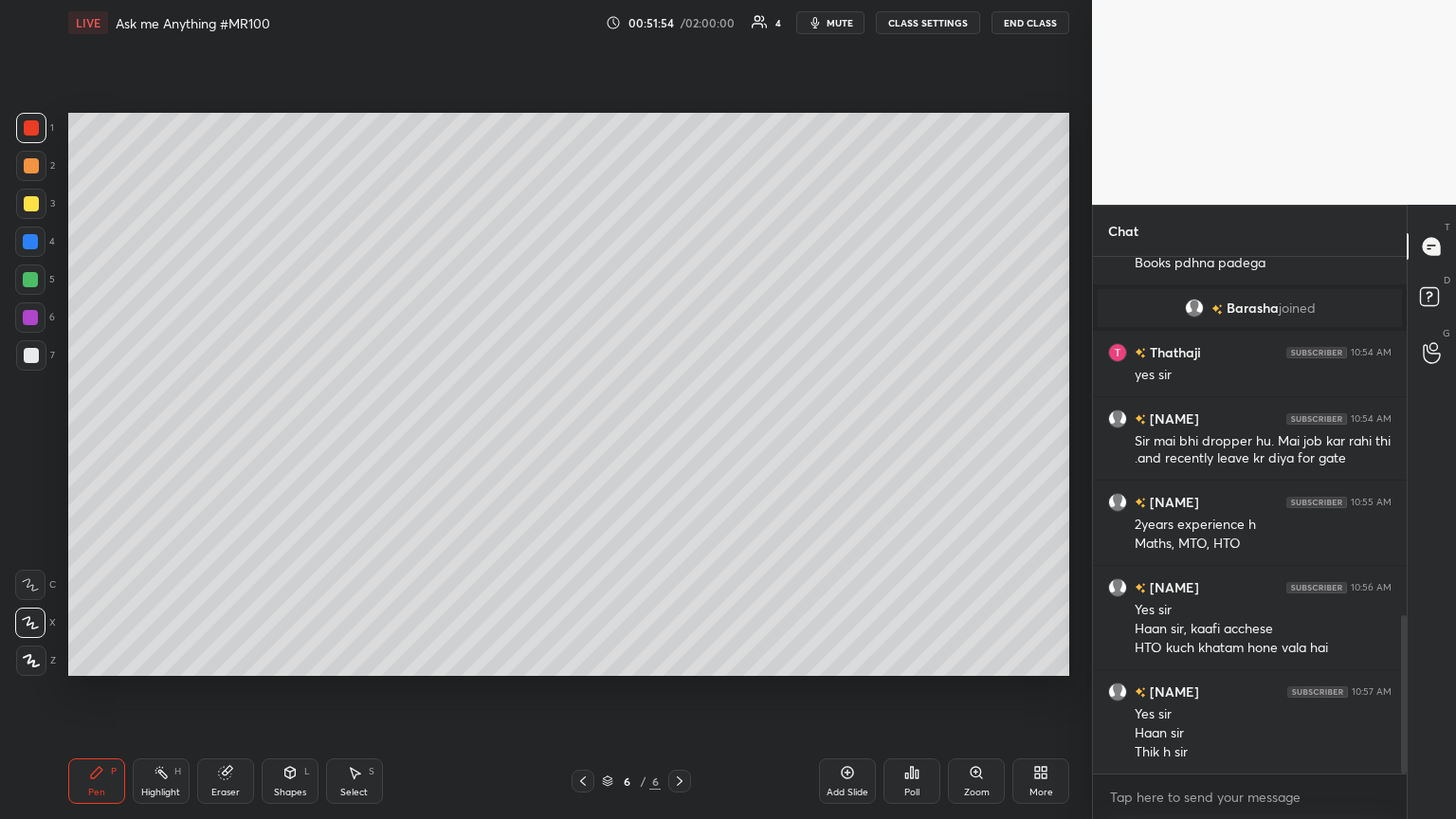 click 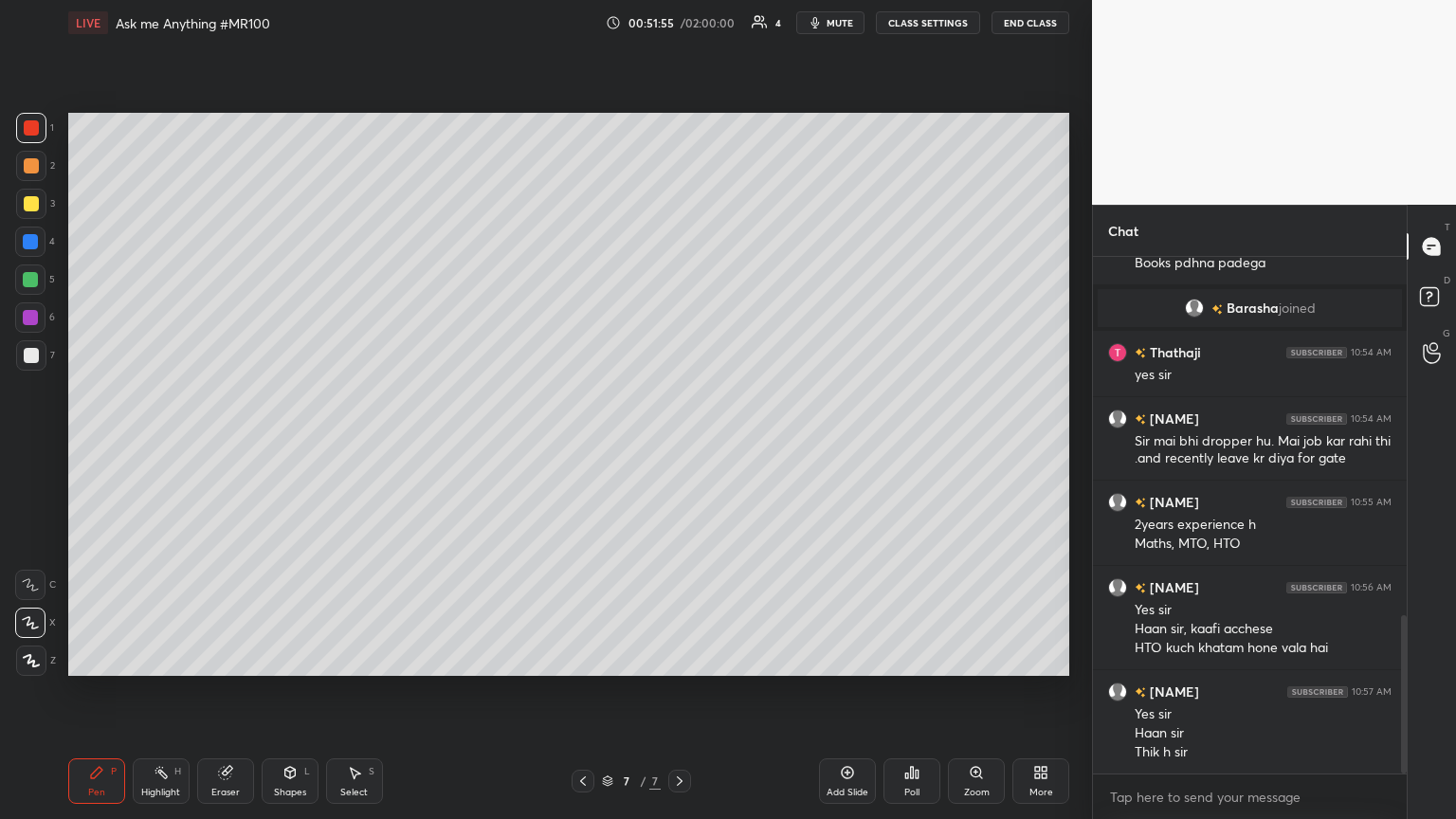 click at bounding box center (31, 204) 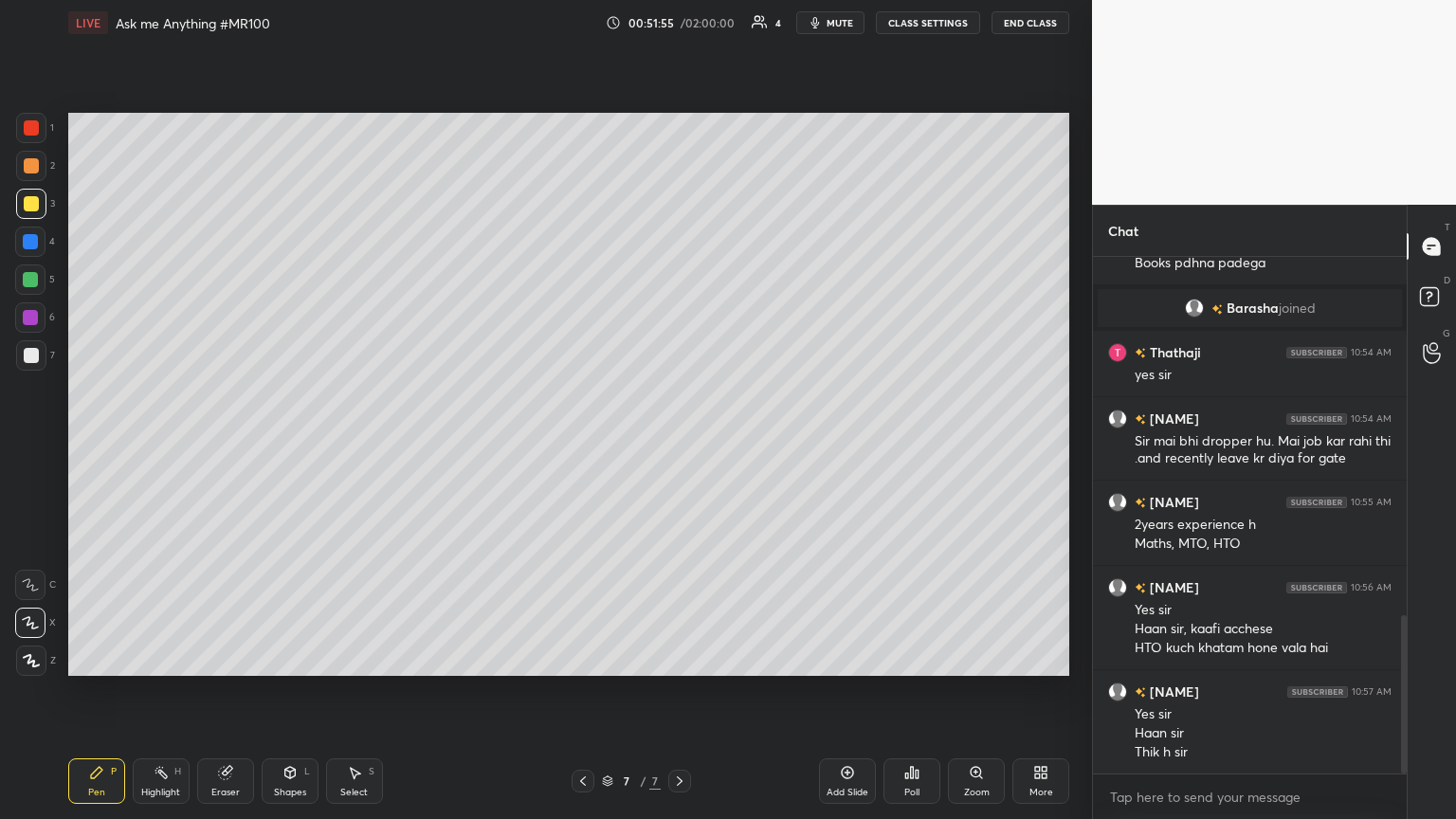 click at bounding box center [31, 166] 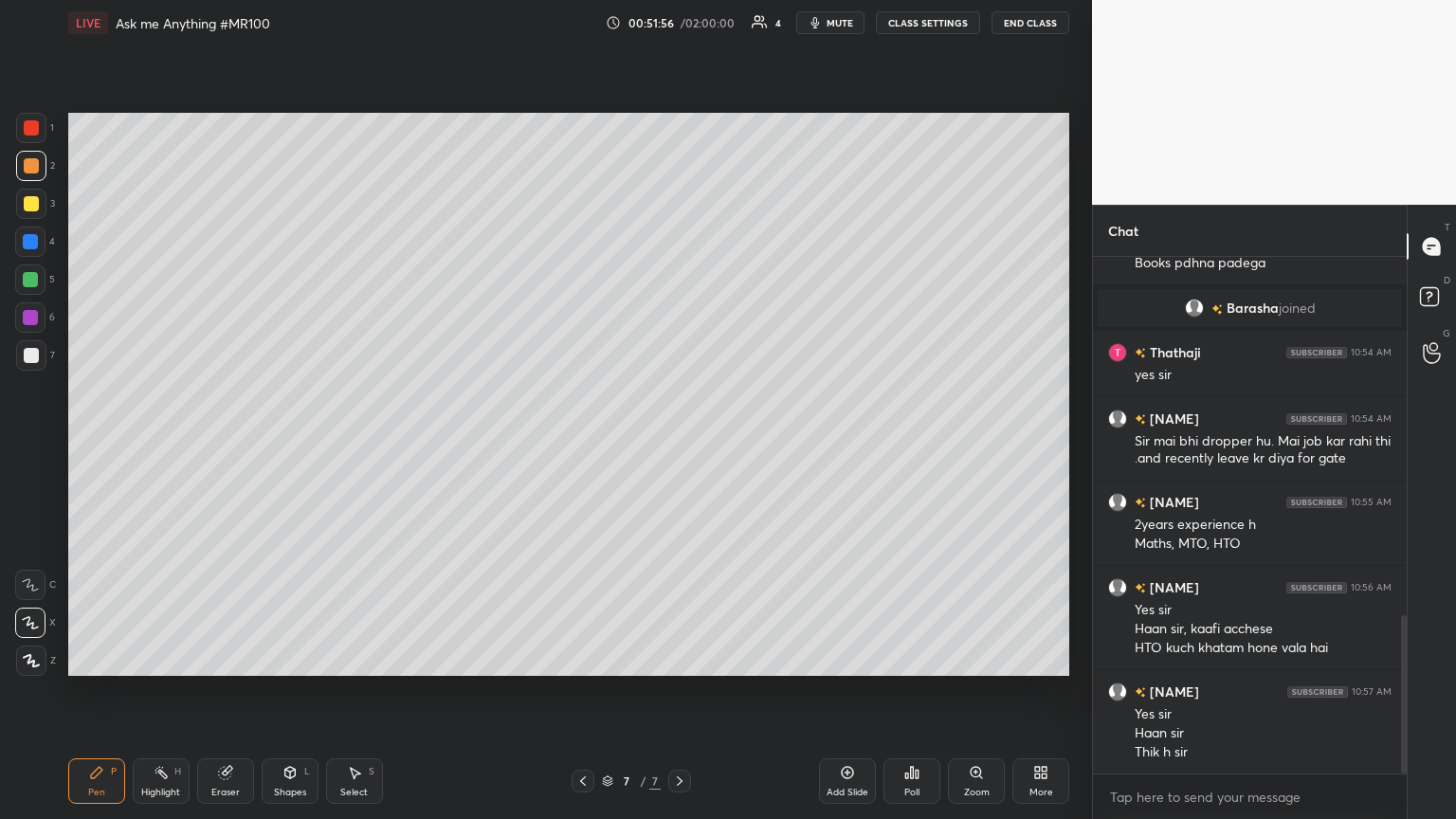 click at bounding box center [31, 128] 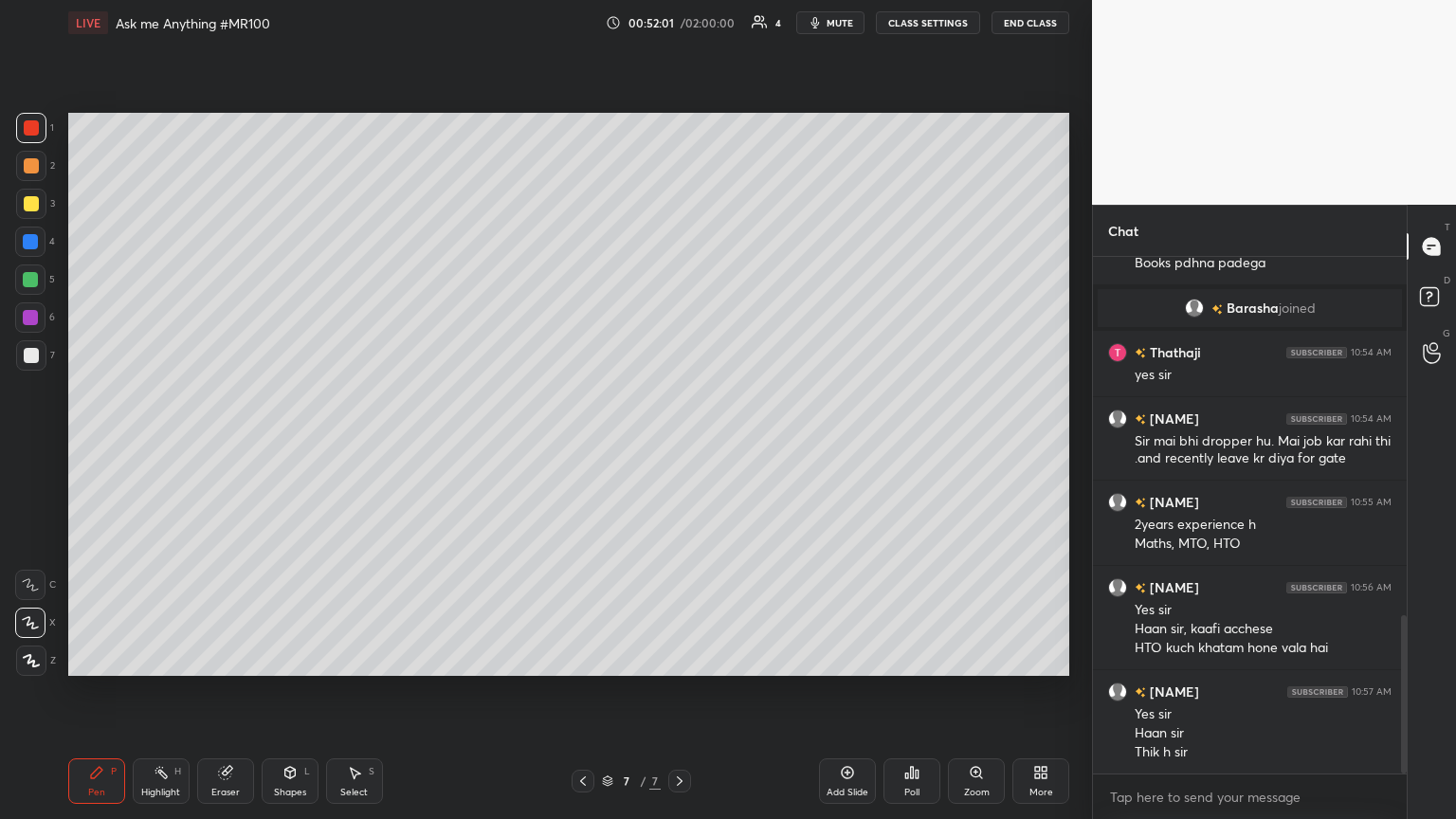 click 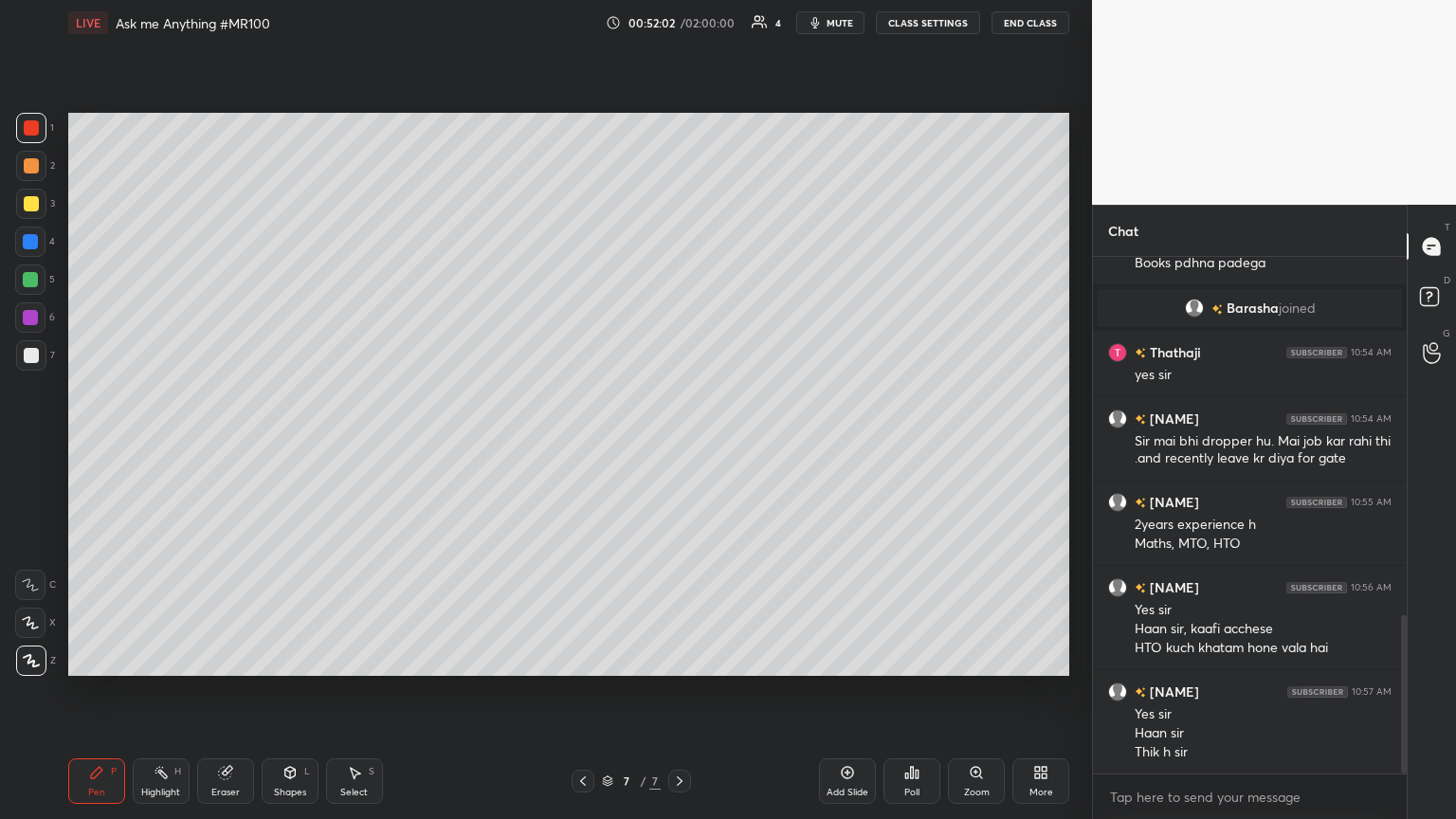 click at bounding box center (30, 623) 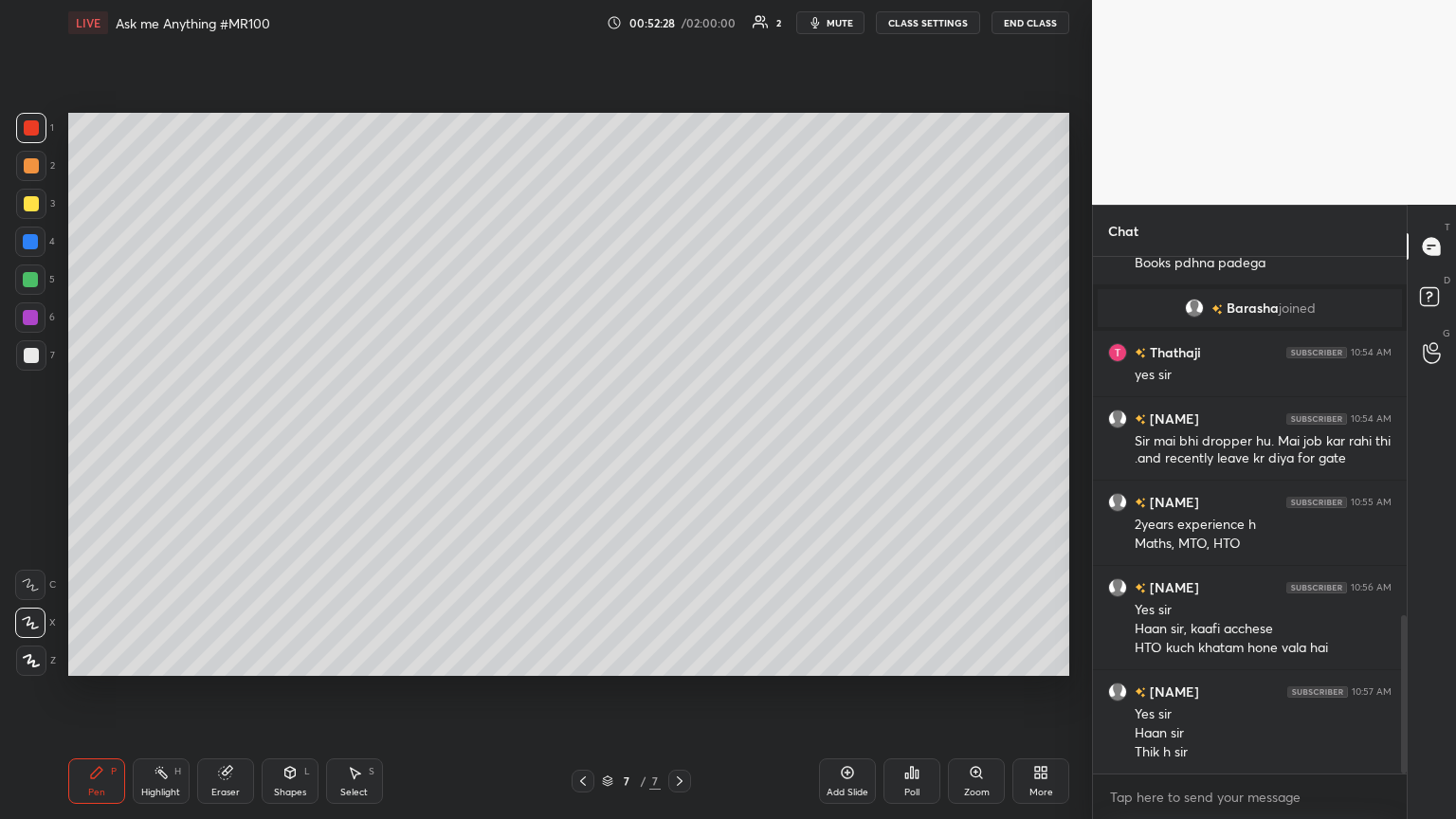 click on "End Class" at bounding box center (1030, 23) 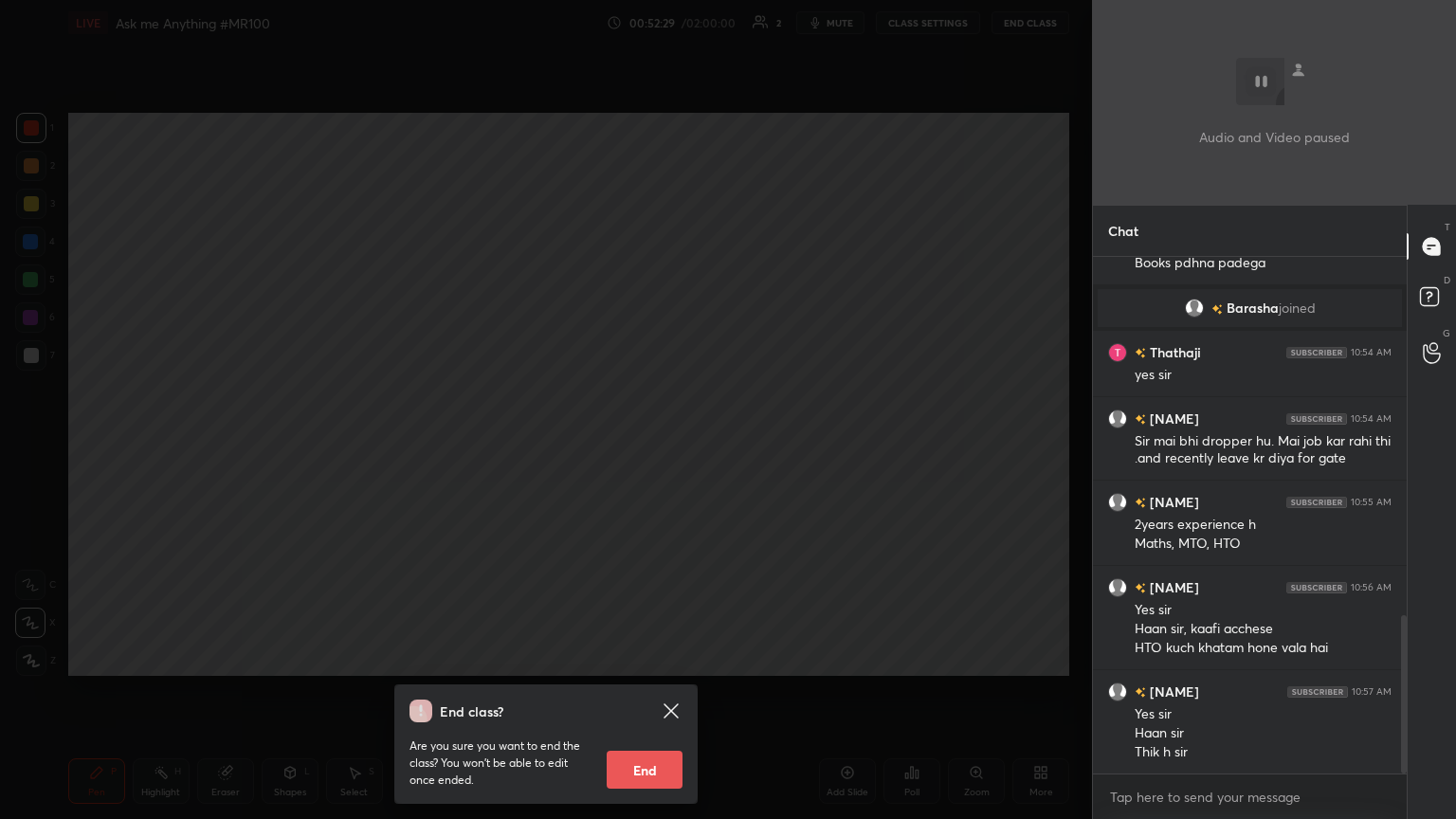 click on "End" at bounding box center (645, 770) 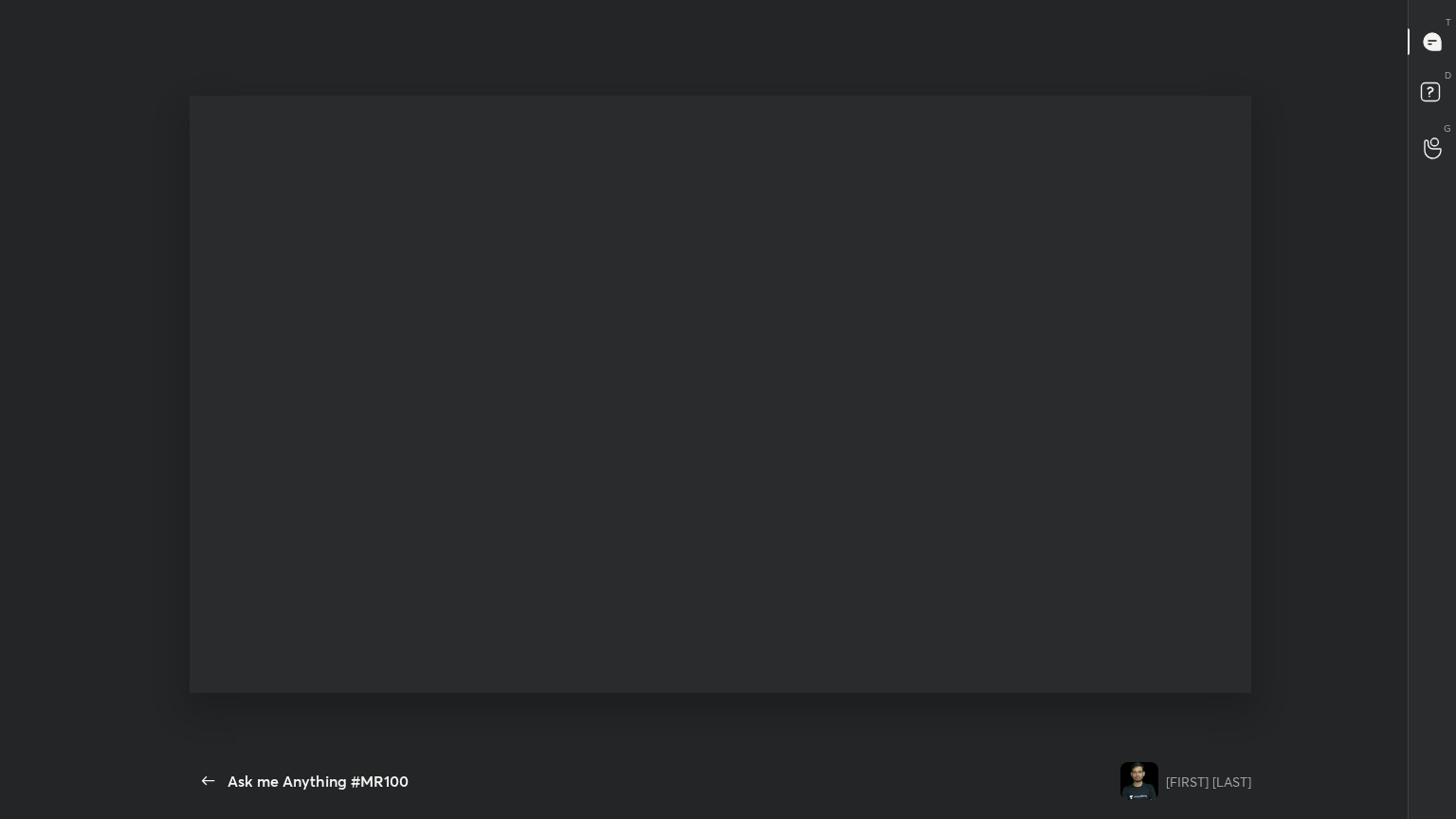 scroll, scrollTop: 94094, scrollLeft: 93714, axis: both 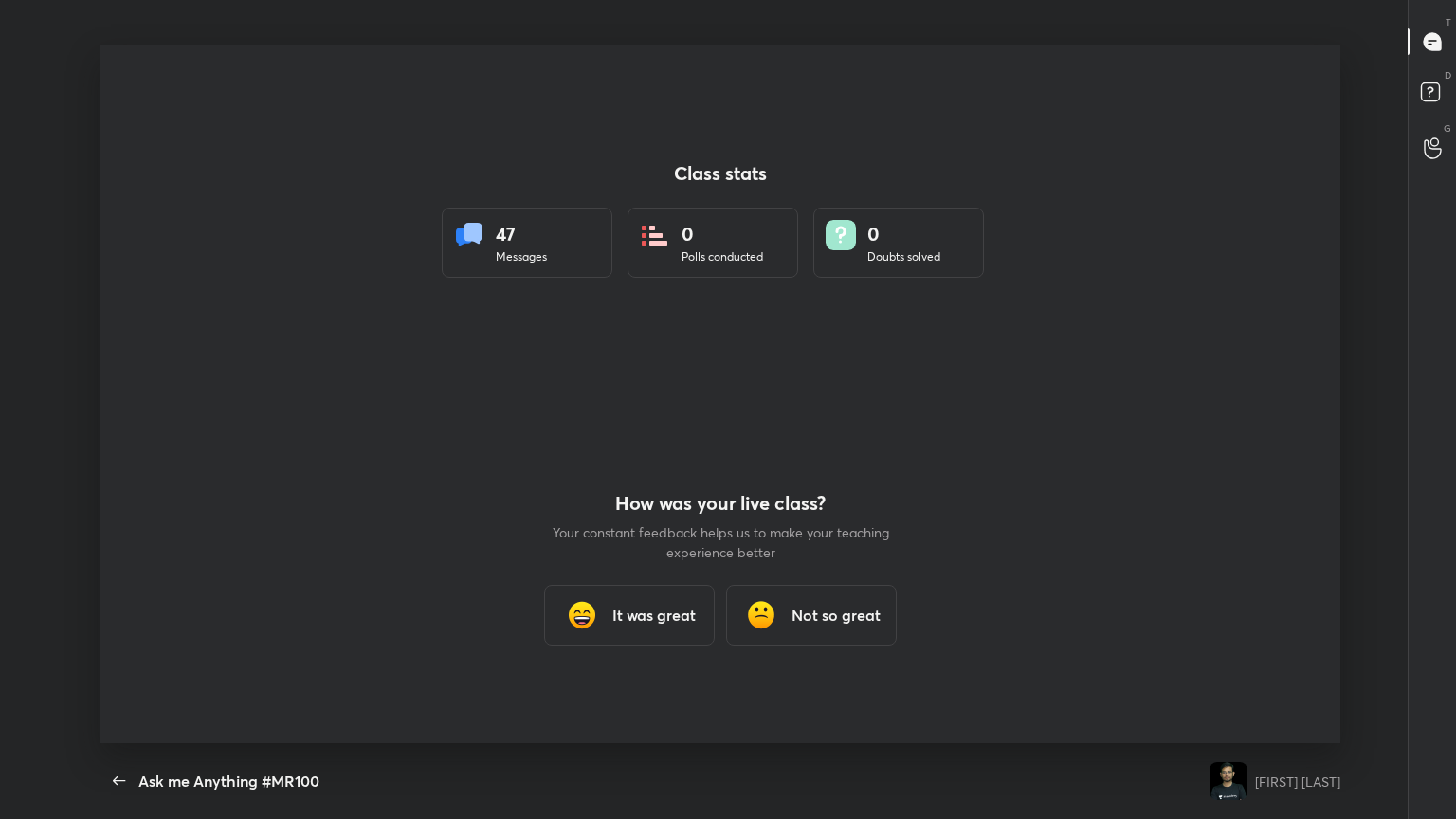 click on "It was great" at bounding box center [629, 615] 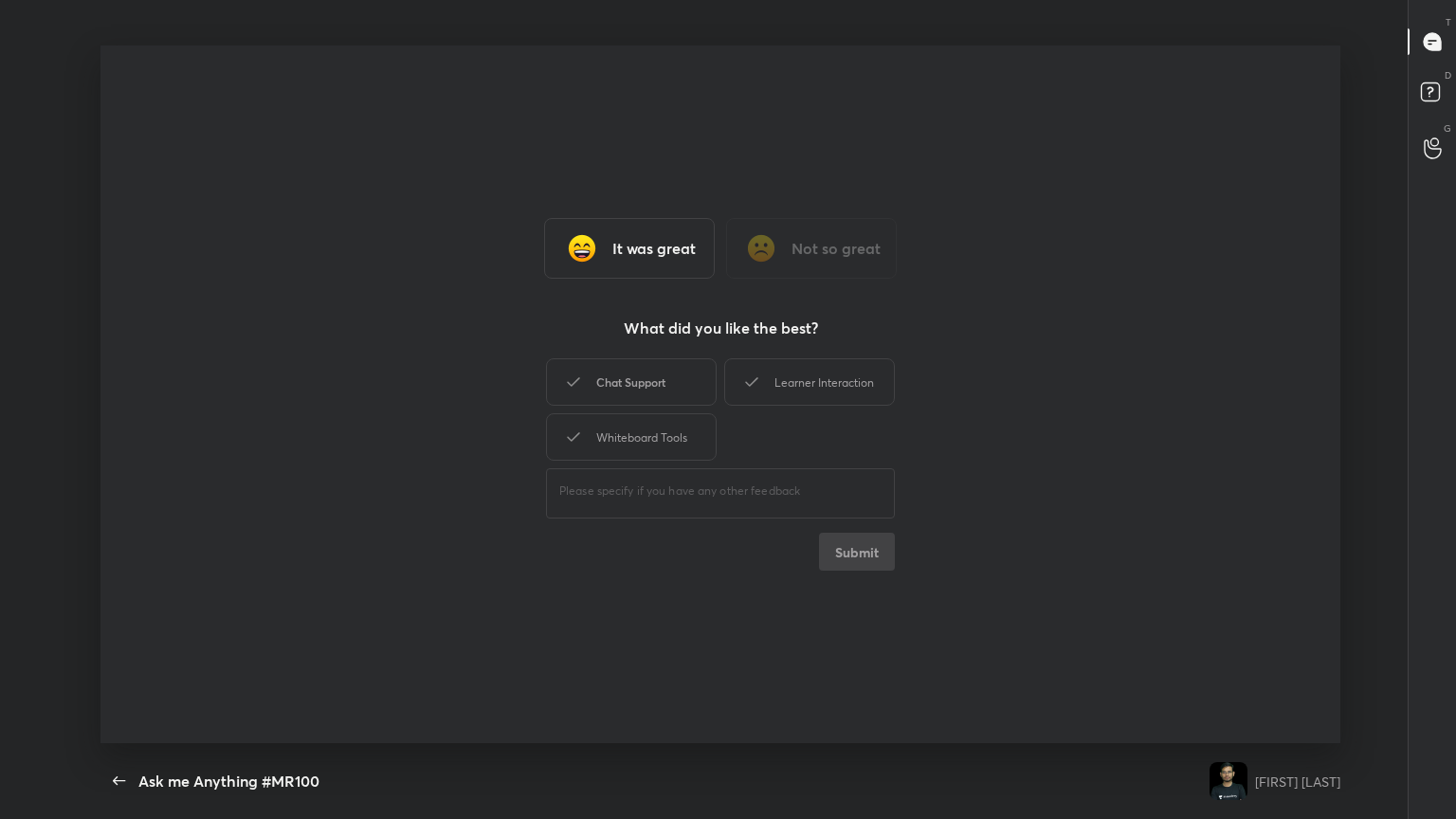 click on "Chat Support" at bounding box center [631, 382] 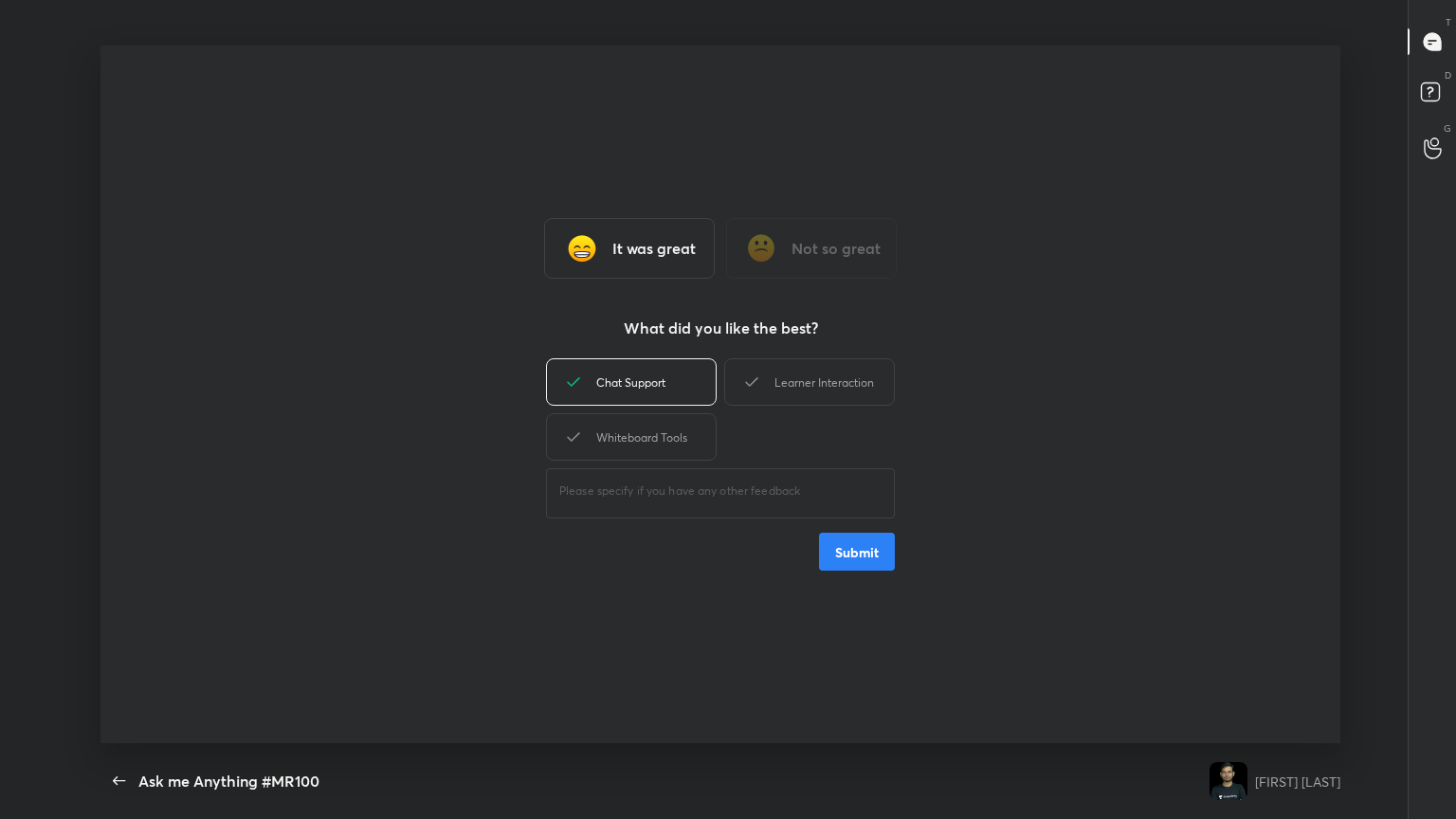 click on "Submit" at bounding box center [857, 552] 